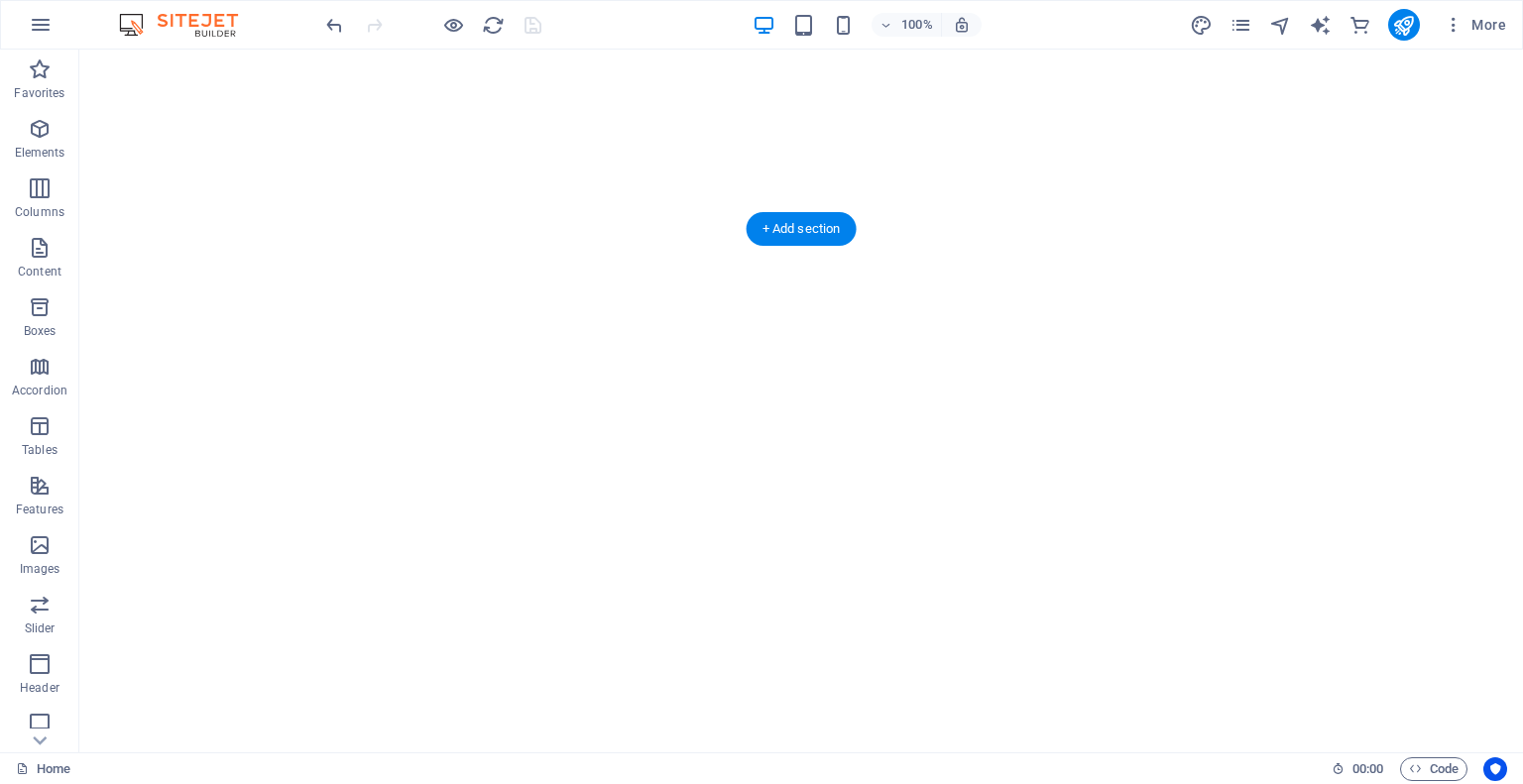 scroll, scrollTop: 0, scrollLeft: 0, axis: both 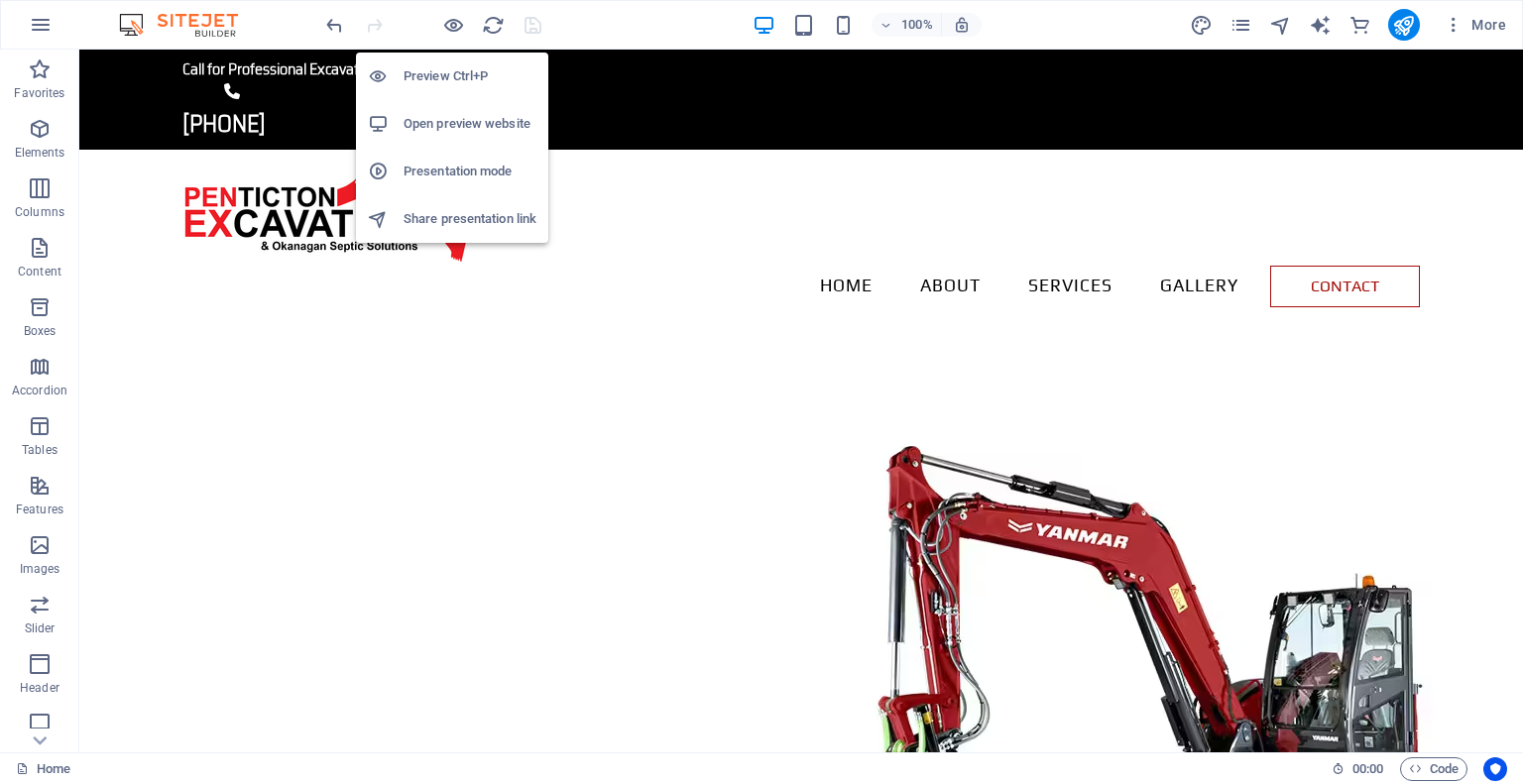 click on "Open preview website" at bounding box center [470, 124] 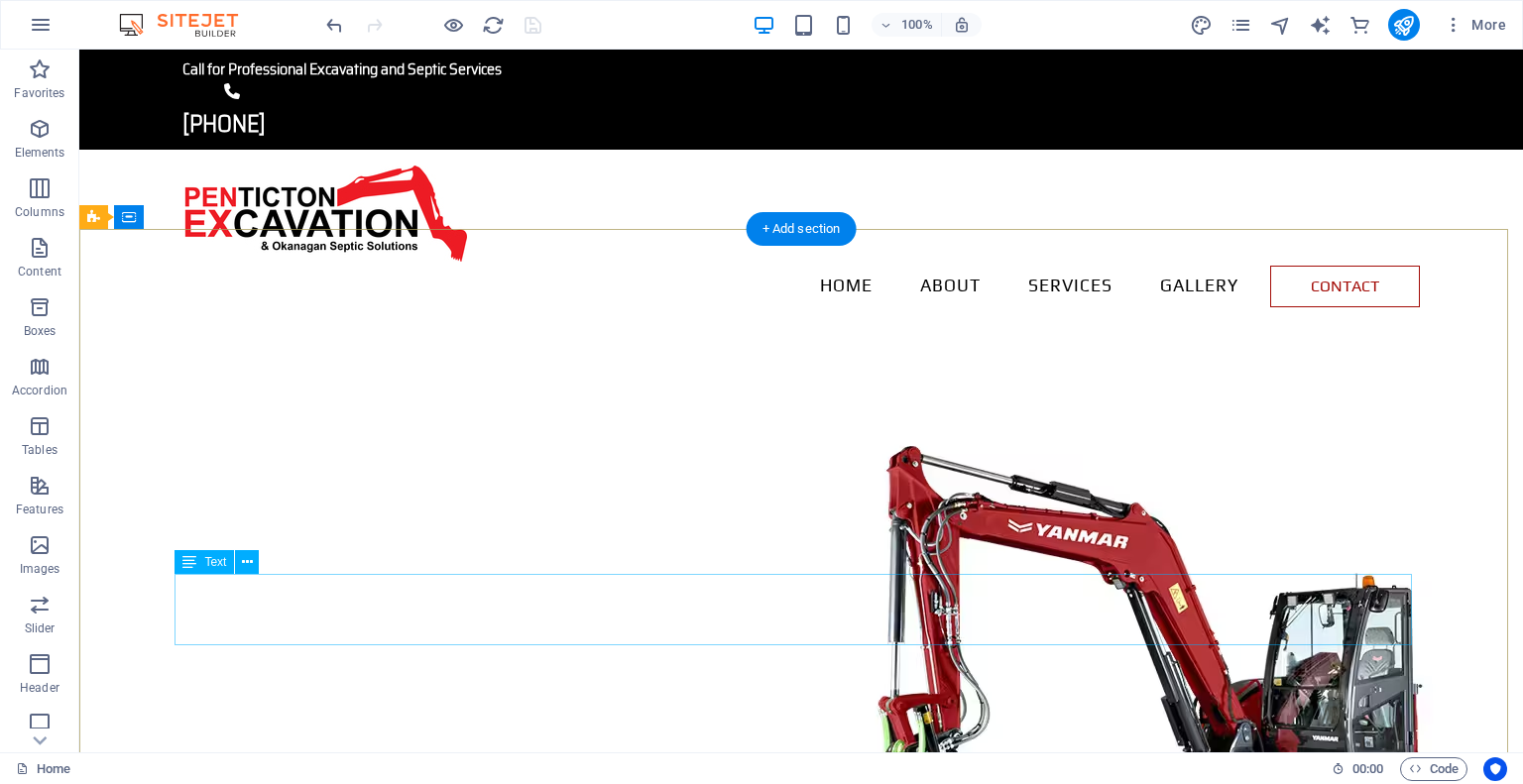 click on "Serving Penticton and area with professional excavating services and  quality designed  septic systems ." at bounding box center (801, 1962) 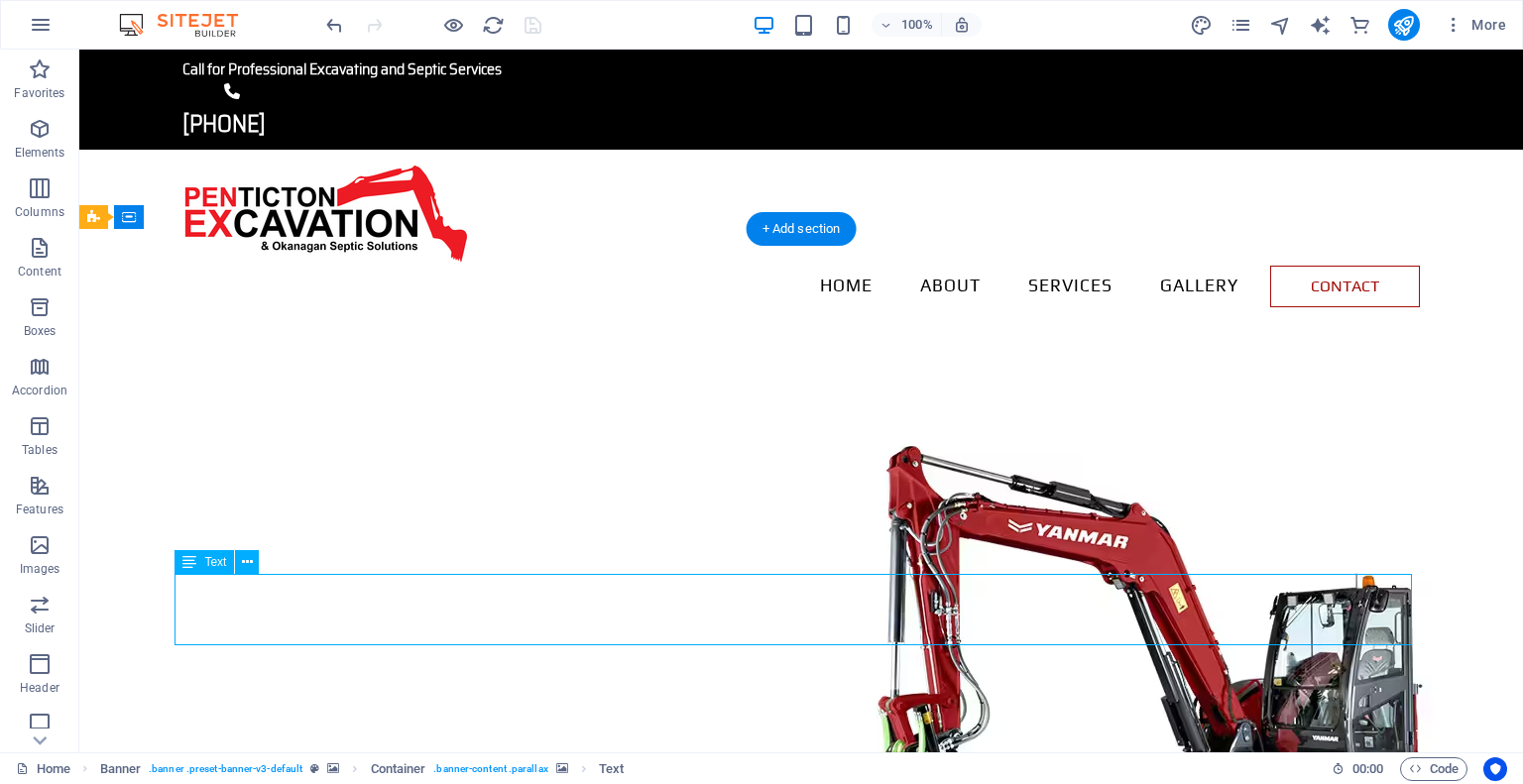 click on "Serving Penticton and area with professional excavating services and  quality designed  septic systems ." at bounding box center [801, 1962] 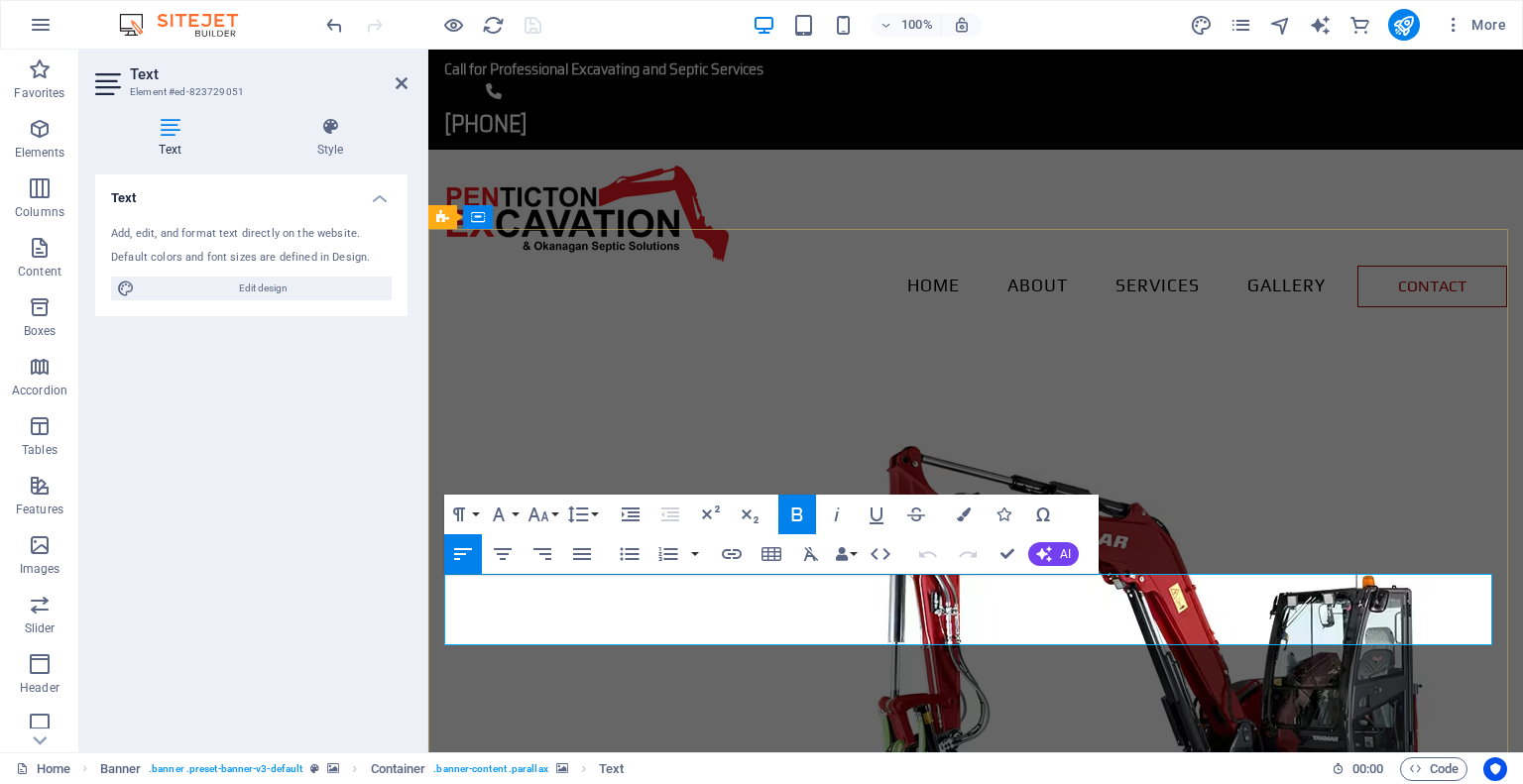 click on "." at bounding box center [756, 1980] 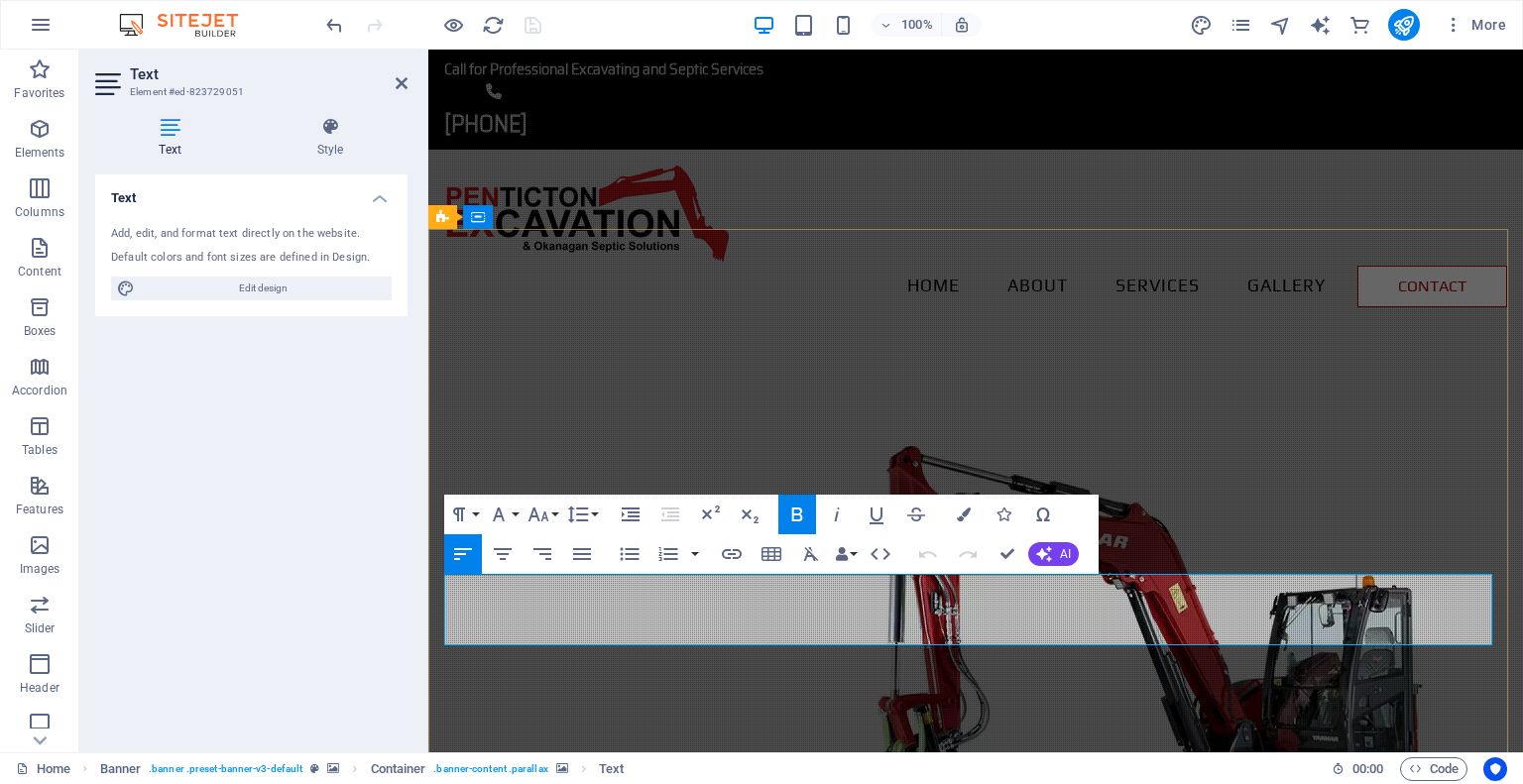 type 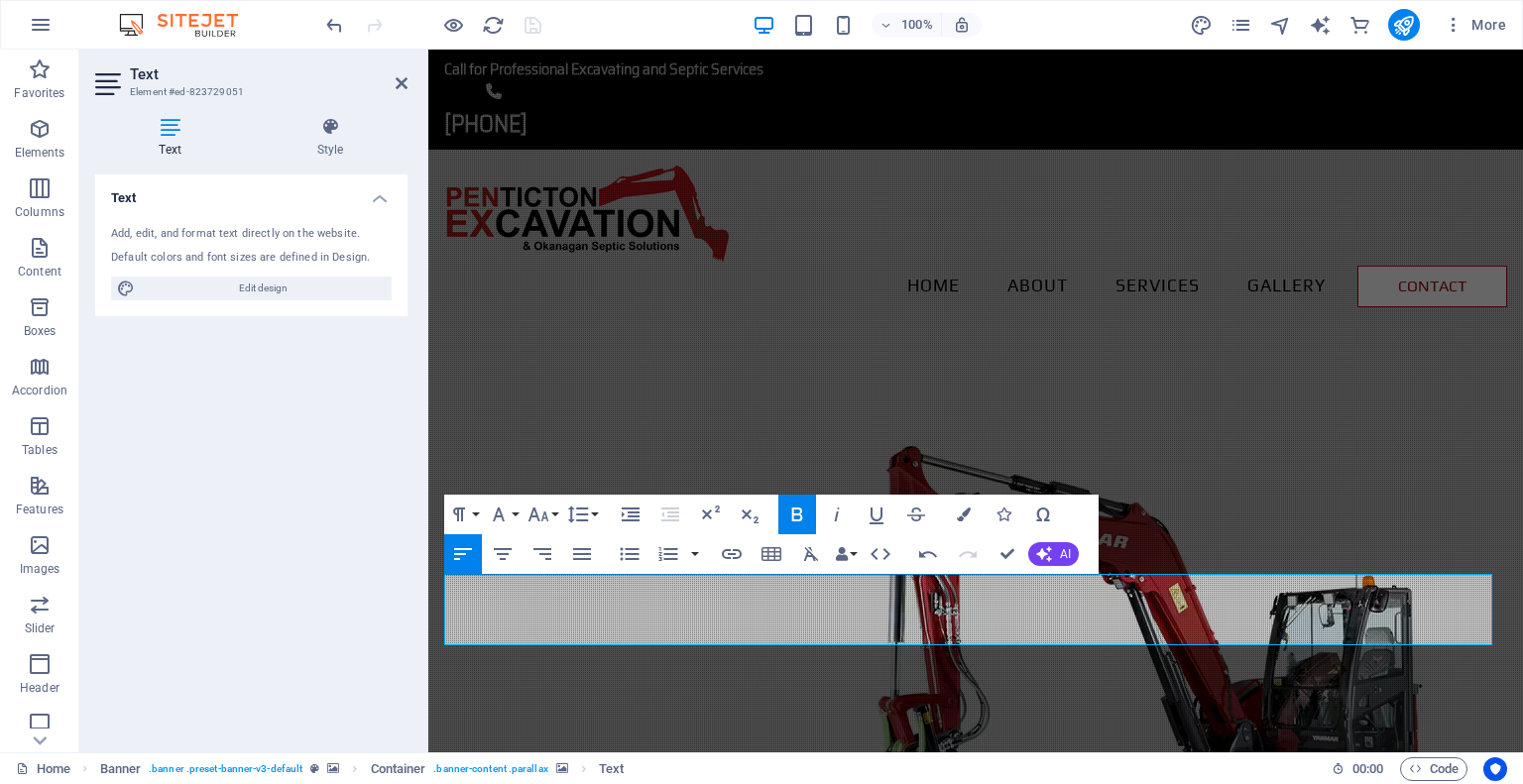 click at bounding box center (976, 1310) 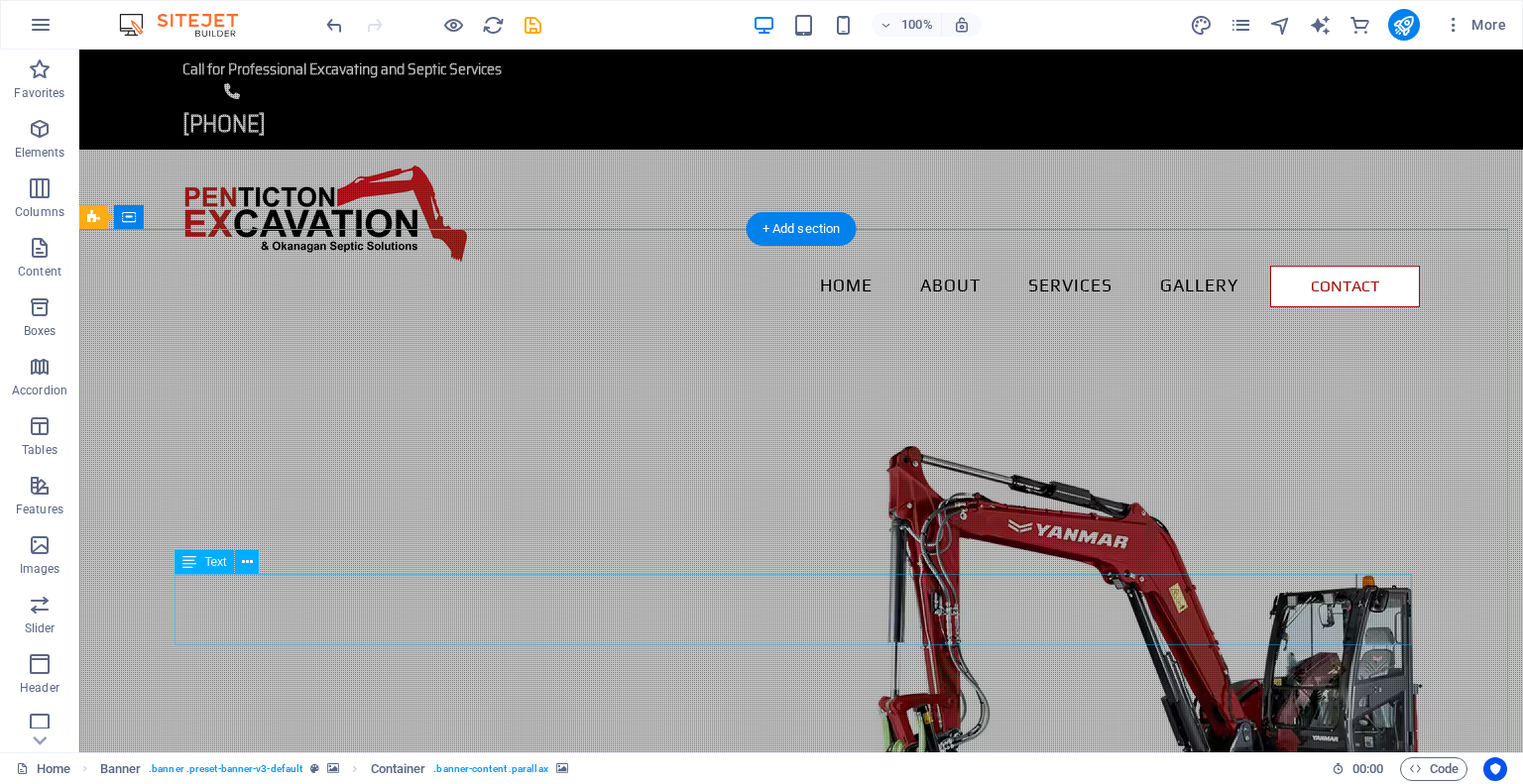 click on "Serving Penticton and area with professional excavating services and  quality designed  septic systems . since 2013." at bounding box center (801, 1962) 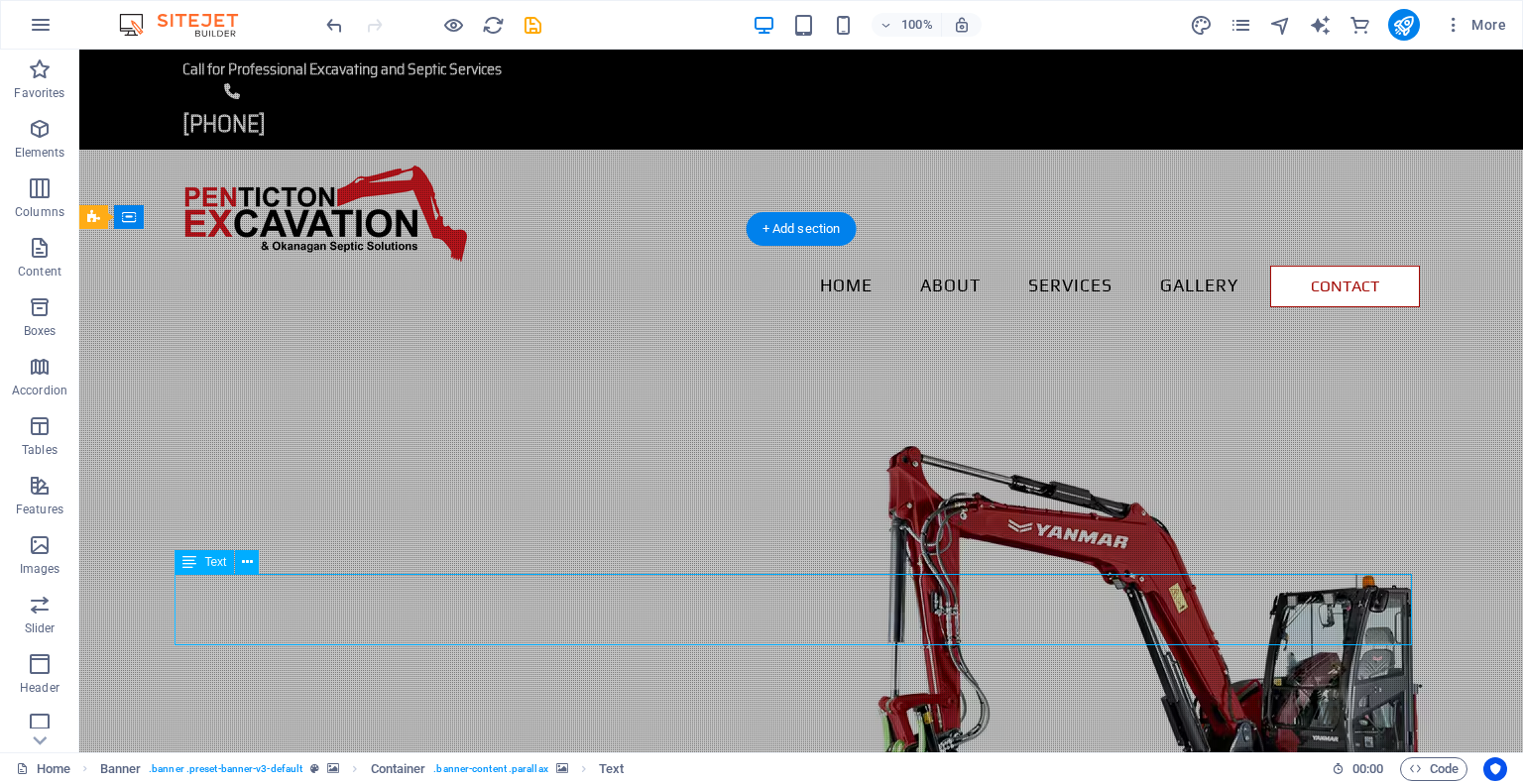 click on "Serving Penticton and area with professional excavating services and  quality designed  septic systems . since 2013." at bounding box center (801, 1962) 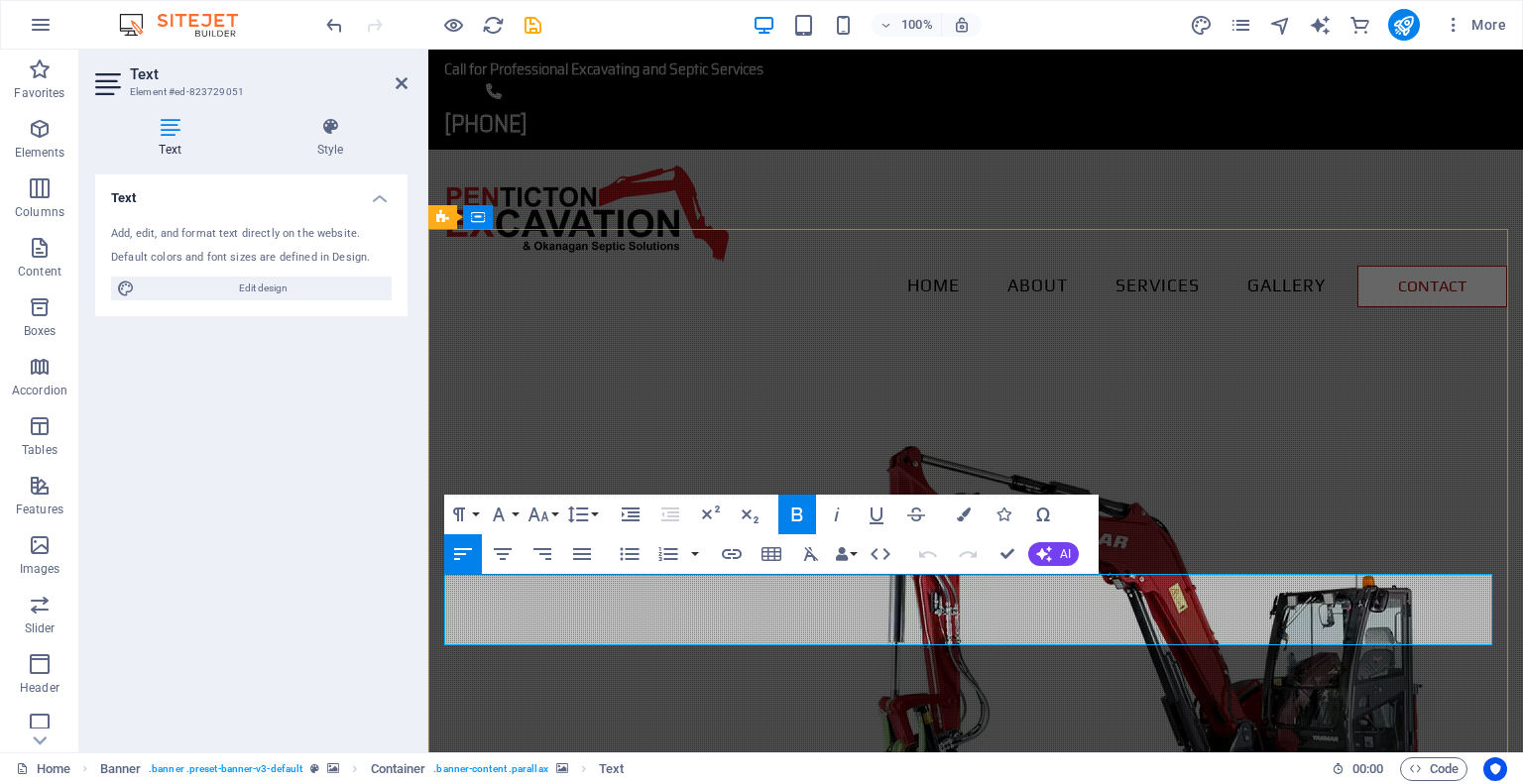 click on ". since 2013." at bounding box center (812, 1980) 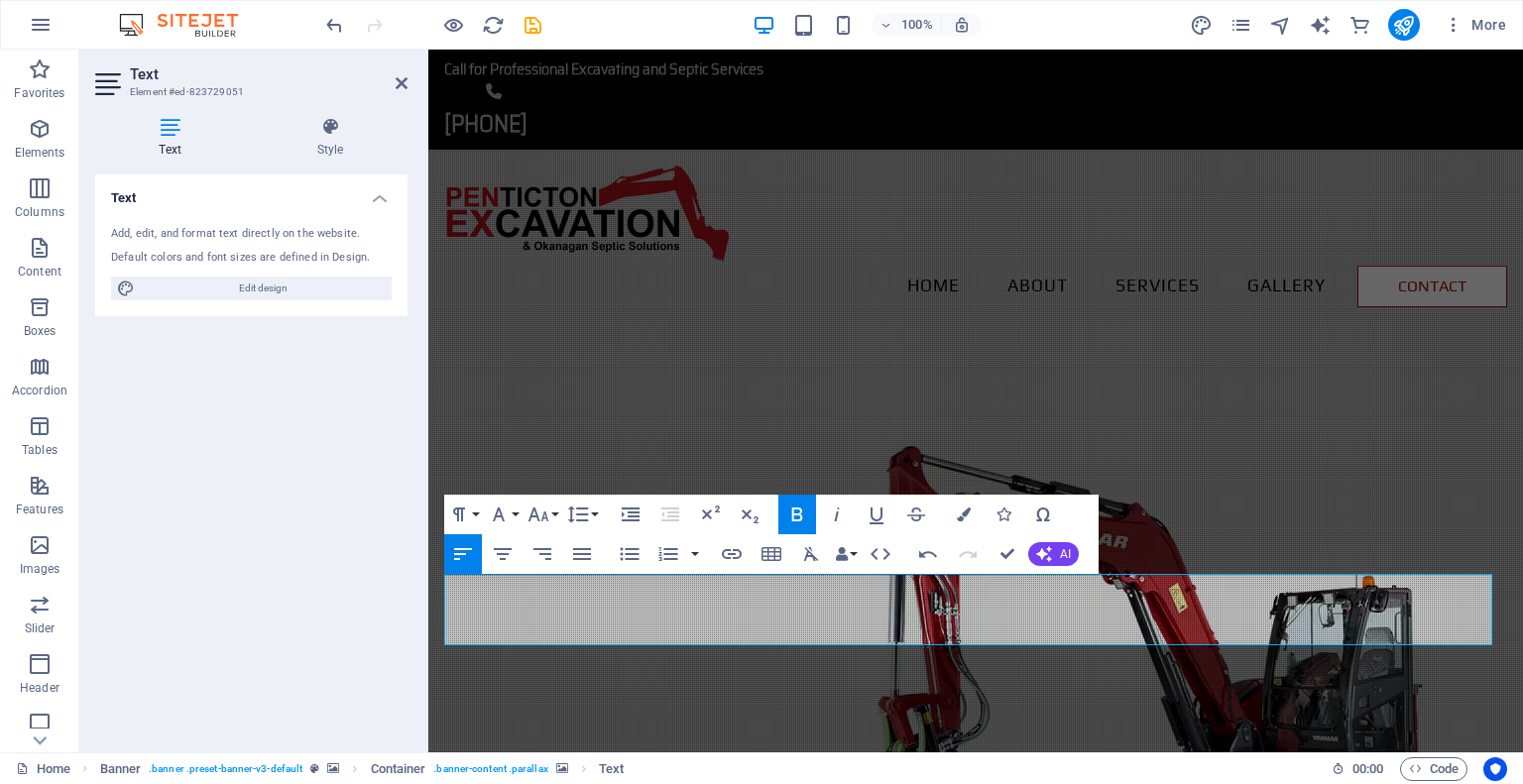 click at bounding box center [976, 1310] 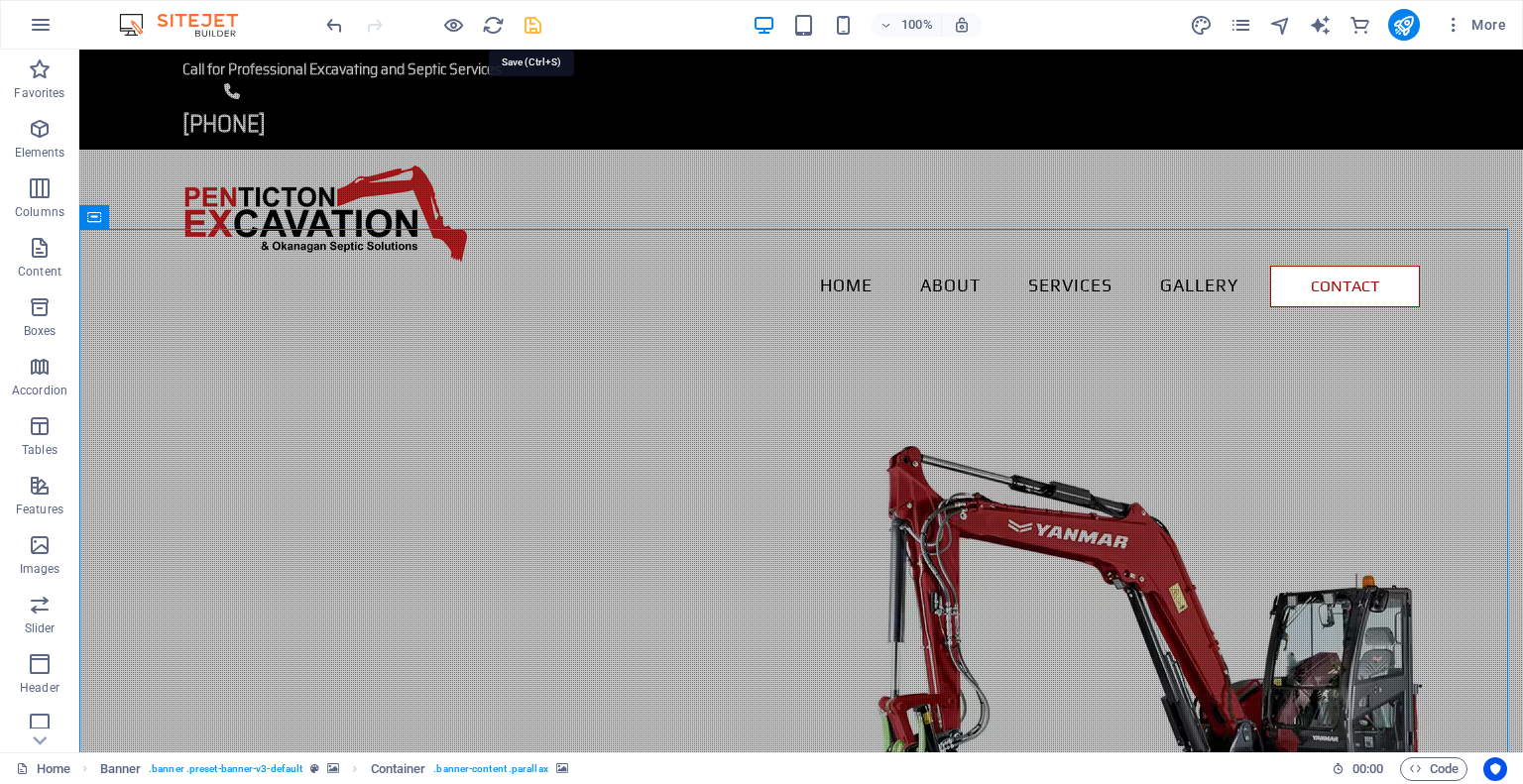 click at bounding box center (532, 25) 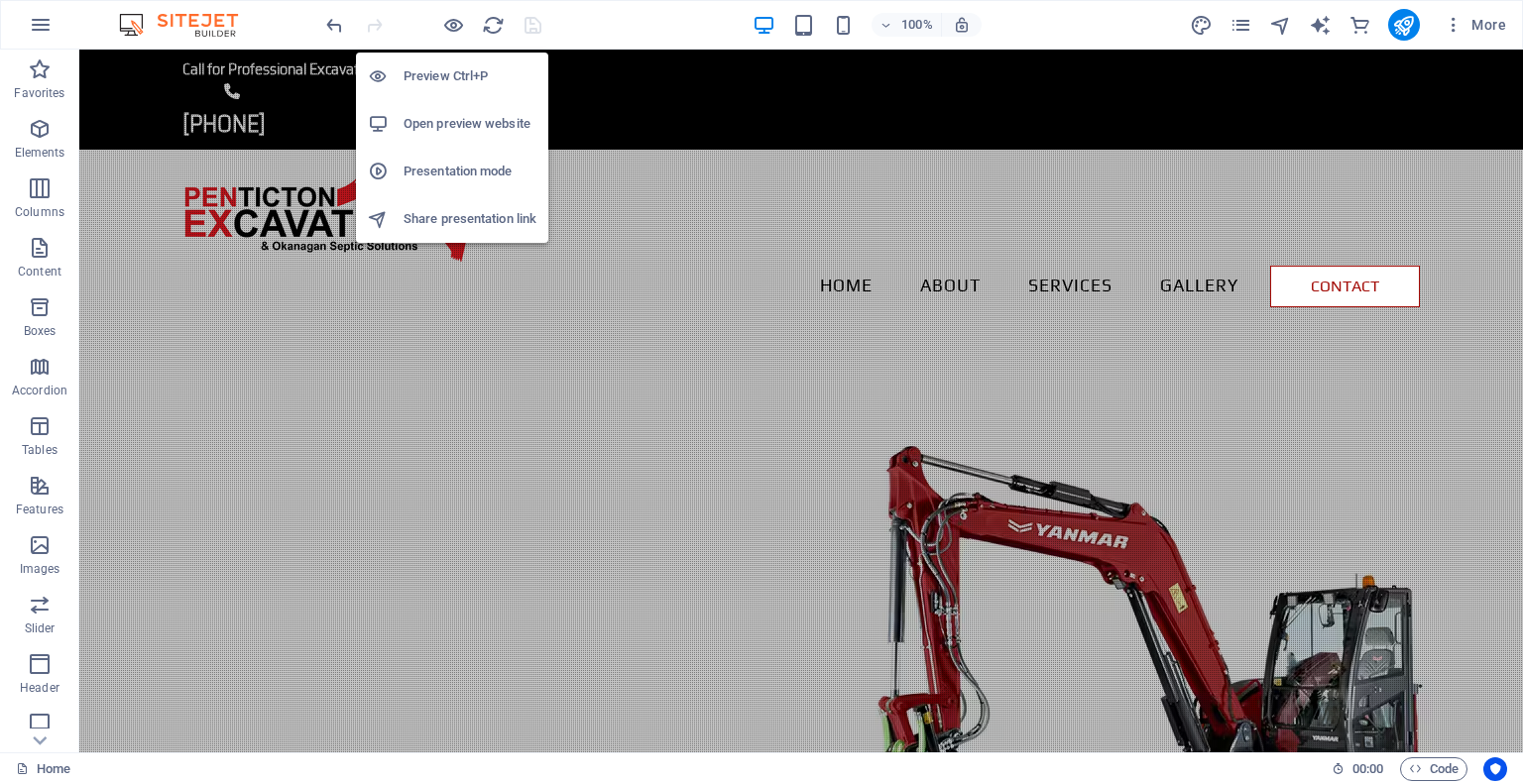 click on "Open preview website" at bounding box center [470, 124] 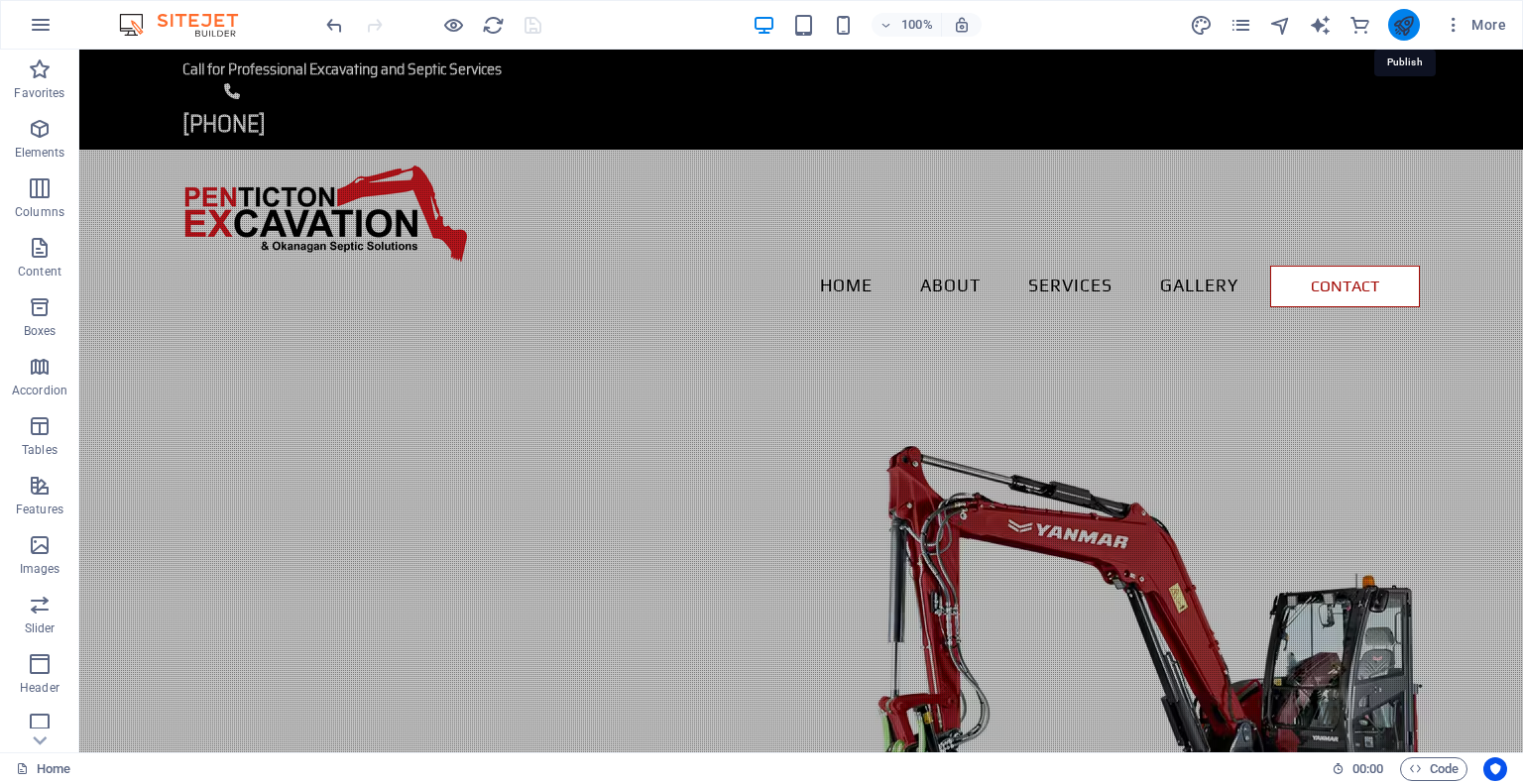 click at bounding box center [1403, 25] 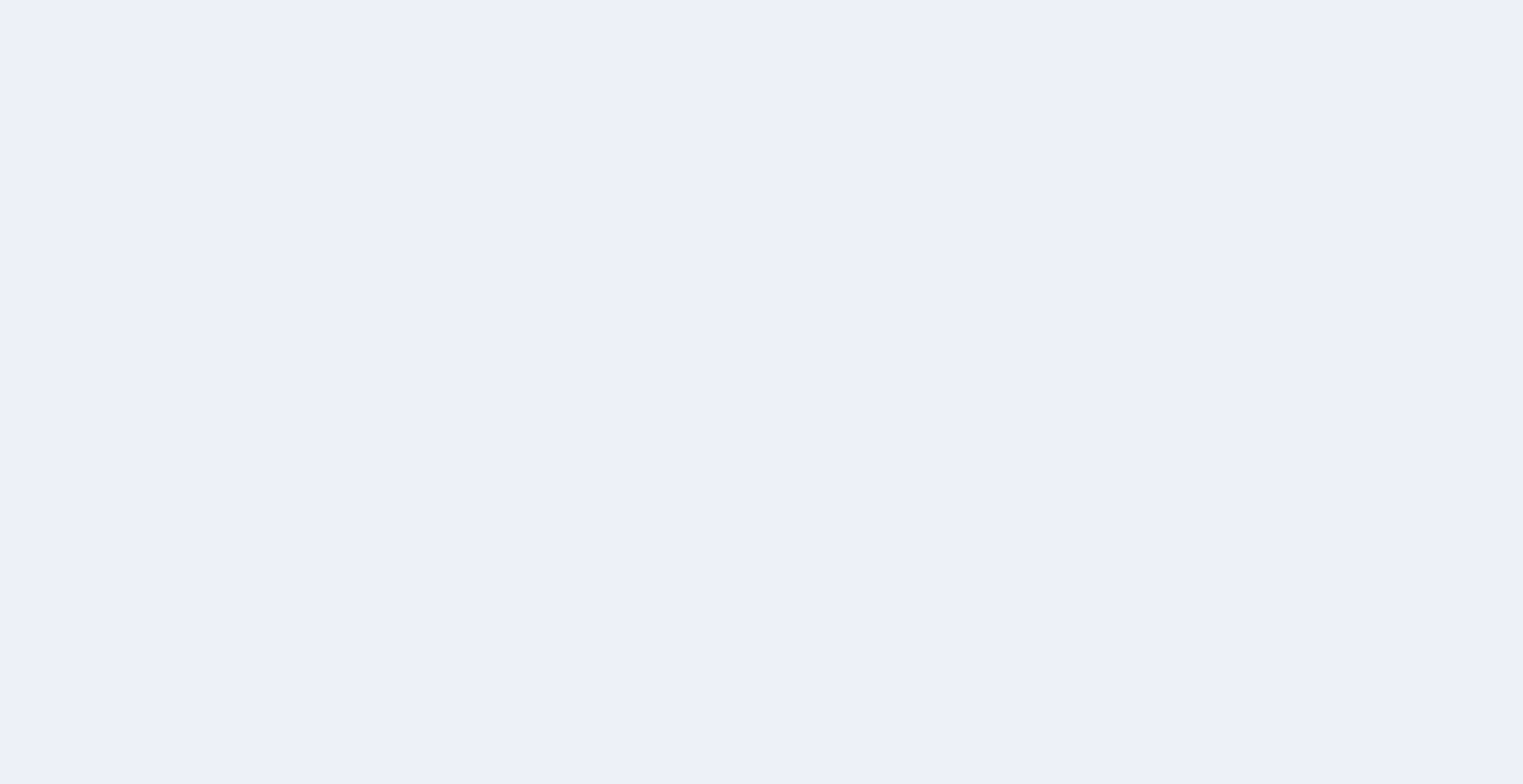 scroll, scrollTop: 0, scrollLeft: 0, axis: both 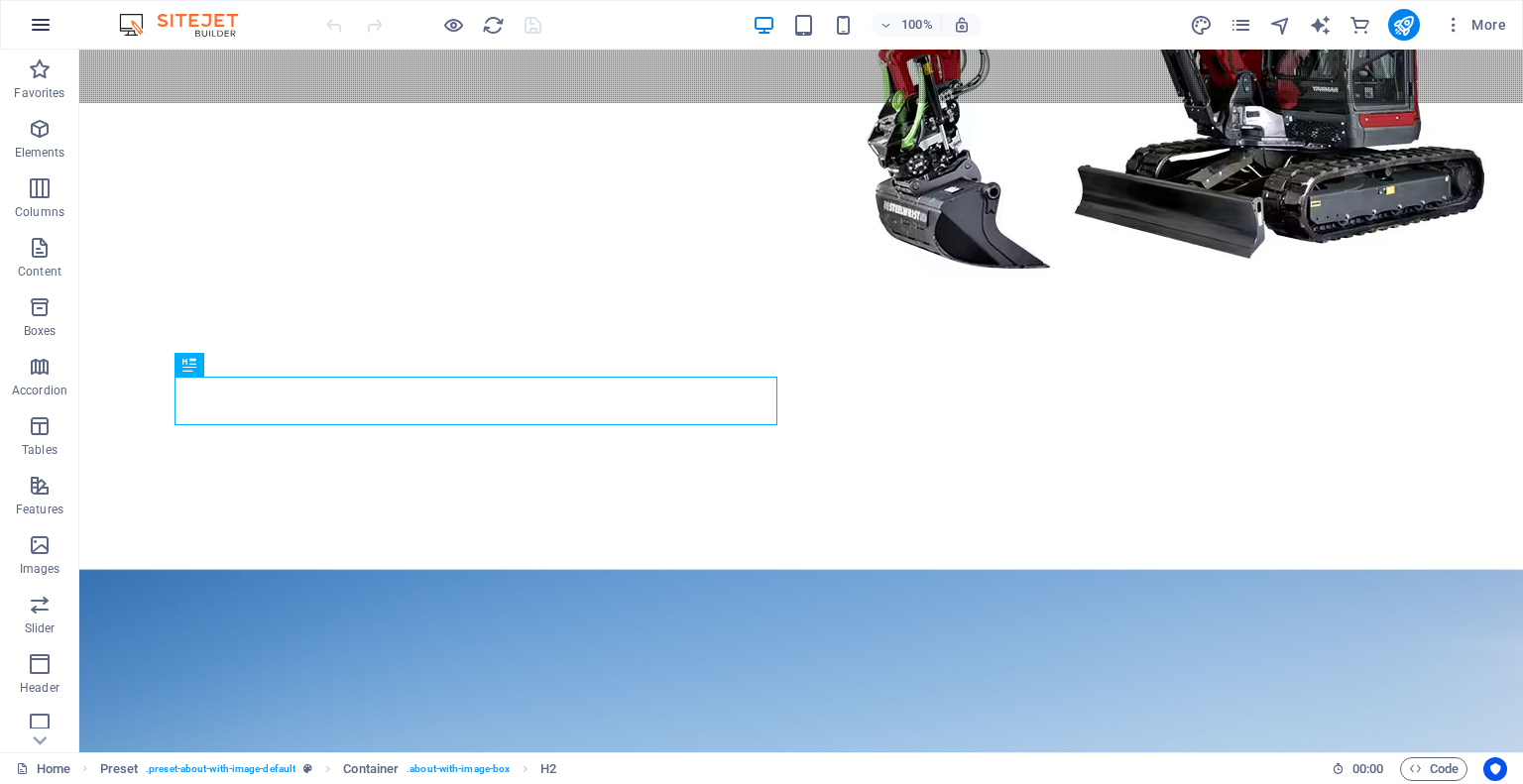 click at bounding box center (41, 25) 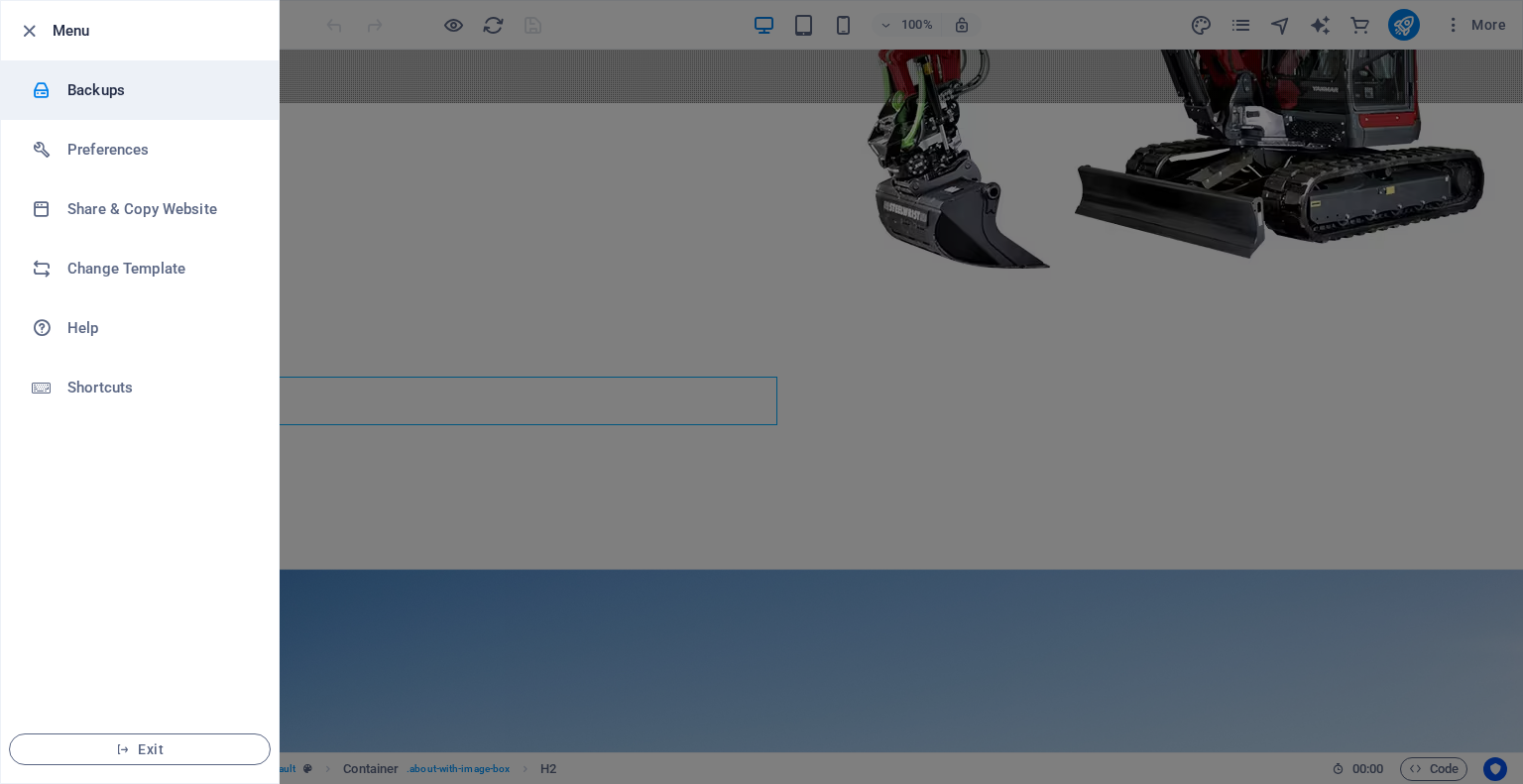 click on "Backups" at bounding box center [159, 90] 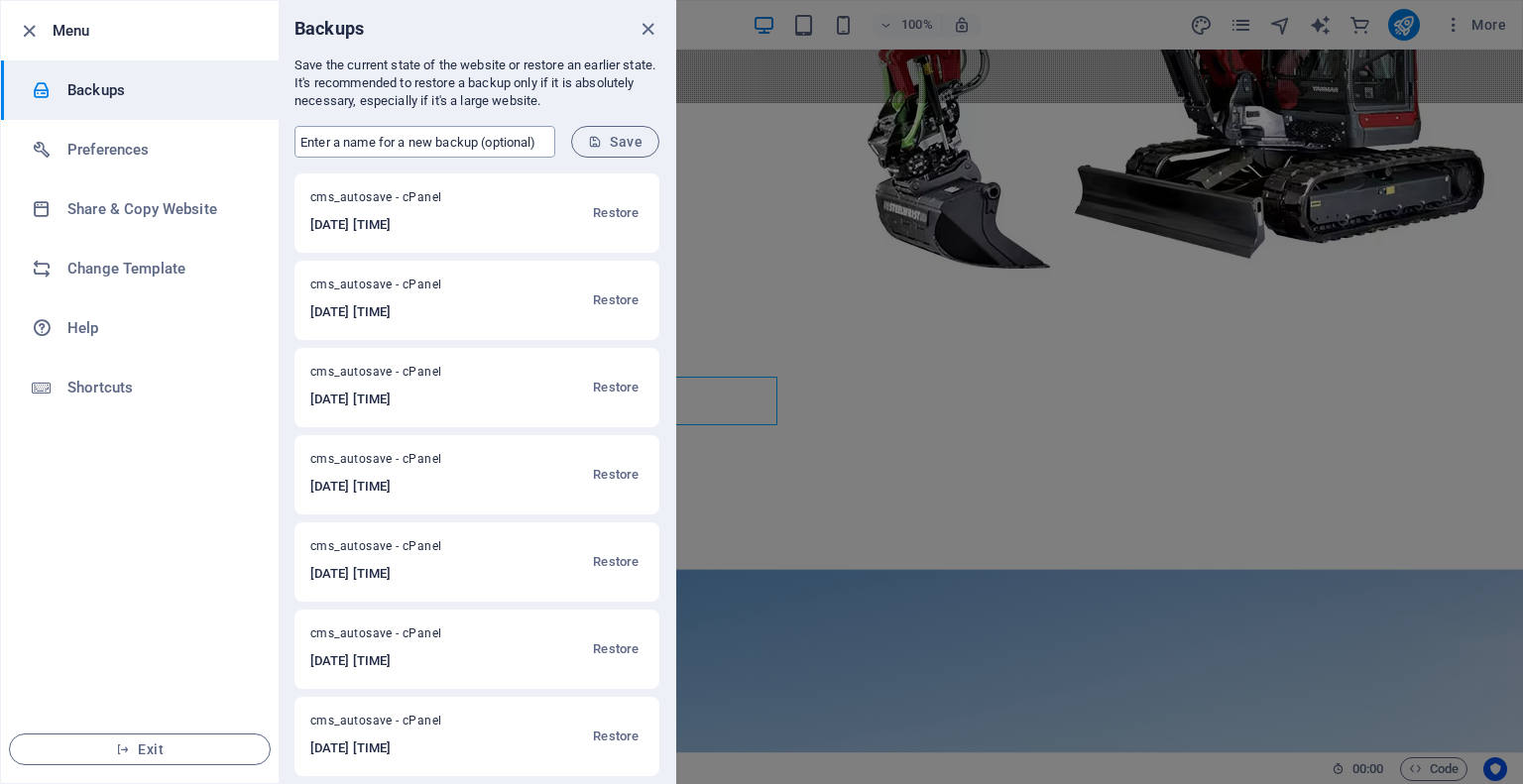 click at bounding box center (424, 142) 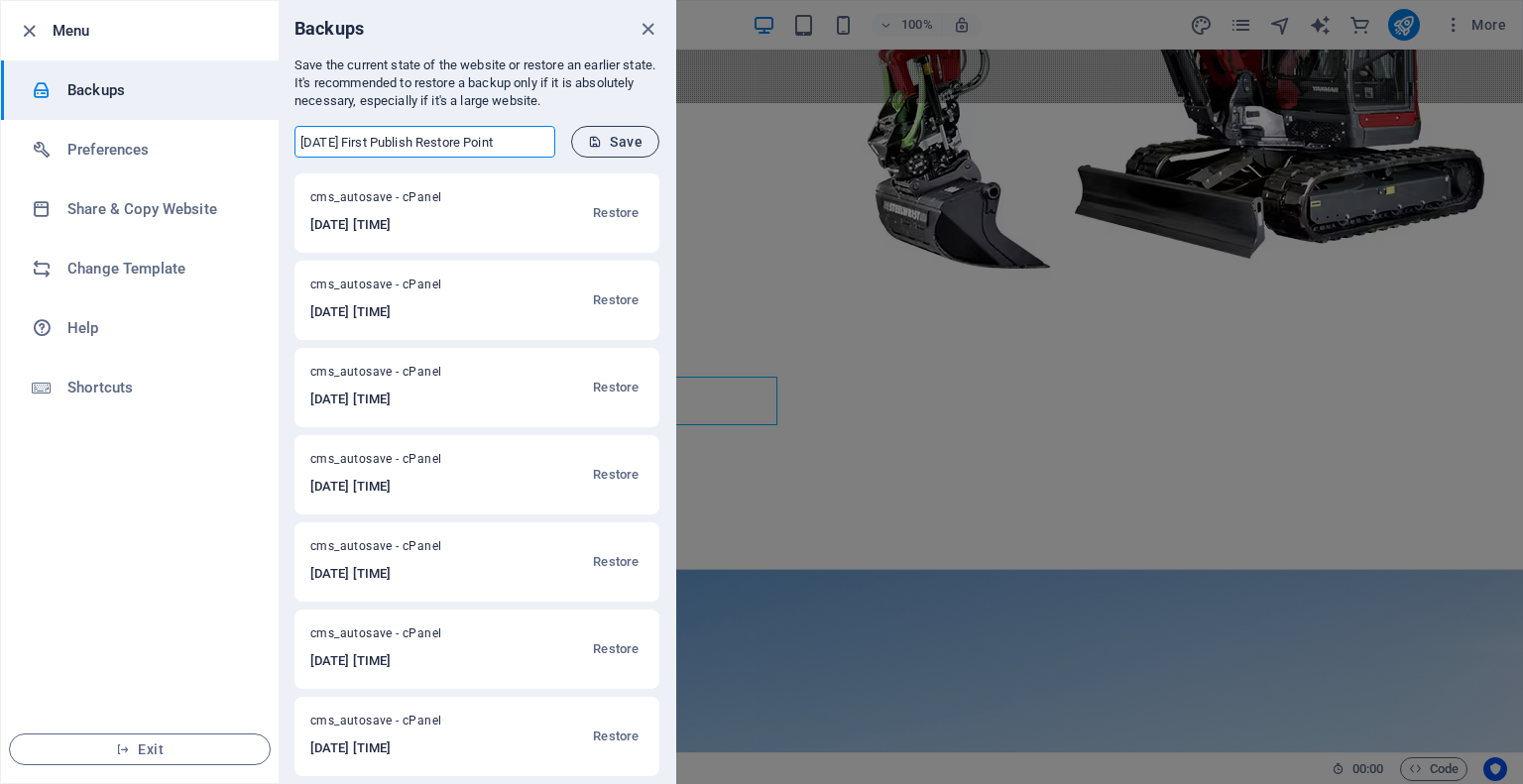 type on "250802 First Publish Restore Point" 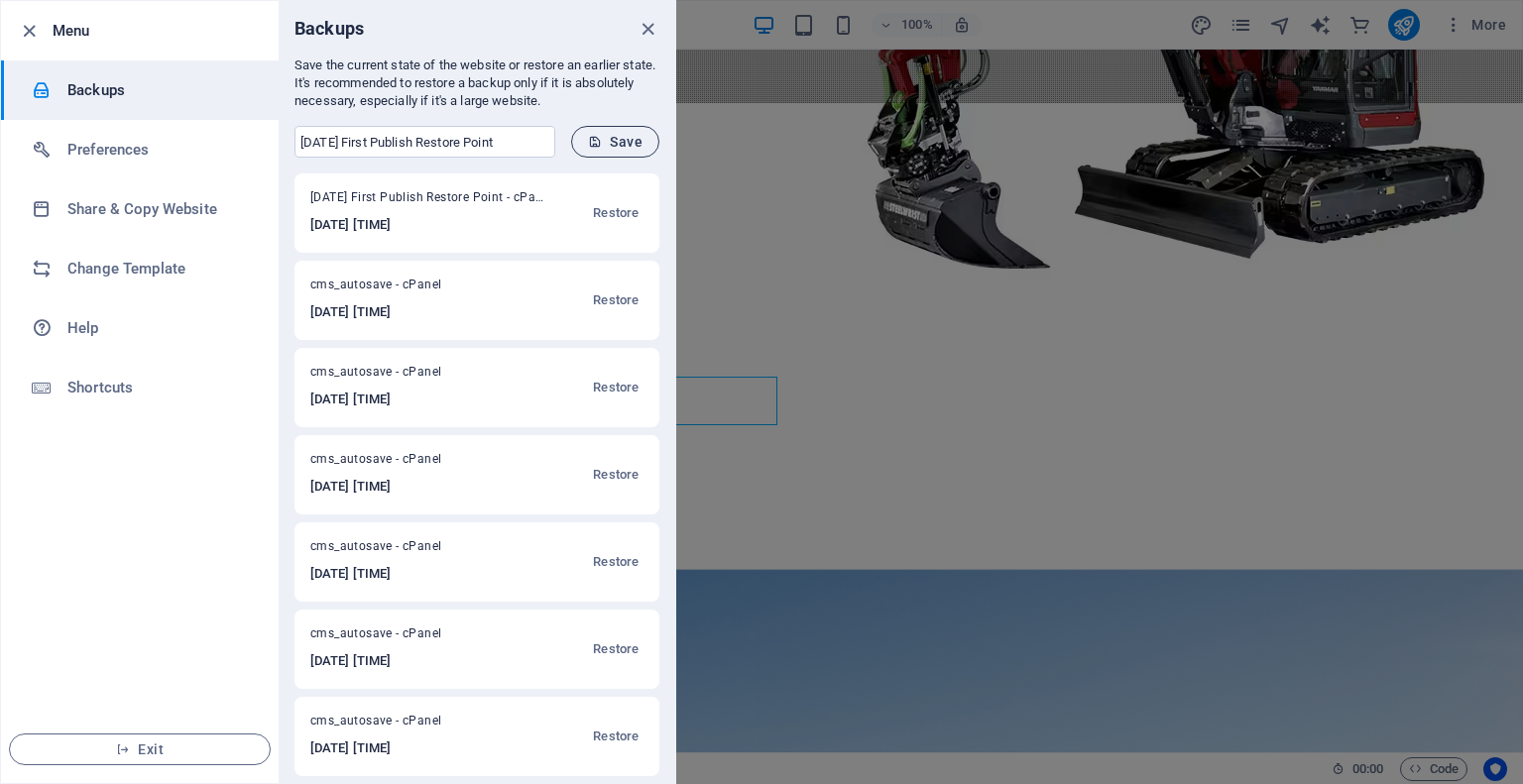 click on "Save" at bounding box center [615, 142] 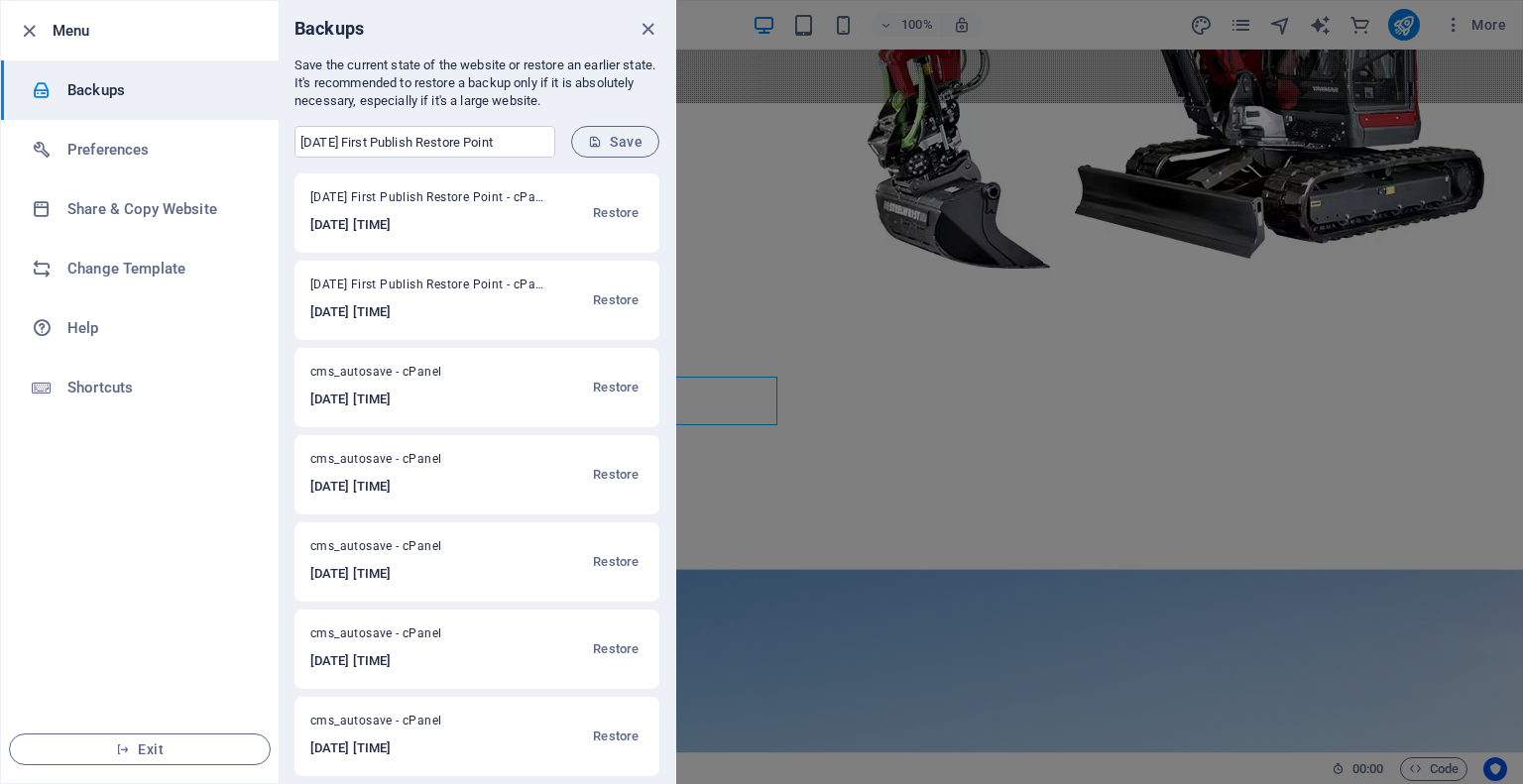 click at bounding box center [647, 29] 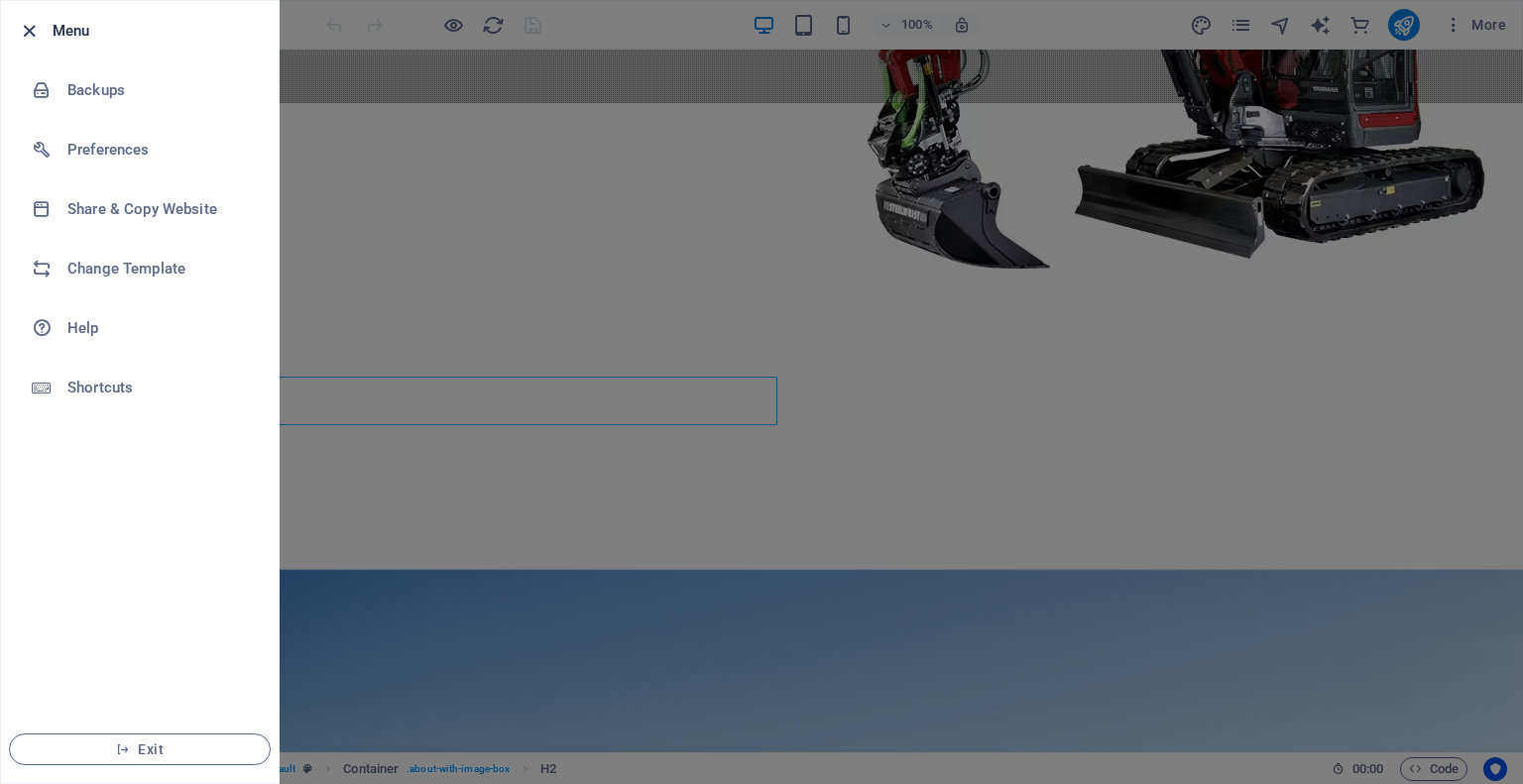 click at bounding box center (29, 31) 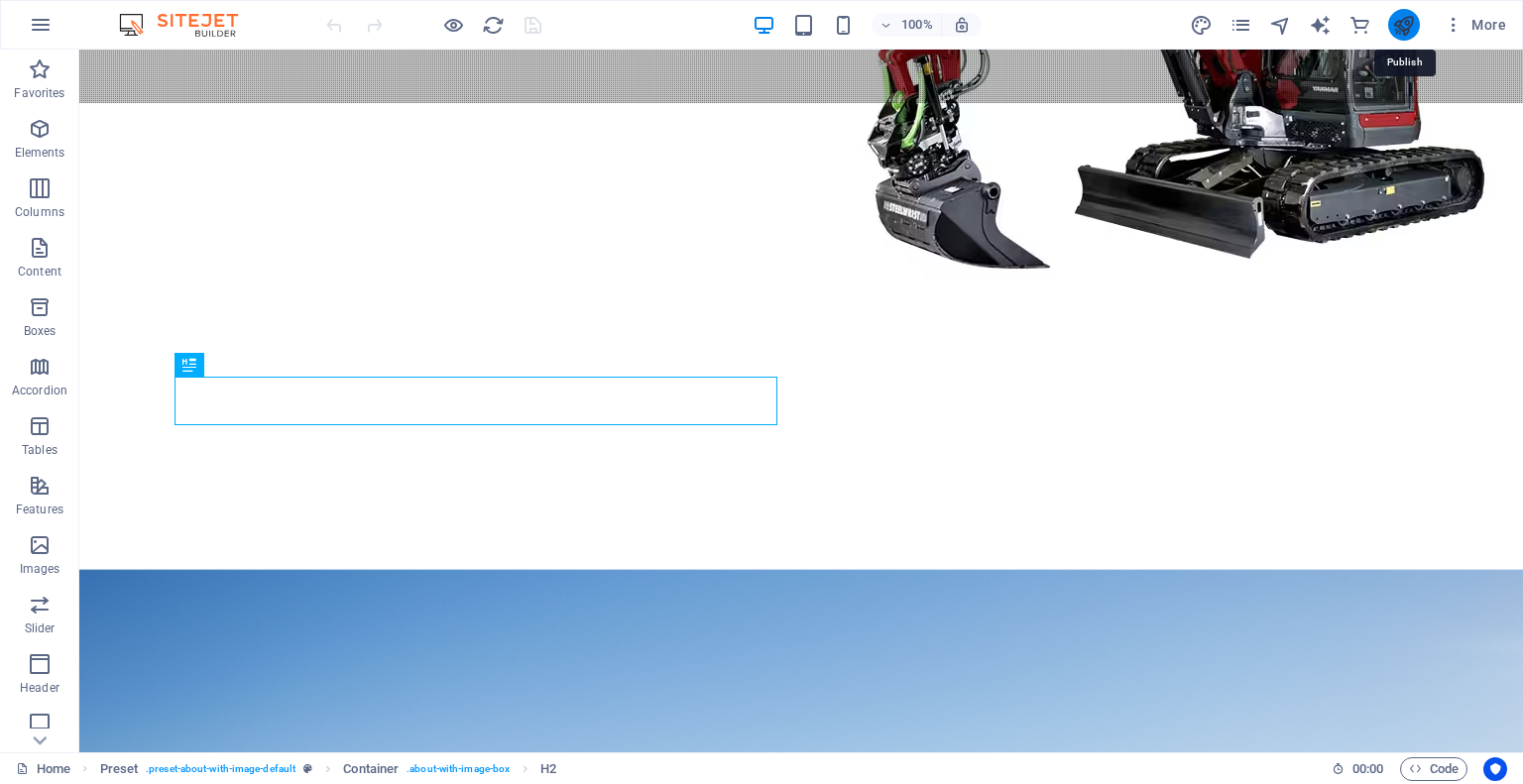 click at bounding box center [1403, 25] 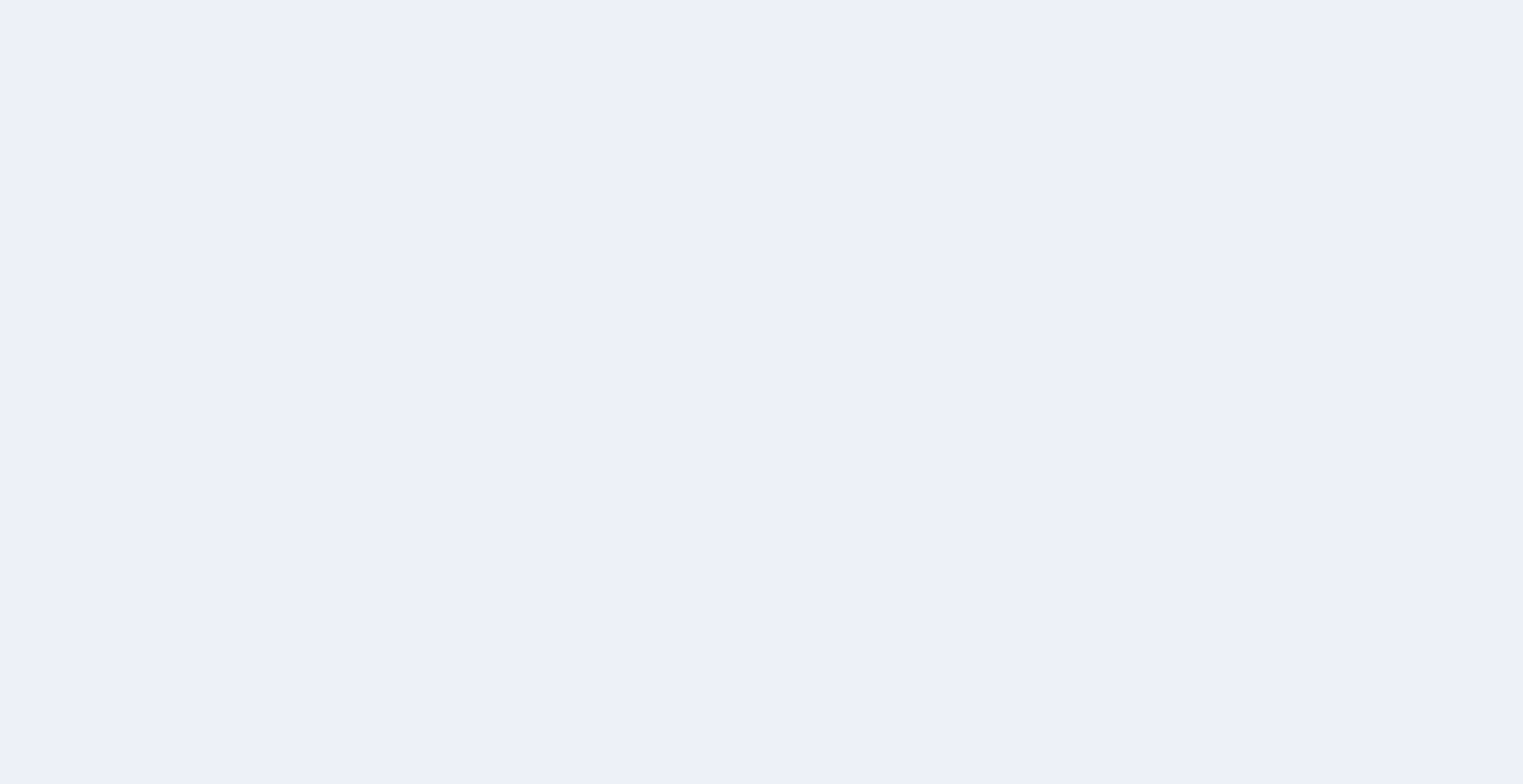 scroll, scrollTop: 0, scrollLeft: 0, axis: both 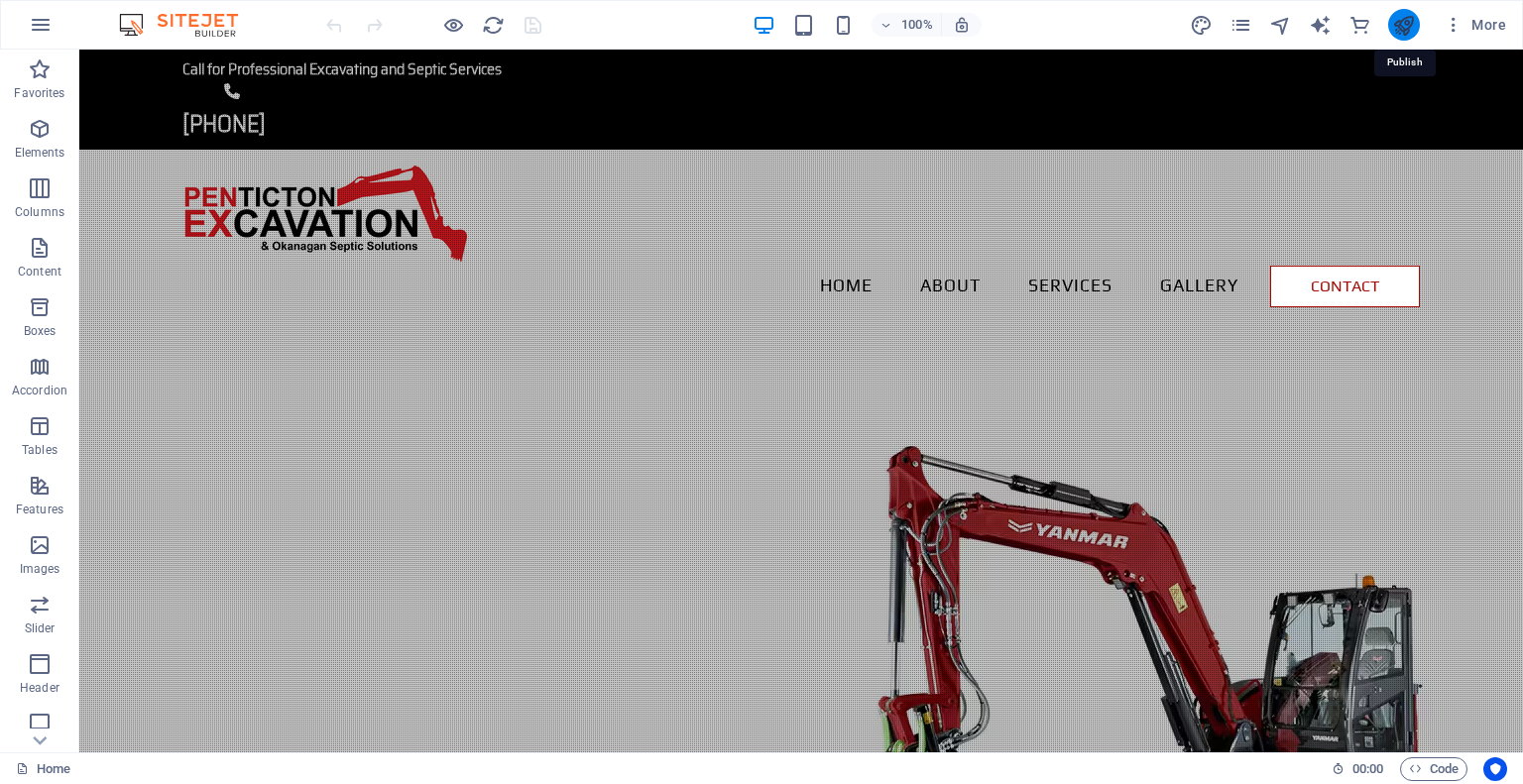 click at bounding box center (1403, 25) 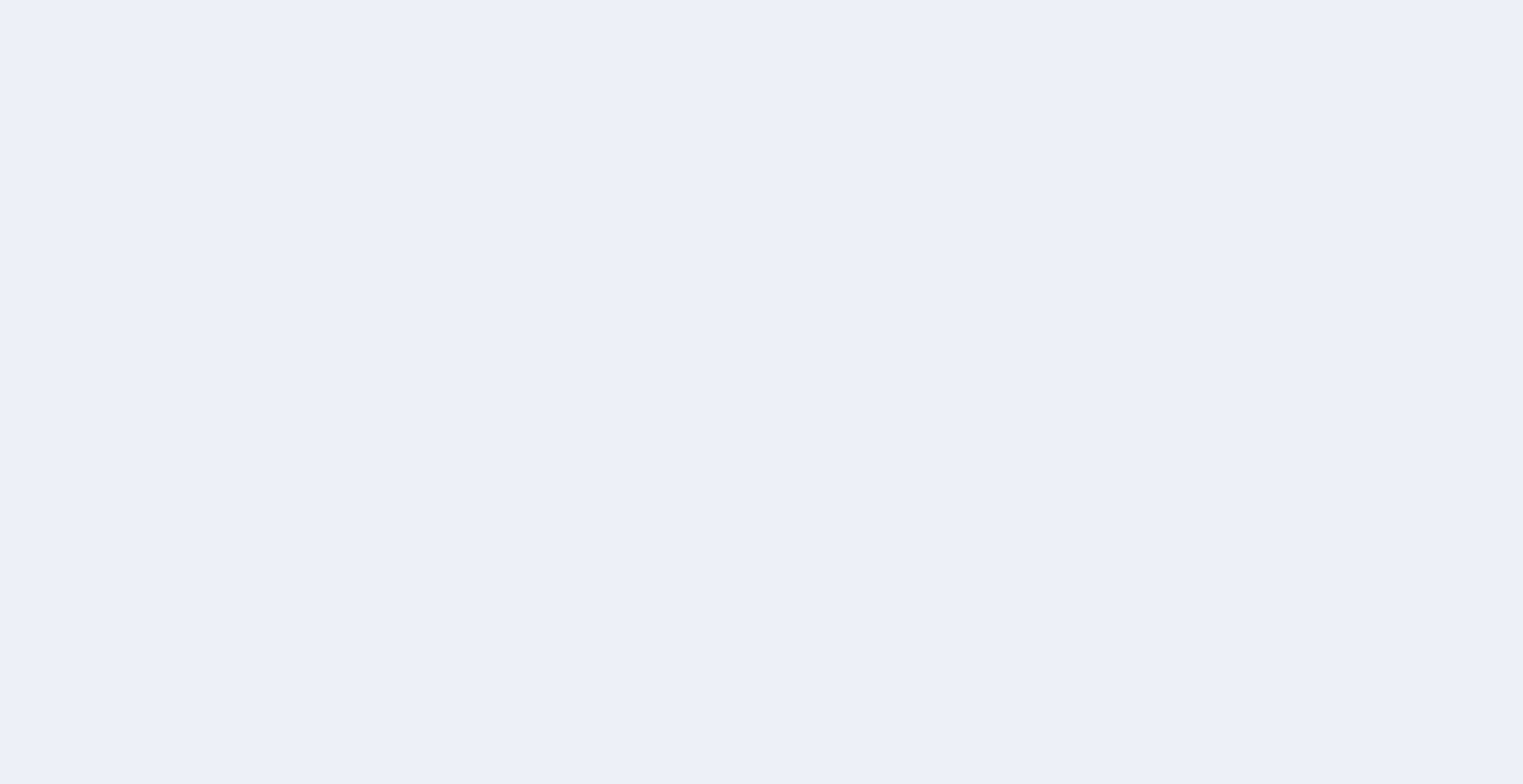 scroll, scrollTop: 0, scrollLeft: 0, axis: both 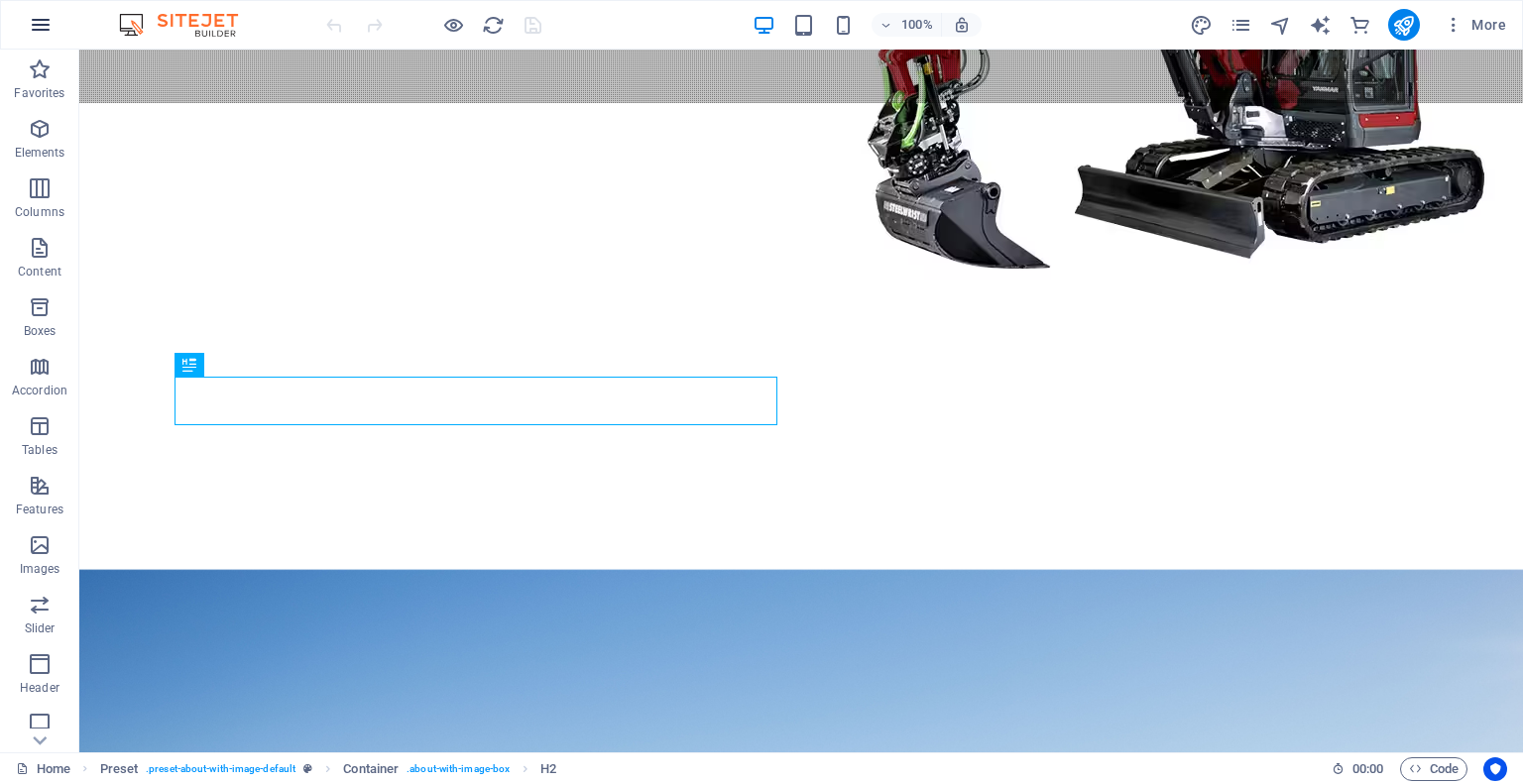 click at bounding box center (41, 25) 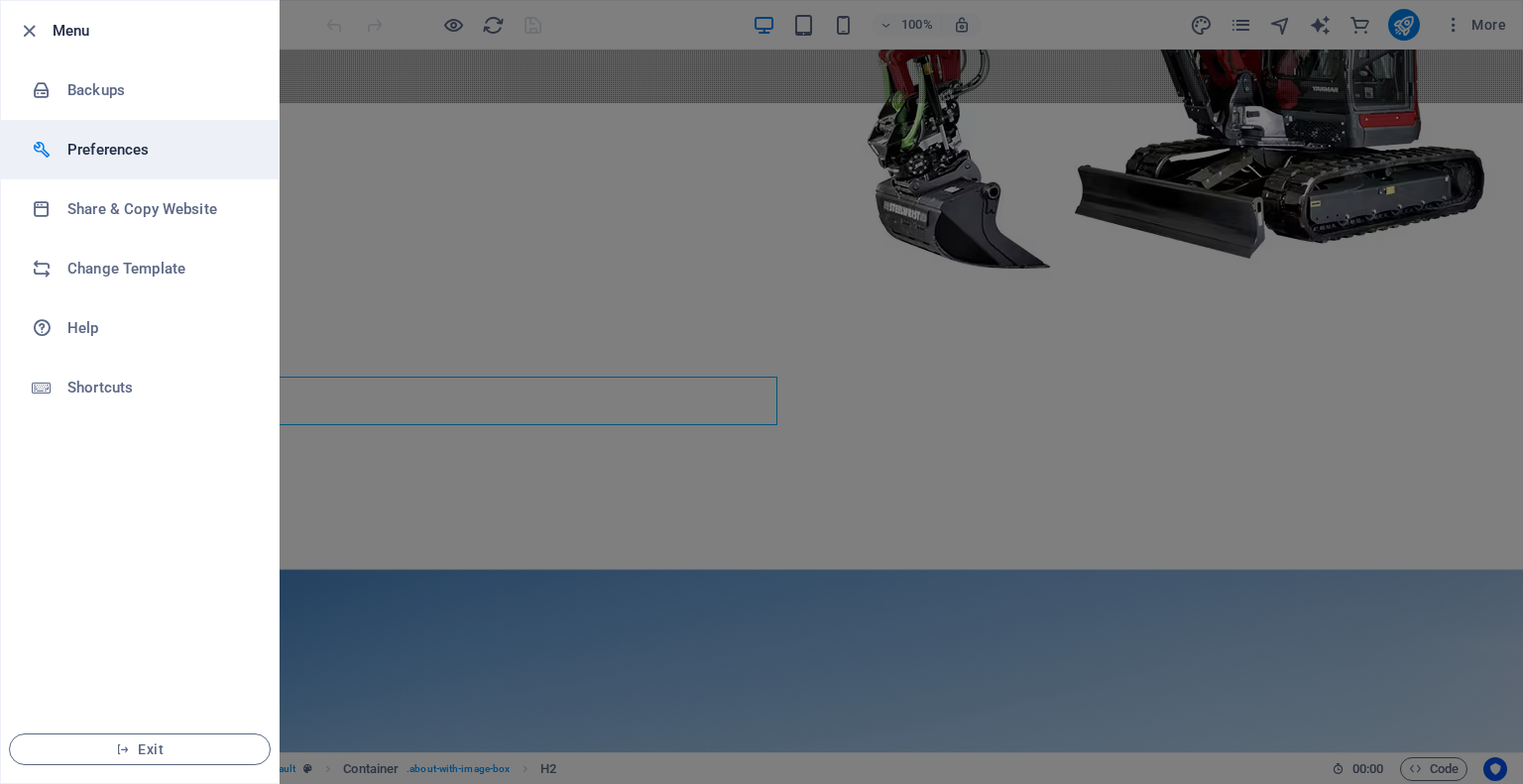 click on "Preferences" at bounding box center [159, 150] 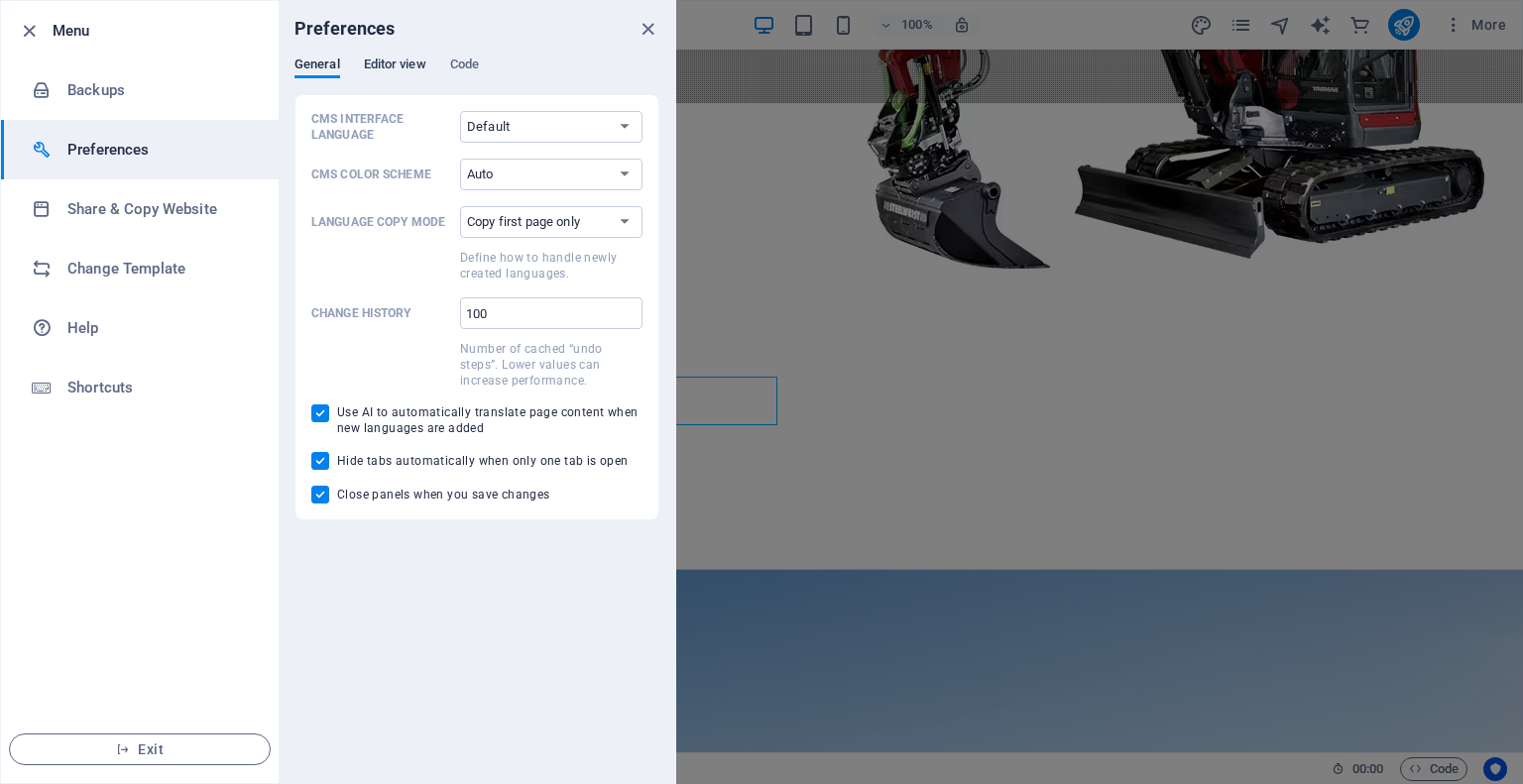 click on "Editor view" at bounding box center [395, 66] 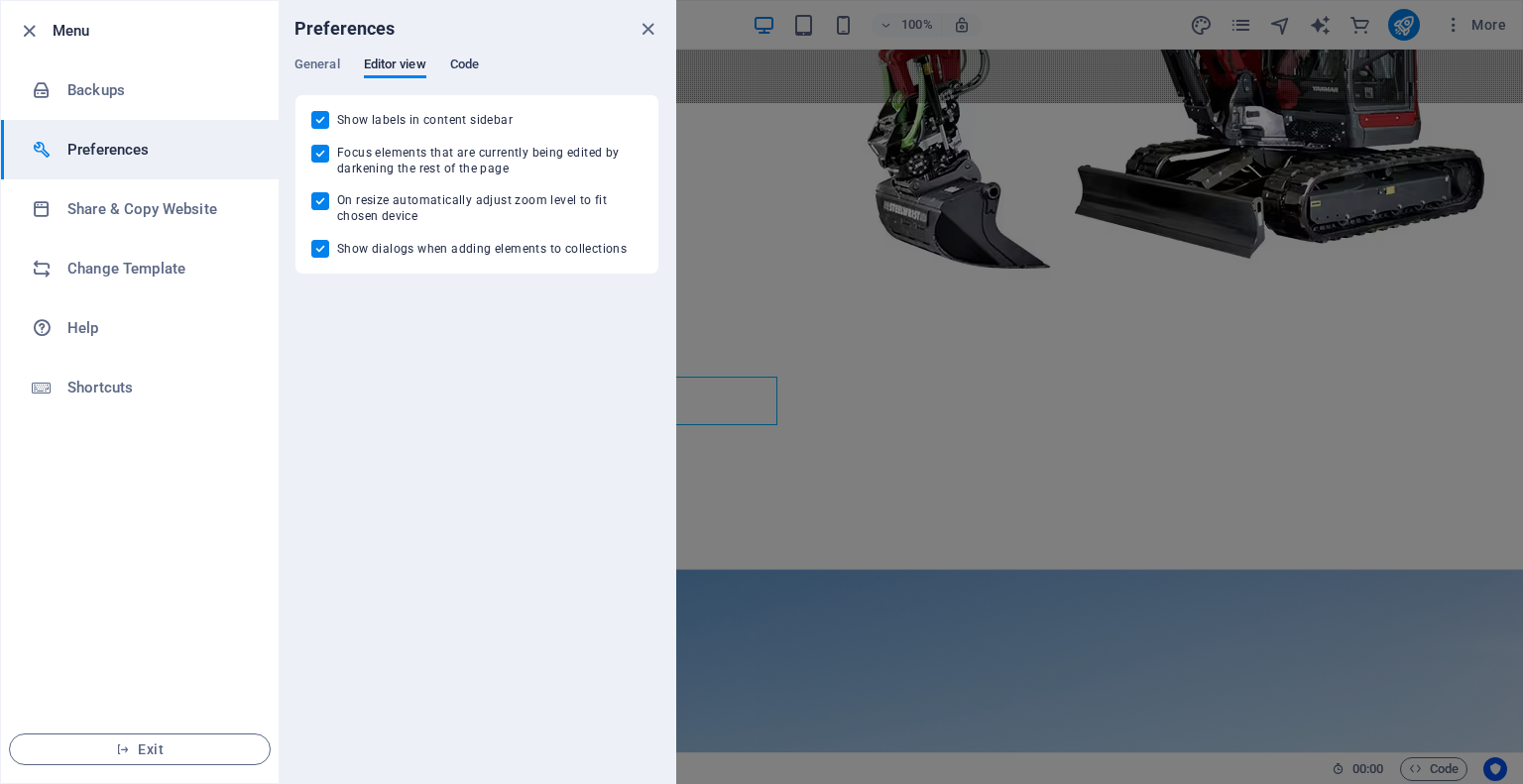 click on "Code" at bounding box center [464, 66] 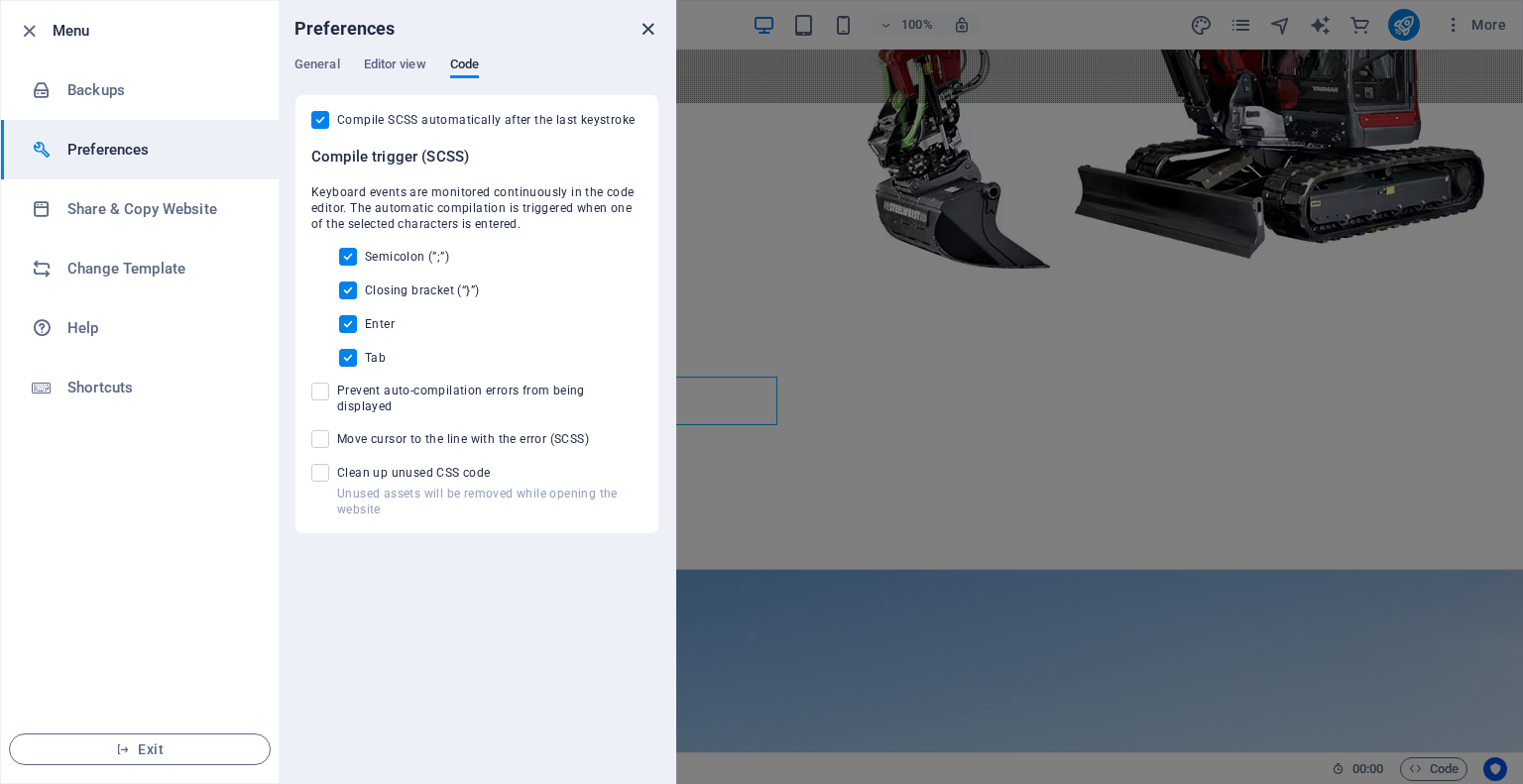 click at bounding box center (647, 29) 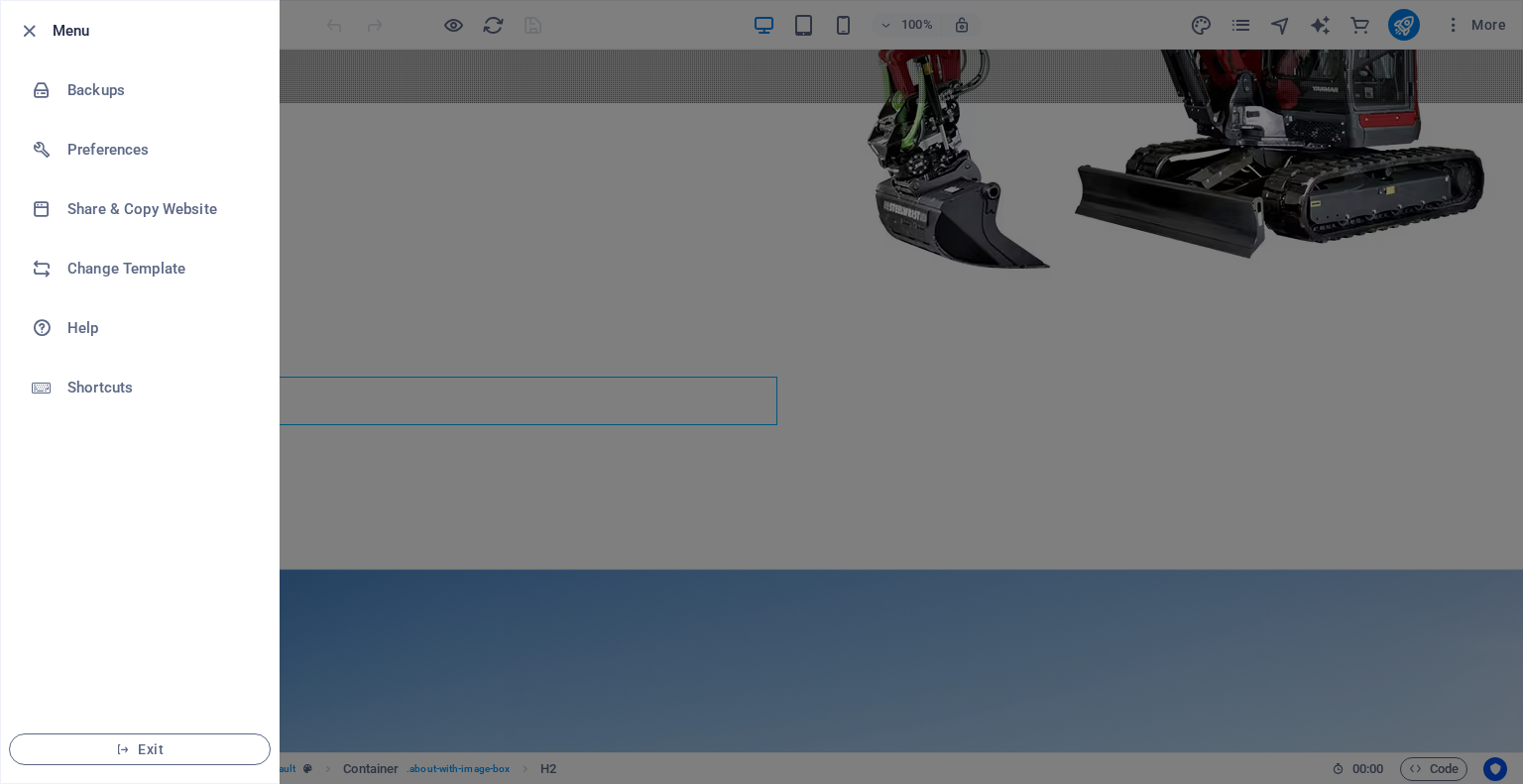 click on "Menu" at bounding box center (158, 31) 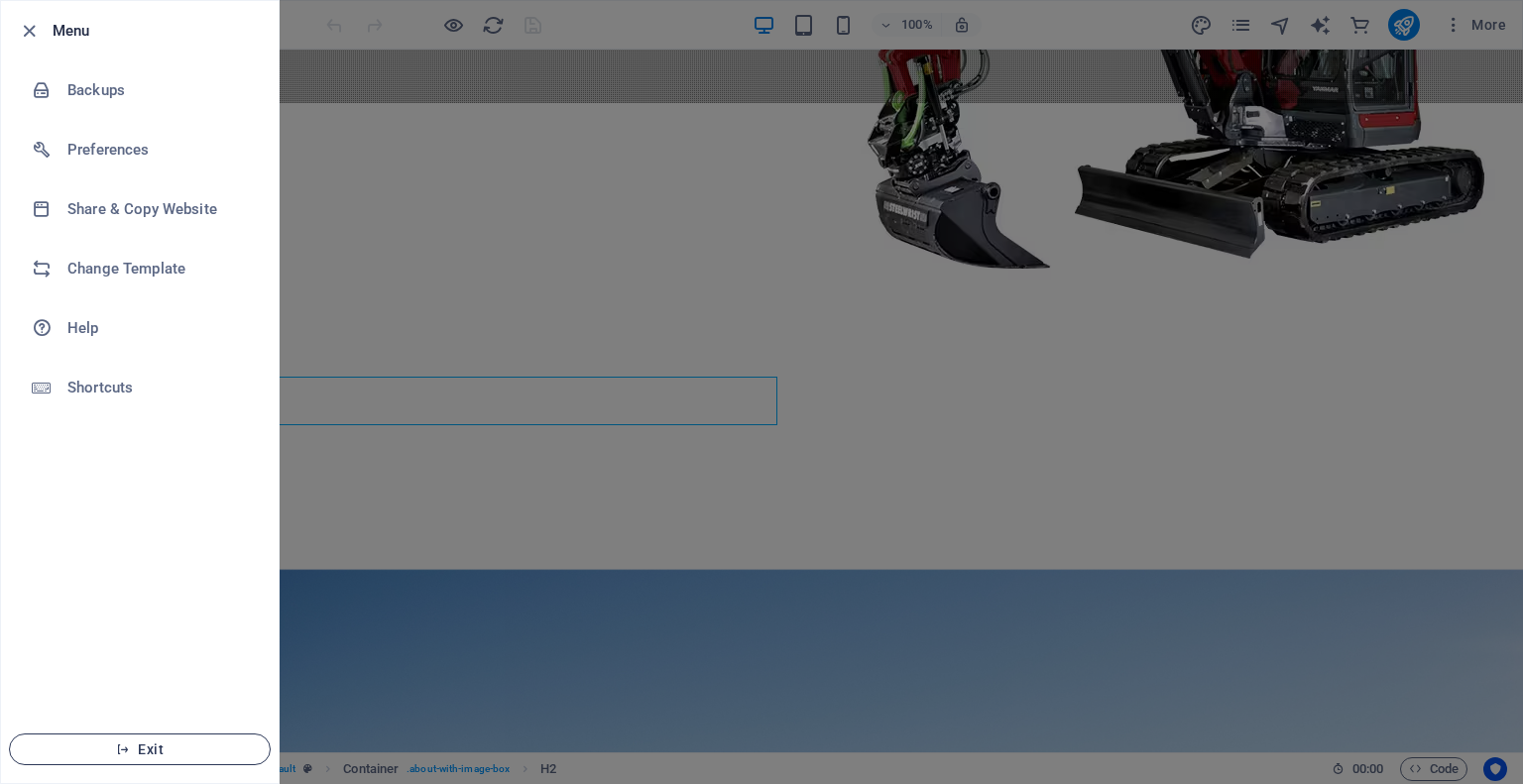 click on "Exit" at bounding box center [140, 749] 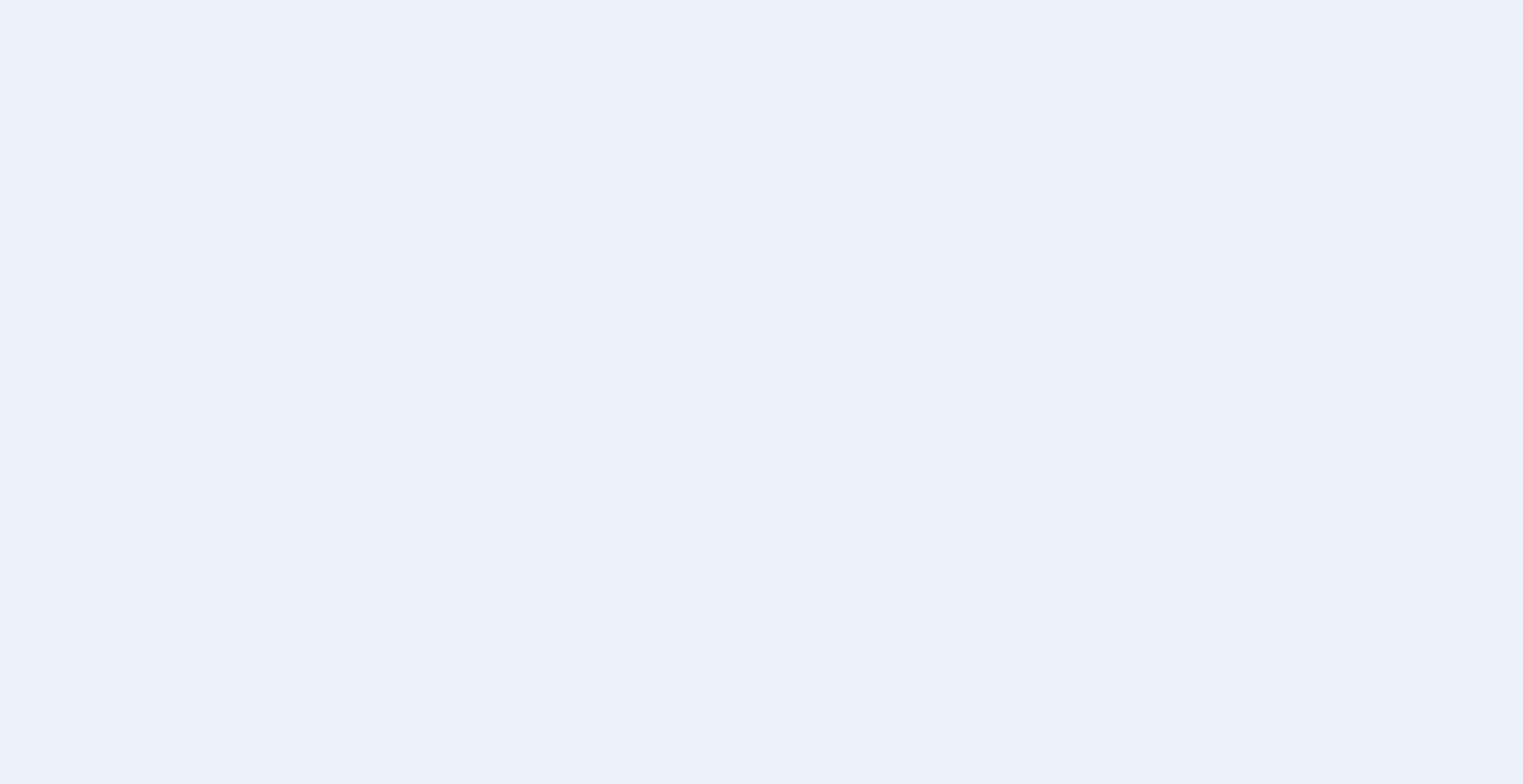 scroll, scrollTop: 0, scrollLeft: 0, axis: both 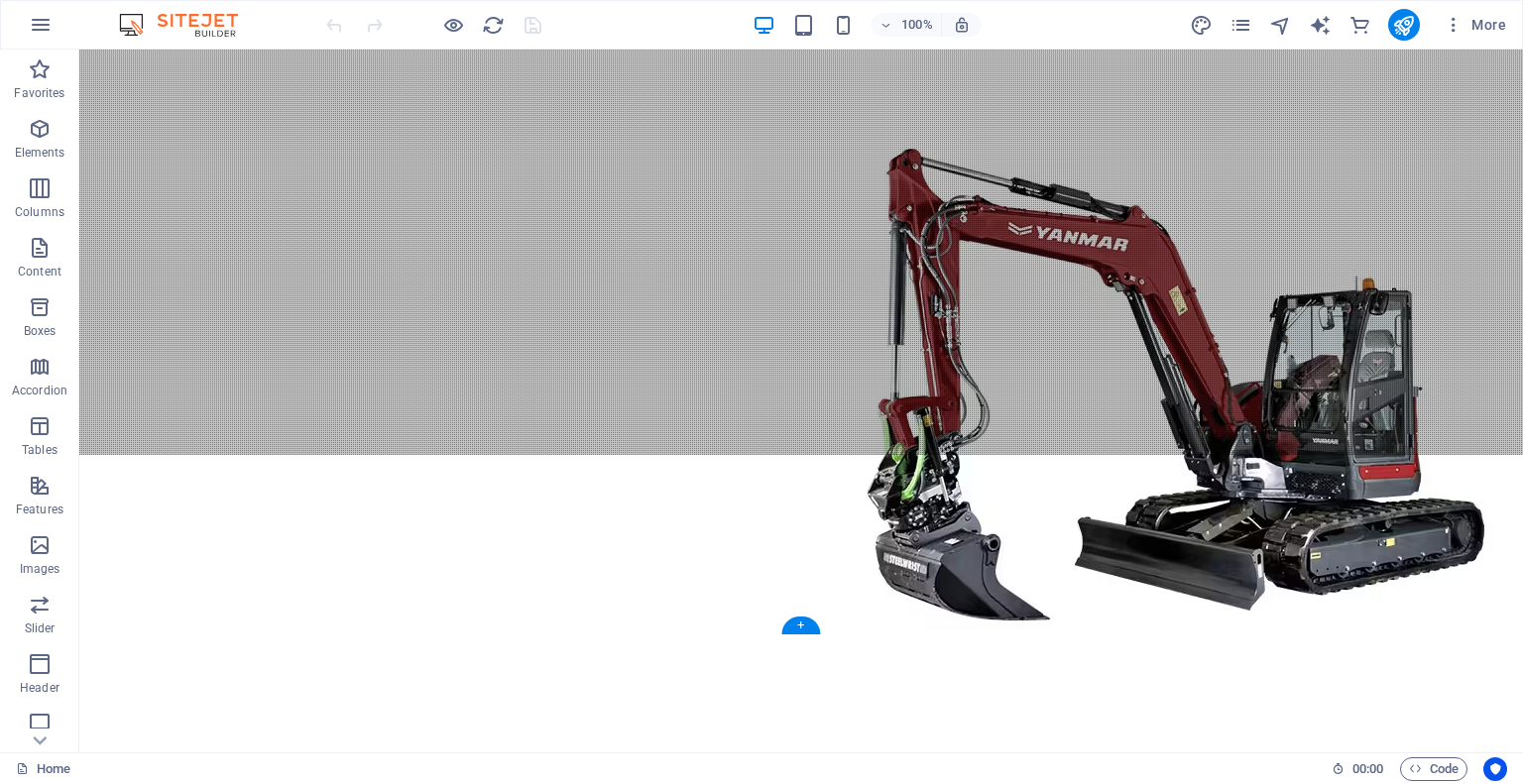 click at bounding box center (801, 1132) 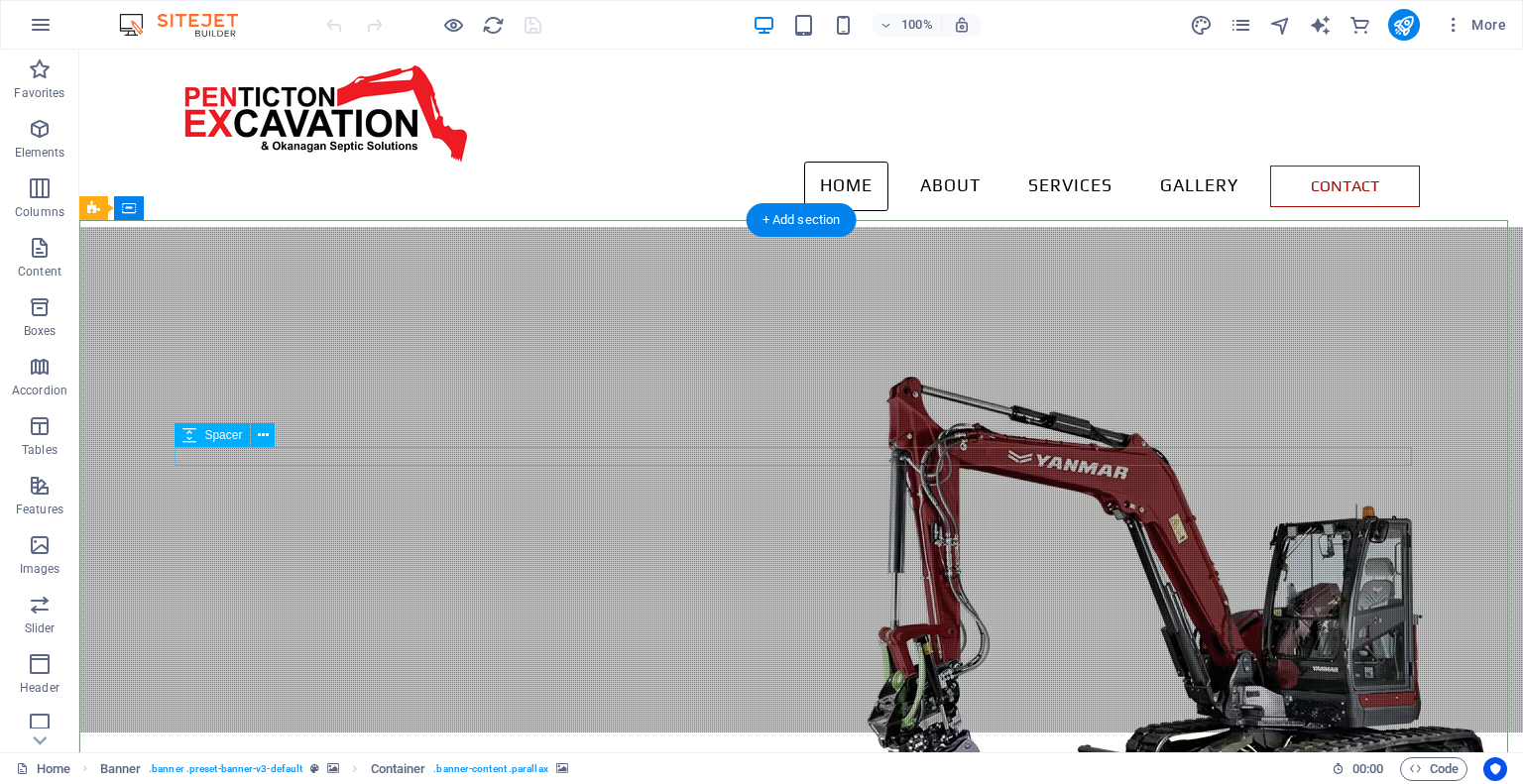scroll, scrollTop: 0, scrollLeft: 0, axis: both 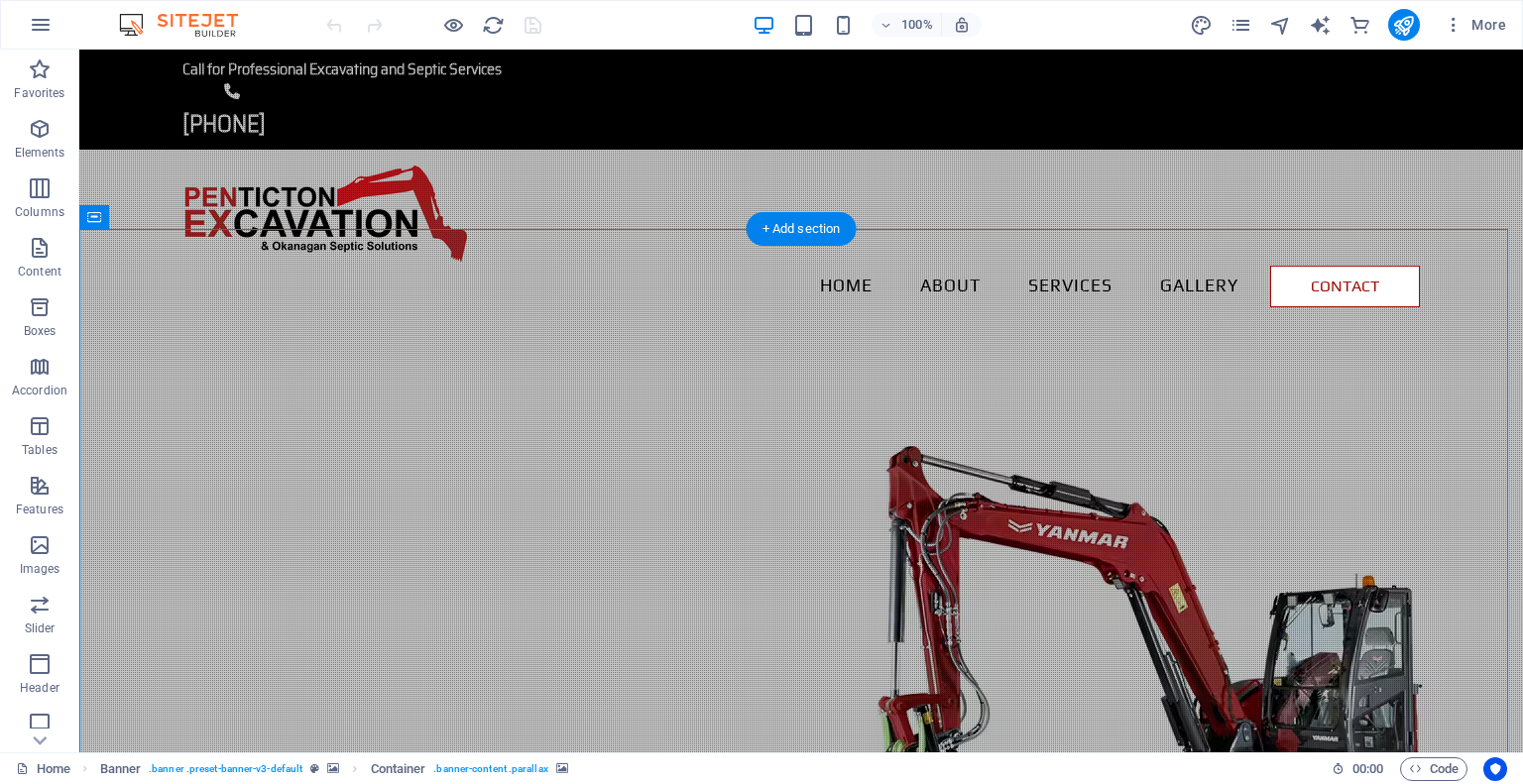 click at bounding box center [801, 1310] 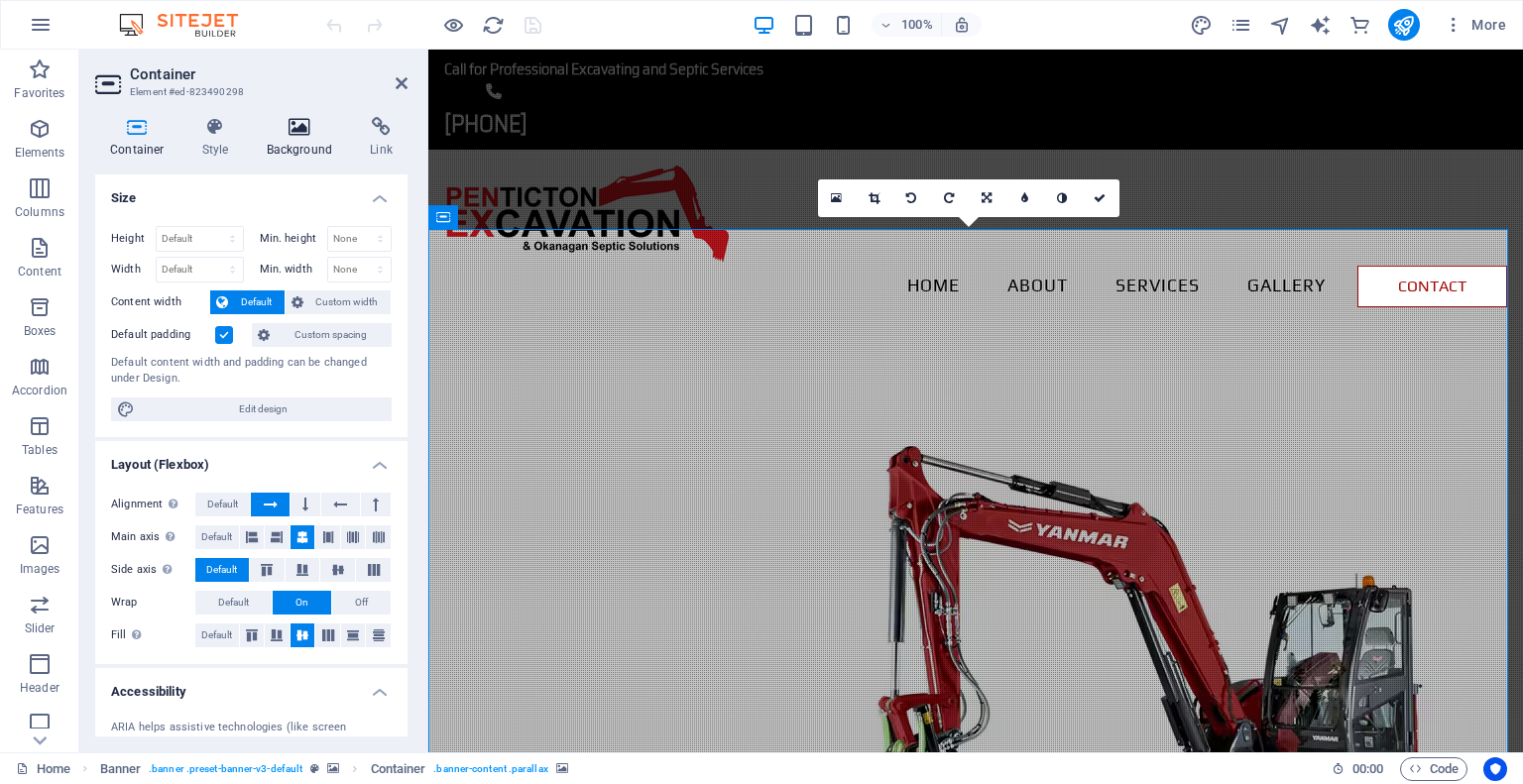 click on "Background" at bounding box center (303, 138) 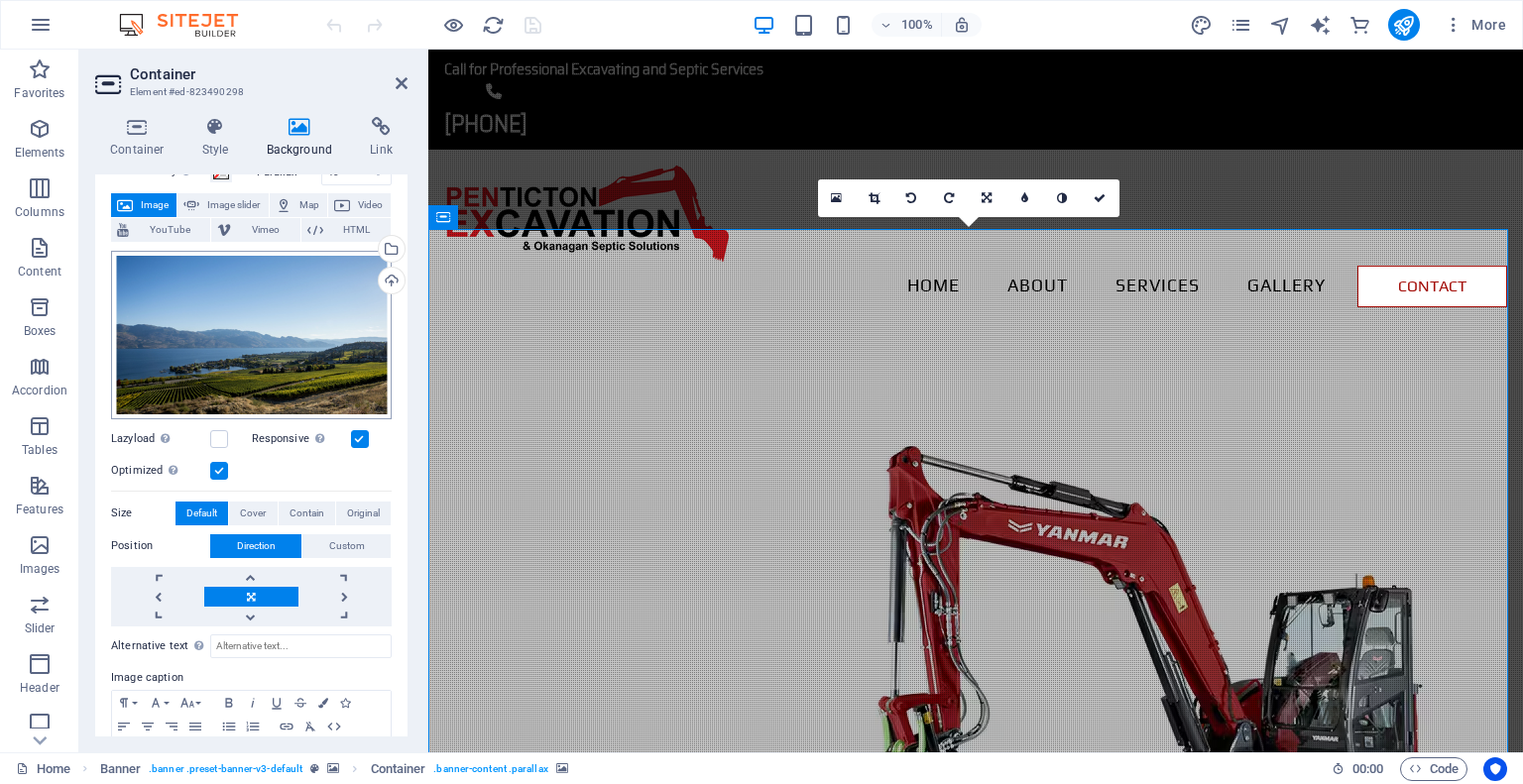 scroll, scrollTop: 198, scrollLeft: 0, axis: vertical 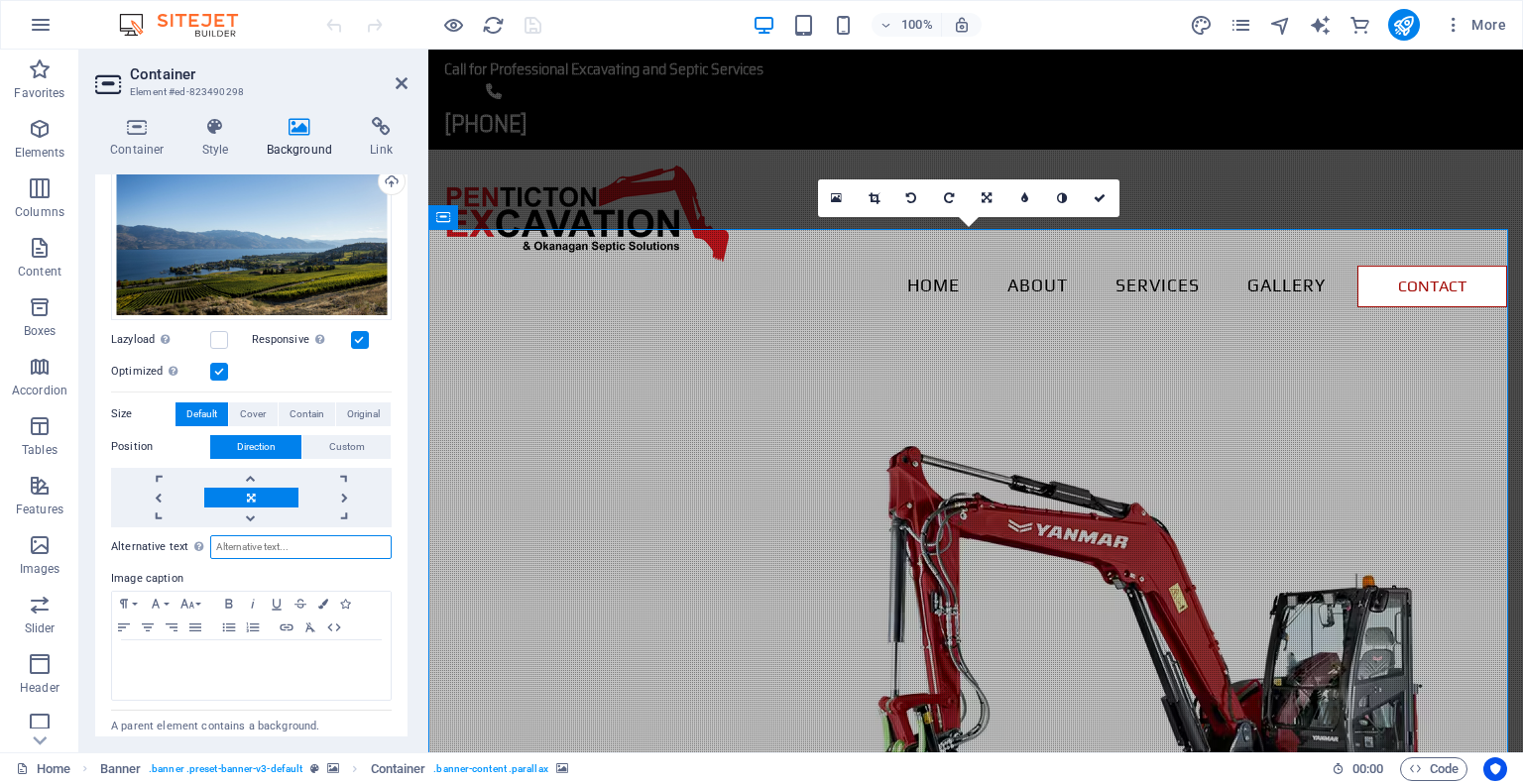 click on "Alternative text The alternative text is used by devices that cannot display images (e.g. image search engines) and should be added to every image to improve website accessibility." at bounding box center (300, 547) 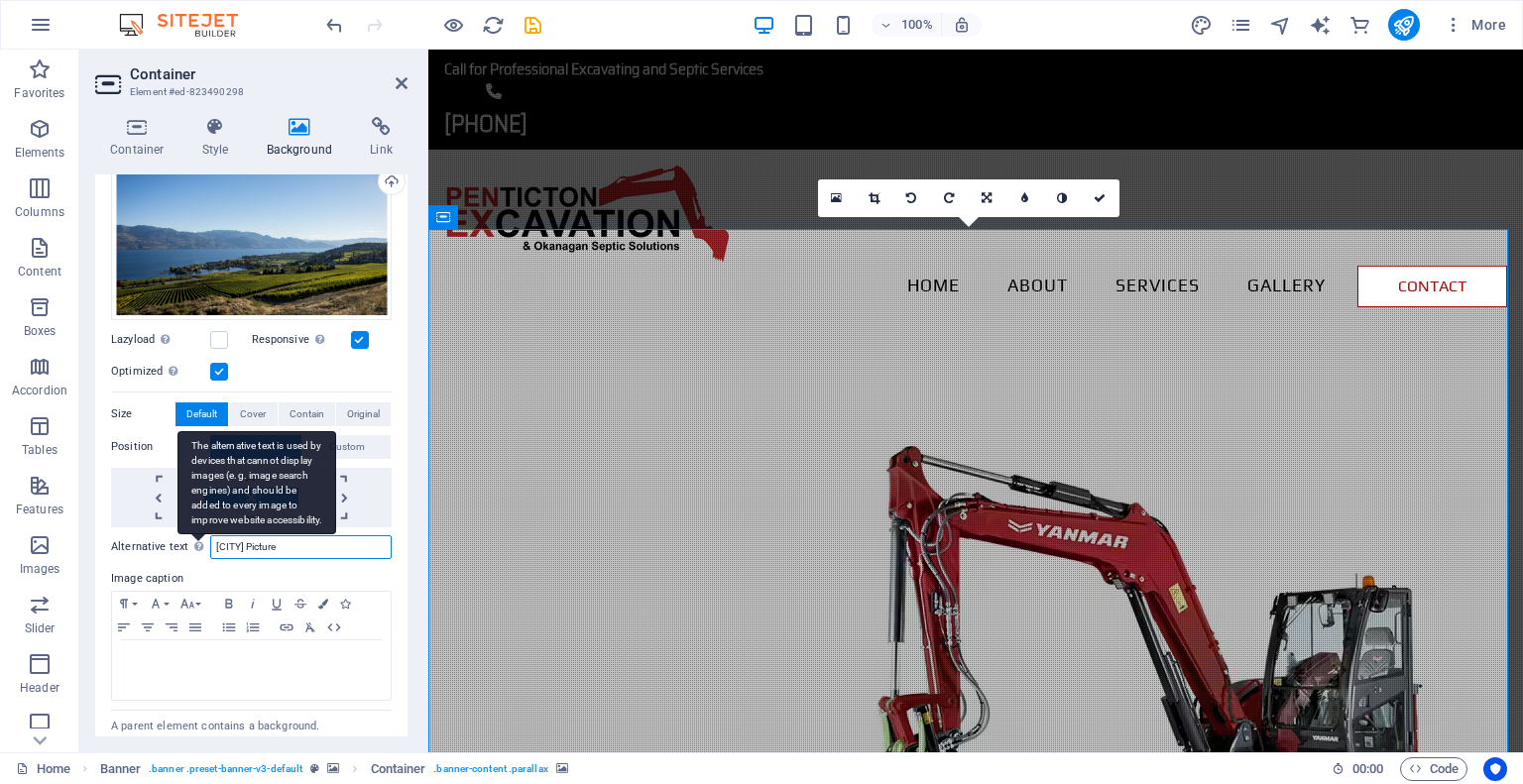 drag, startPoint x: 318, startPoint y: 543, endPoint x: 194, endPoint y: 538, distance: 124.10077 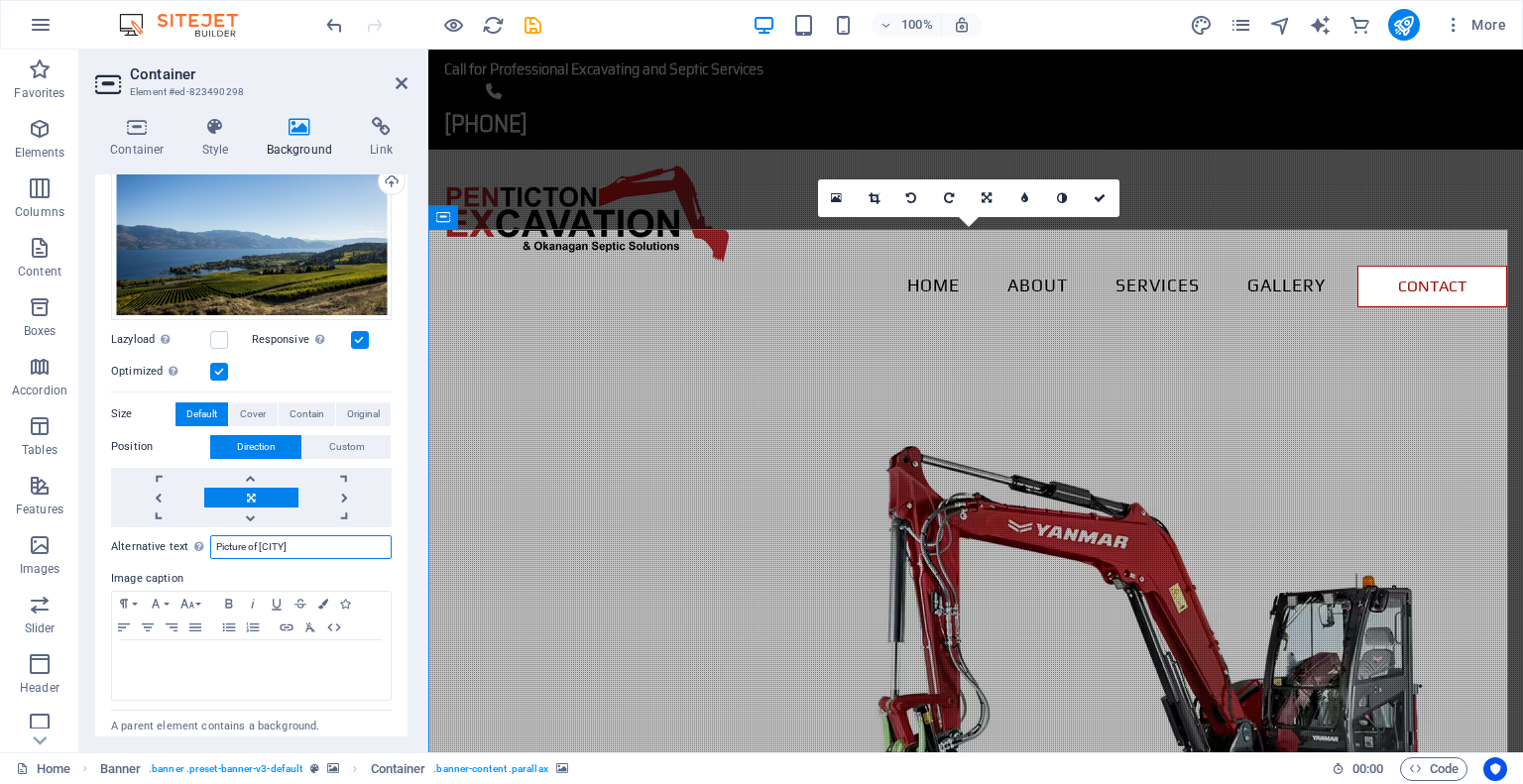 scroll, scrollTop: 240, scrollLeft: 0, axis: vertical 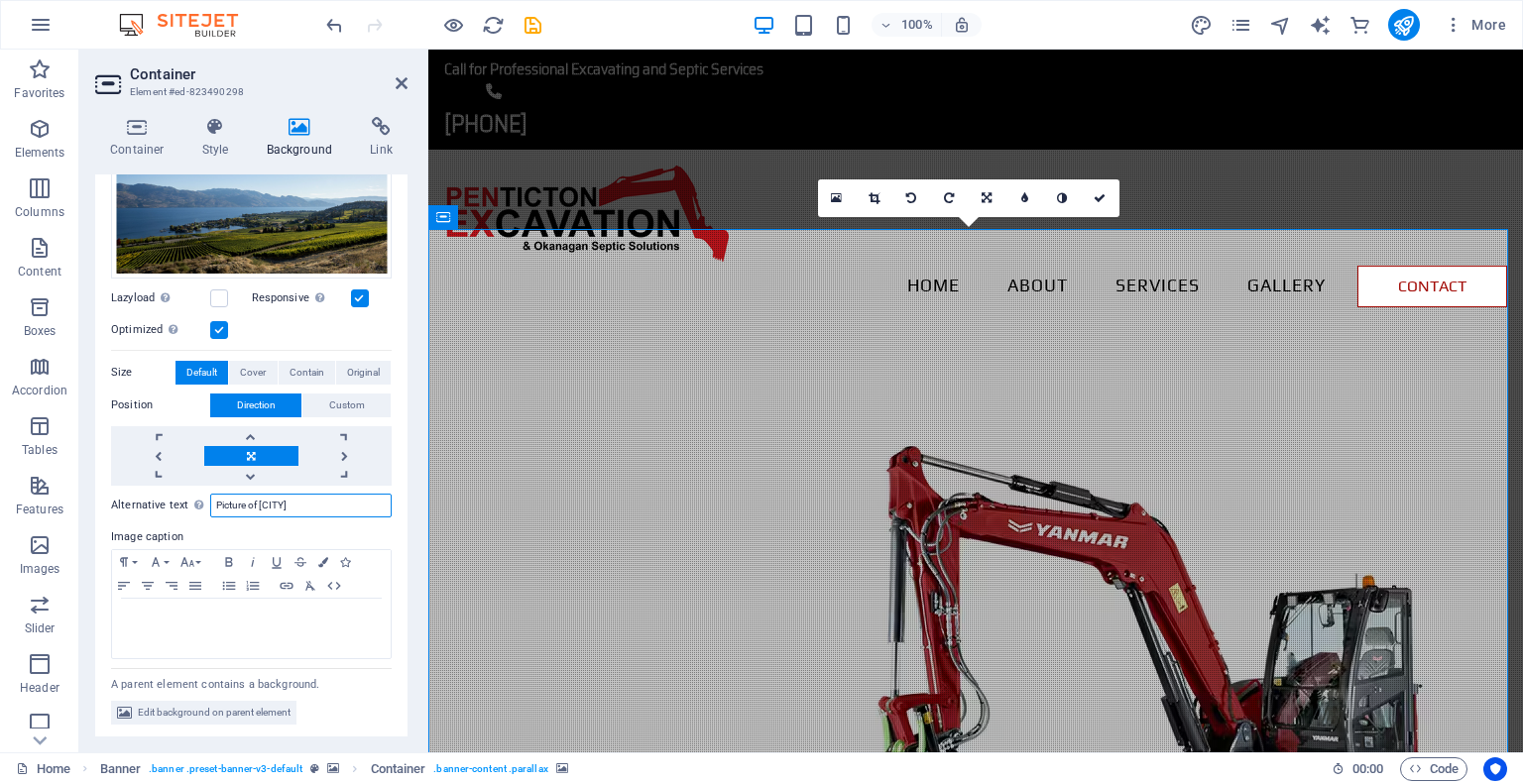 type on "Picture of [CITY]" 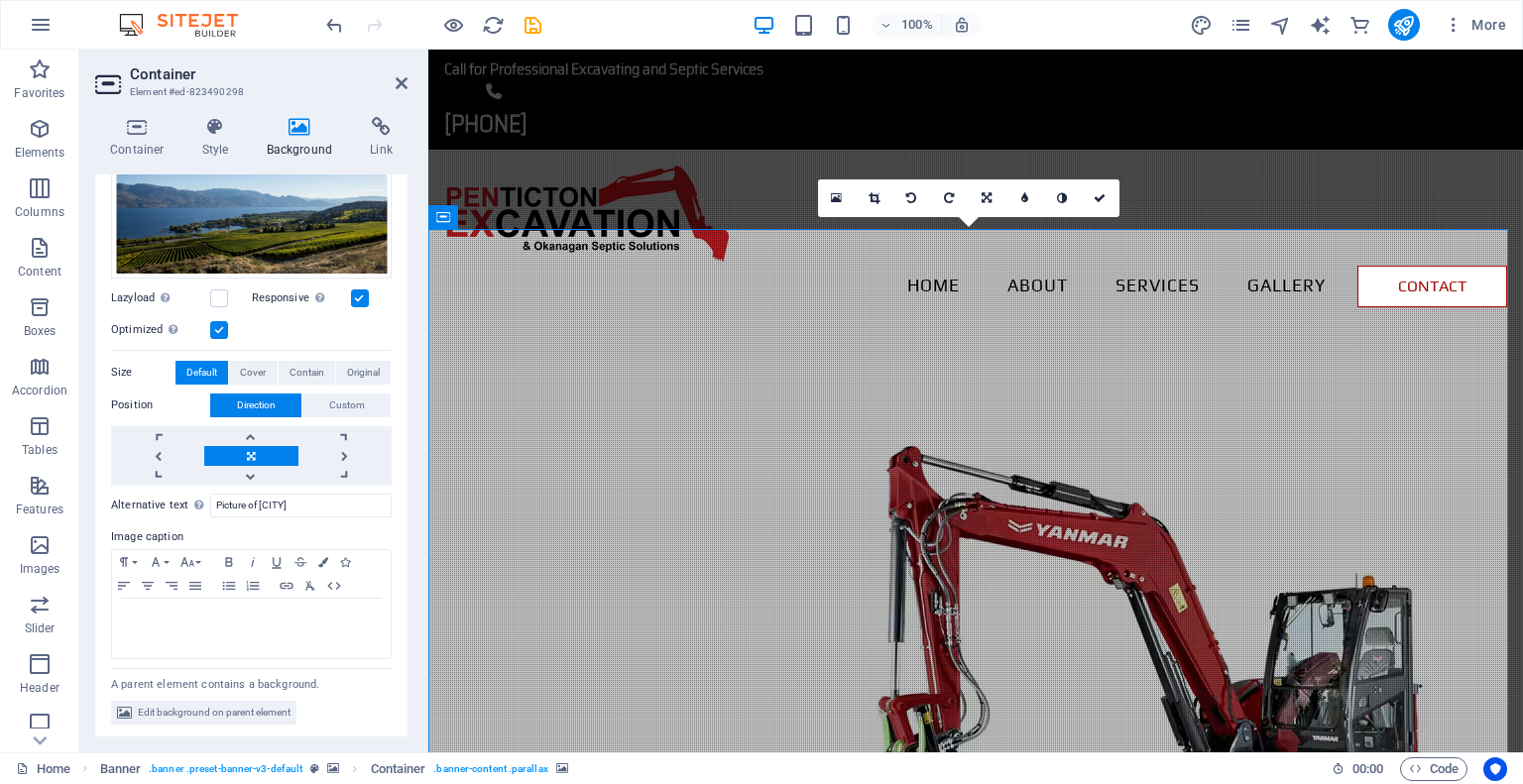 click on "Drag files here, click to choose files or select files from Files or our free stock photos & videos Select files from the file manager, stock photos, or upload file(s) Upload Lazyload Loading images after the page loads improves page speed. Responsive Automatically load retina image and smartphone optimized sizes. Optimized Images are compressed to improve page speed. Size Default Cover Contain Original Repeat Default Position Direction Custom X offset 50 px rem % vh vw Y offset 50 px rem % vh vw" at bounding box center (251, 293) 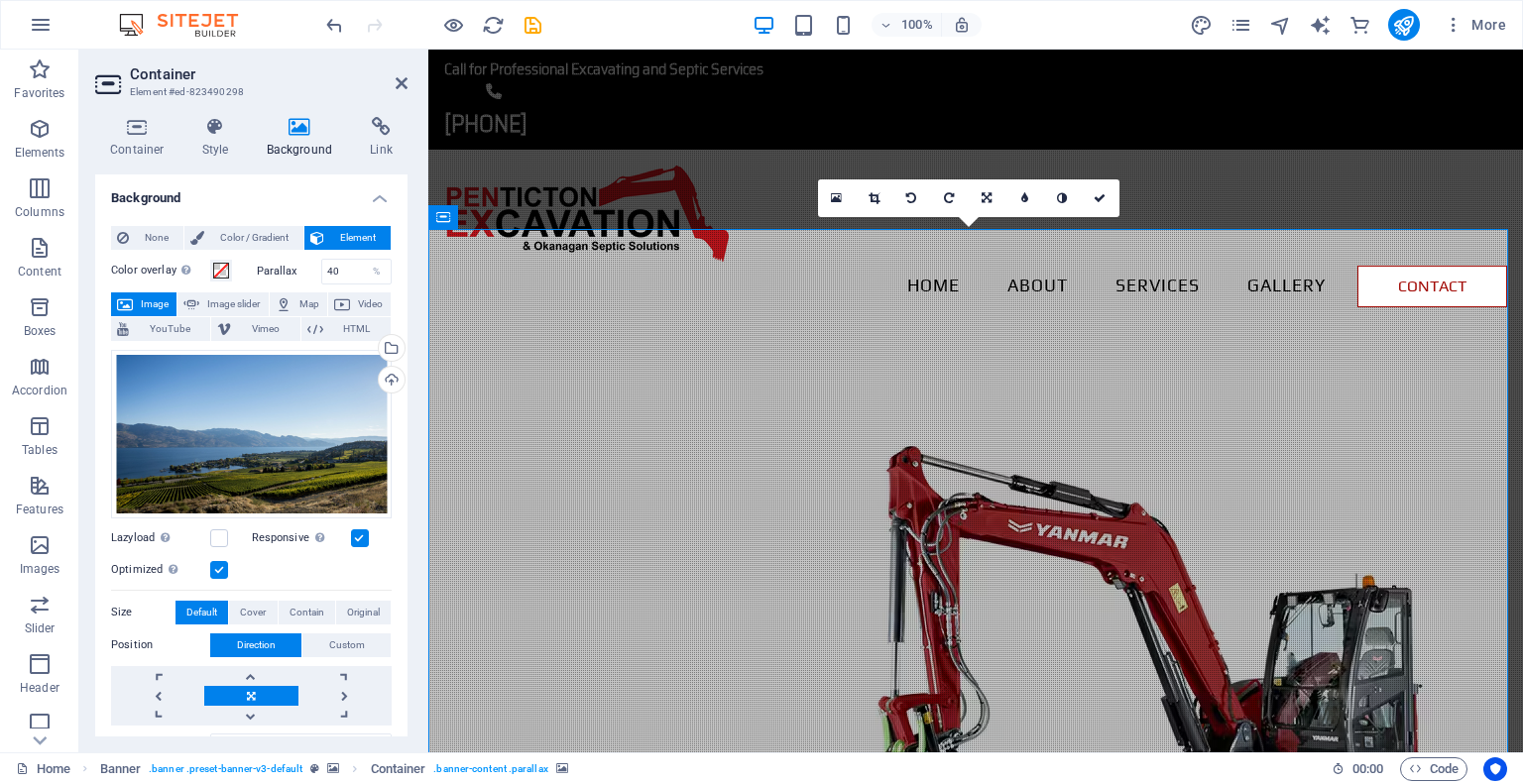 click on "Background" at bounding box center [251, 192] 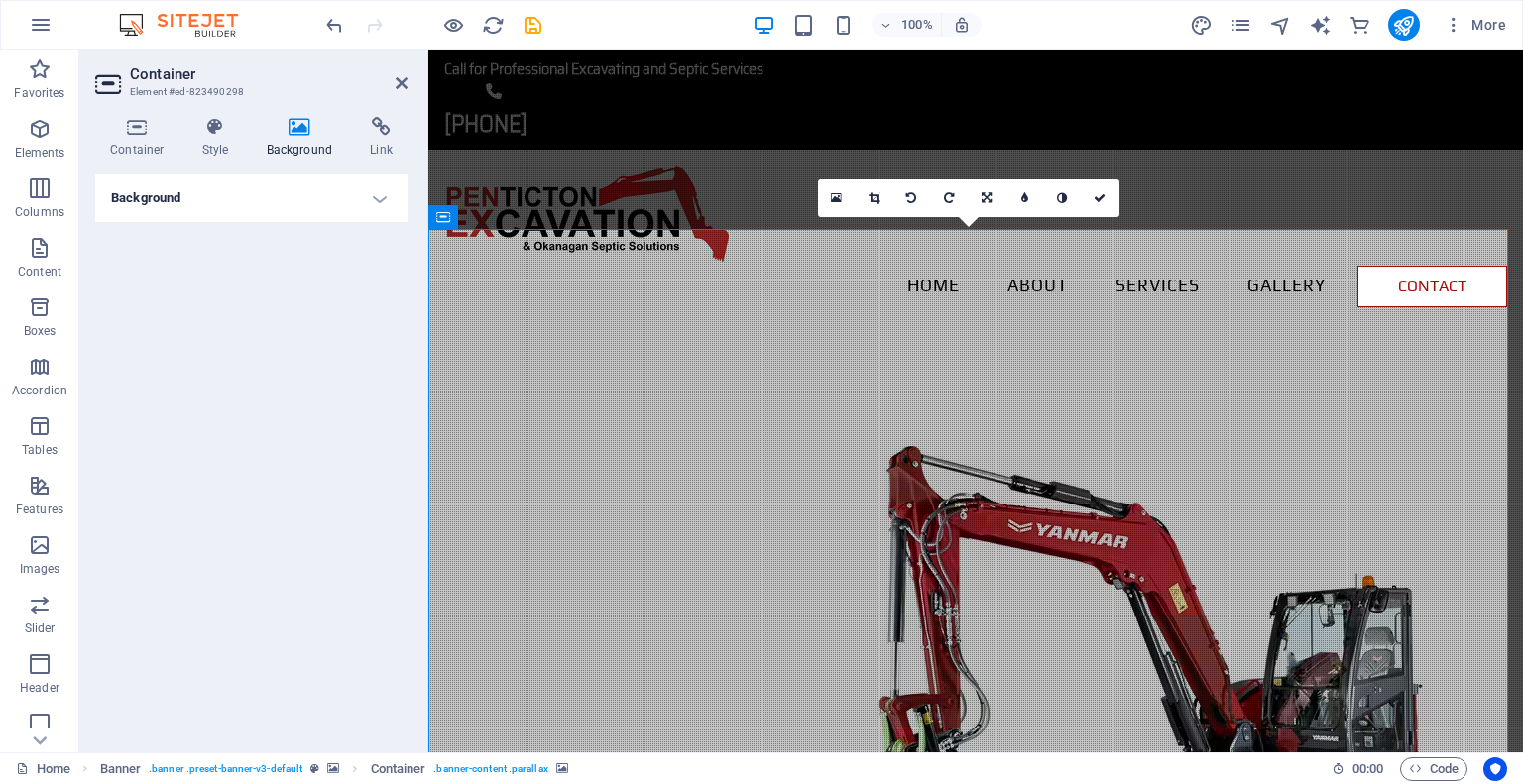 click on "Background" at bounding box center [251, 198] 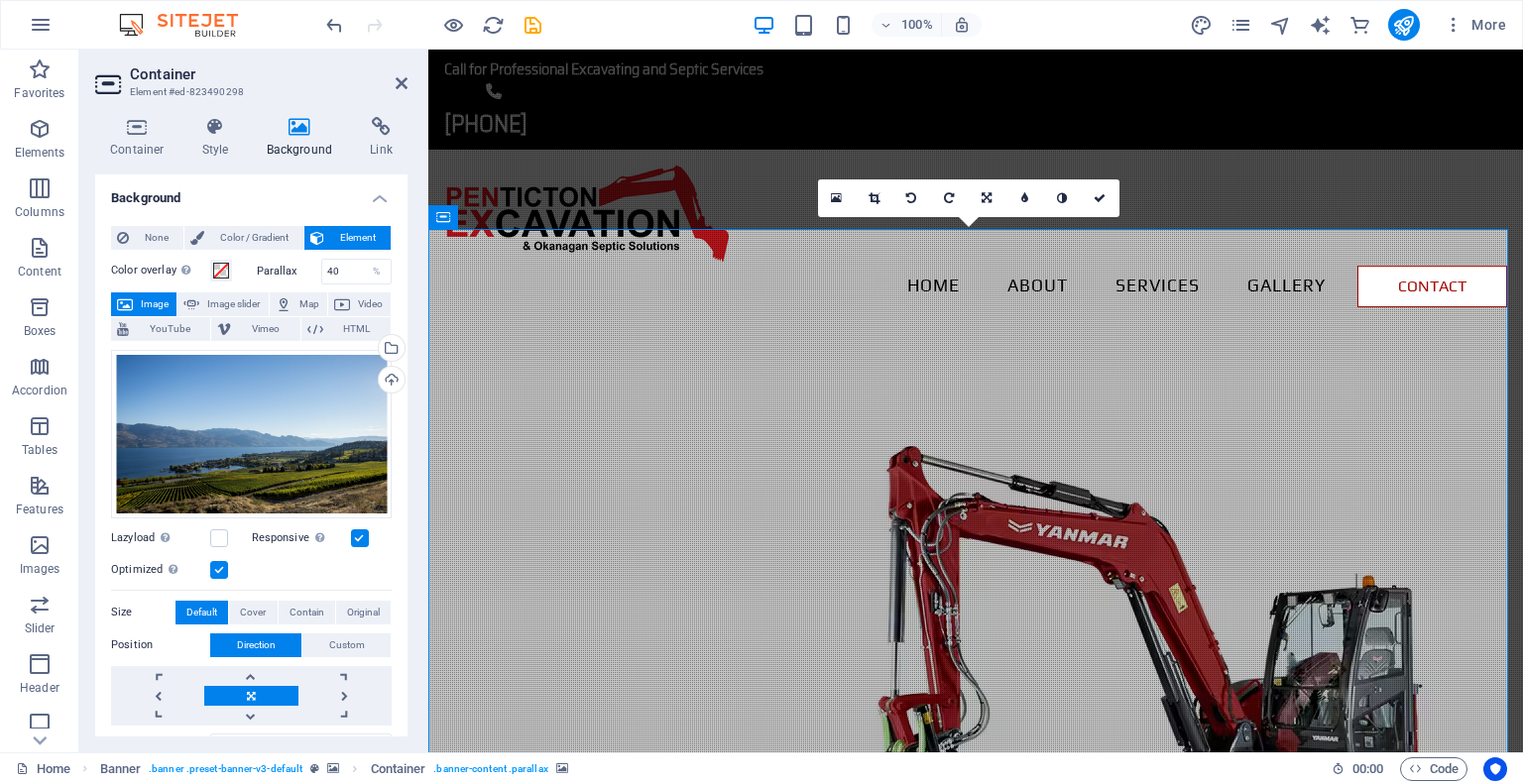 click on "Background" at bounding box center (251, 192) 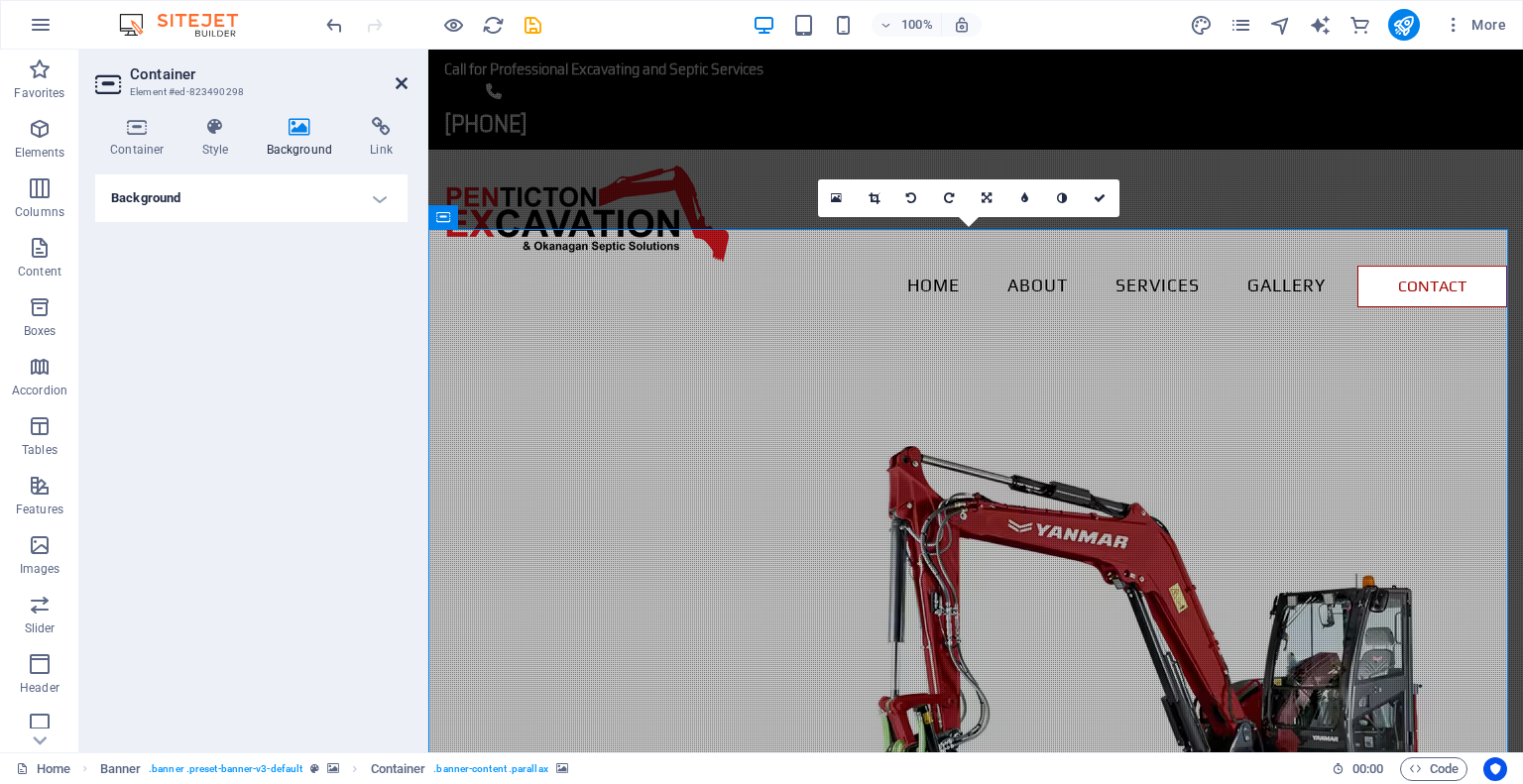 click at bounding box center (402, 83) 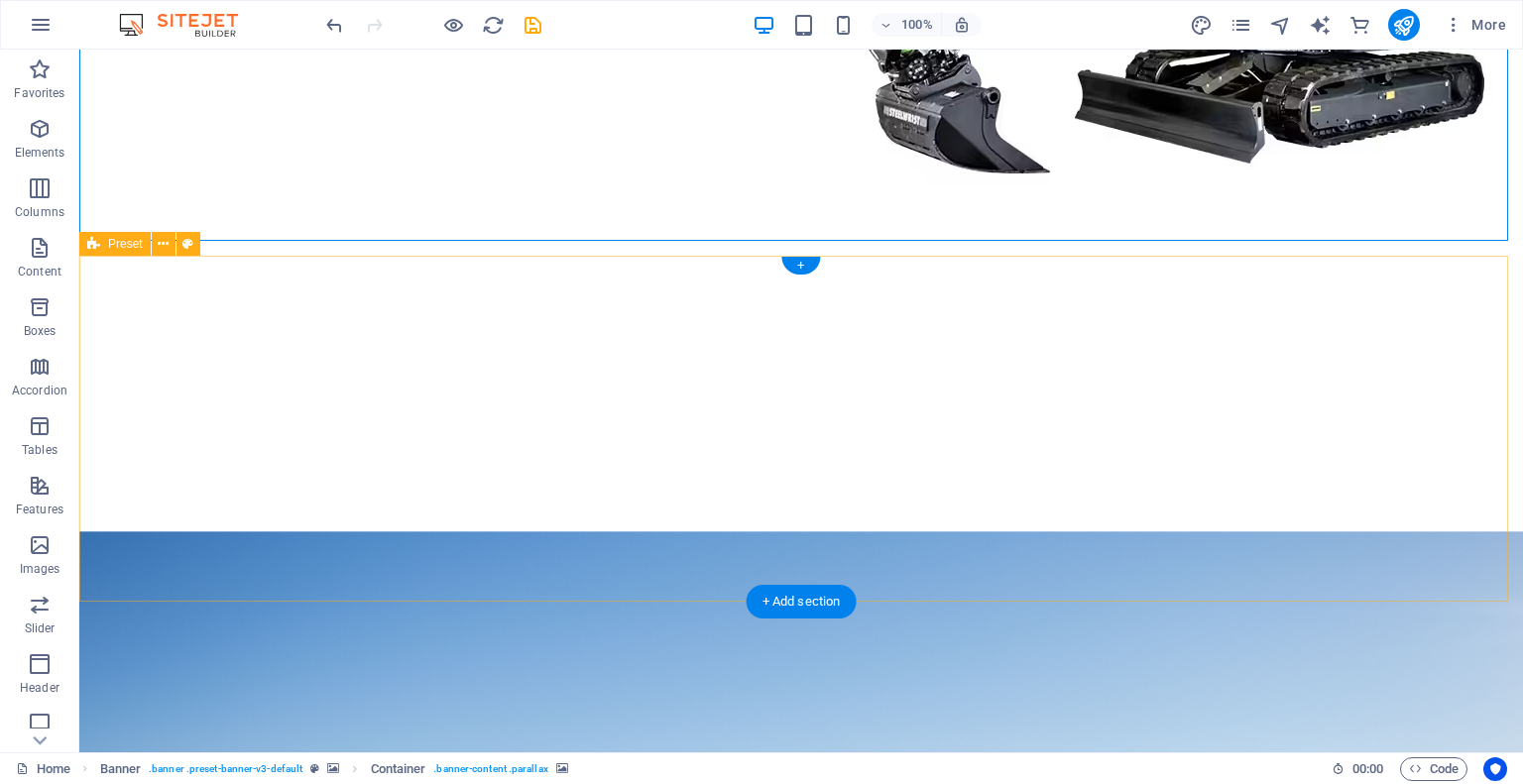 scroll, scrollTop: 793, scrollLeft: 0, axis: vertical 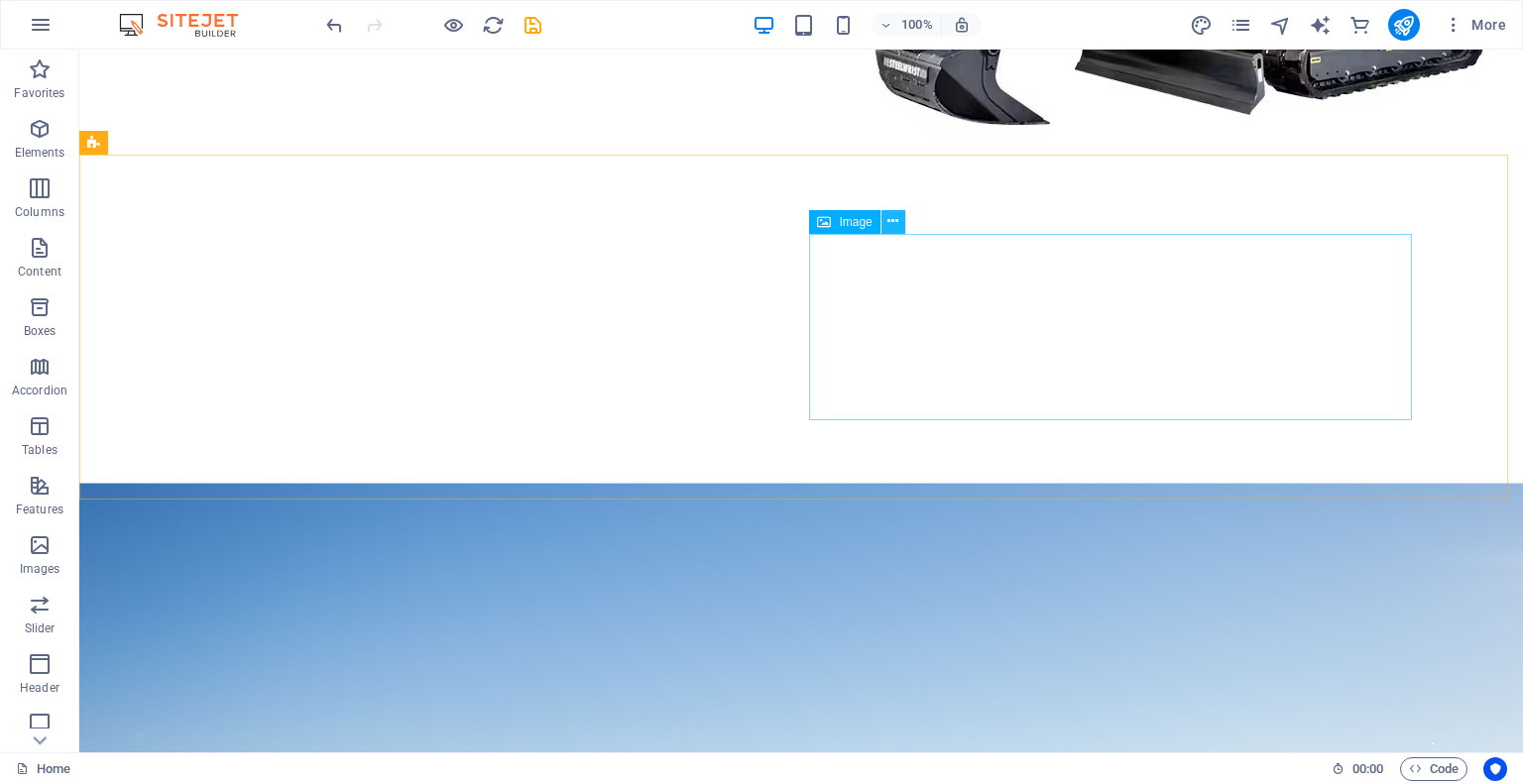 click at bounding box center [892, 221] 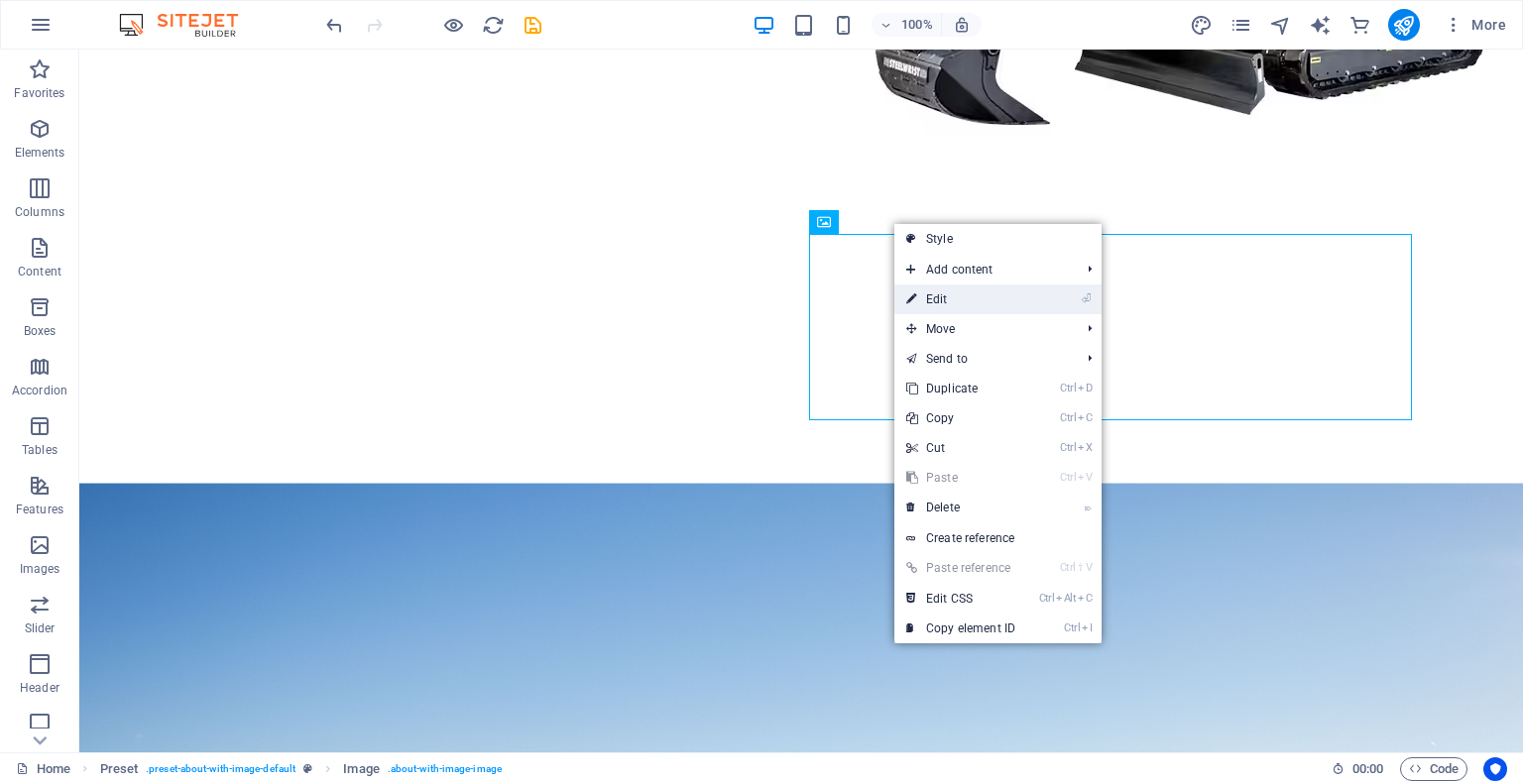 click on "⏎  Edit" at bounding box center [961, 299] 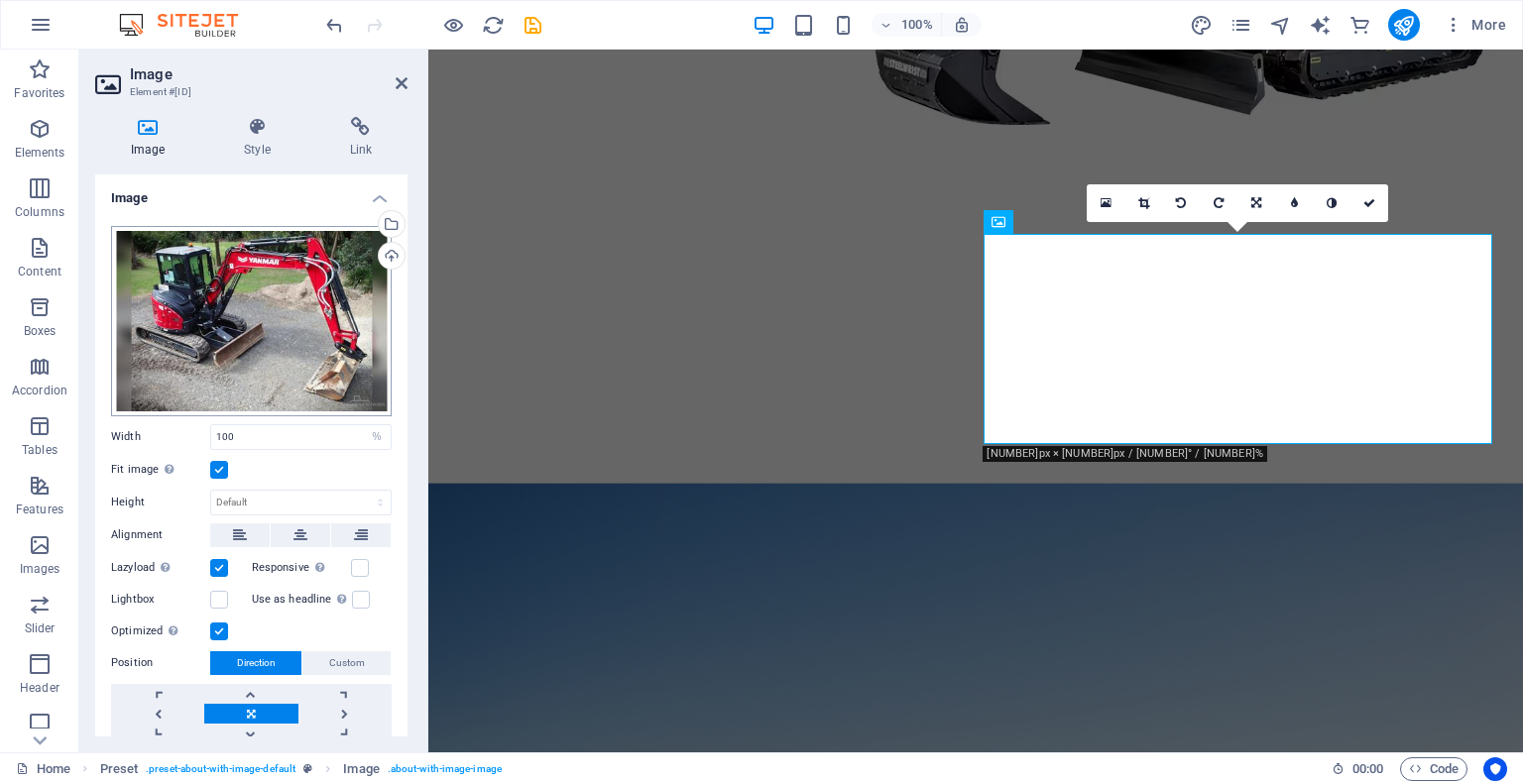 scroll, scrollTop: 66, scrollLeft: 0, axis: vertical 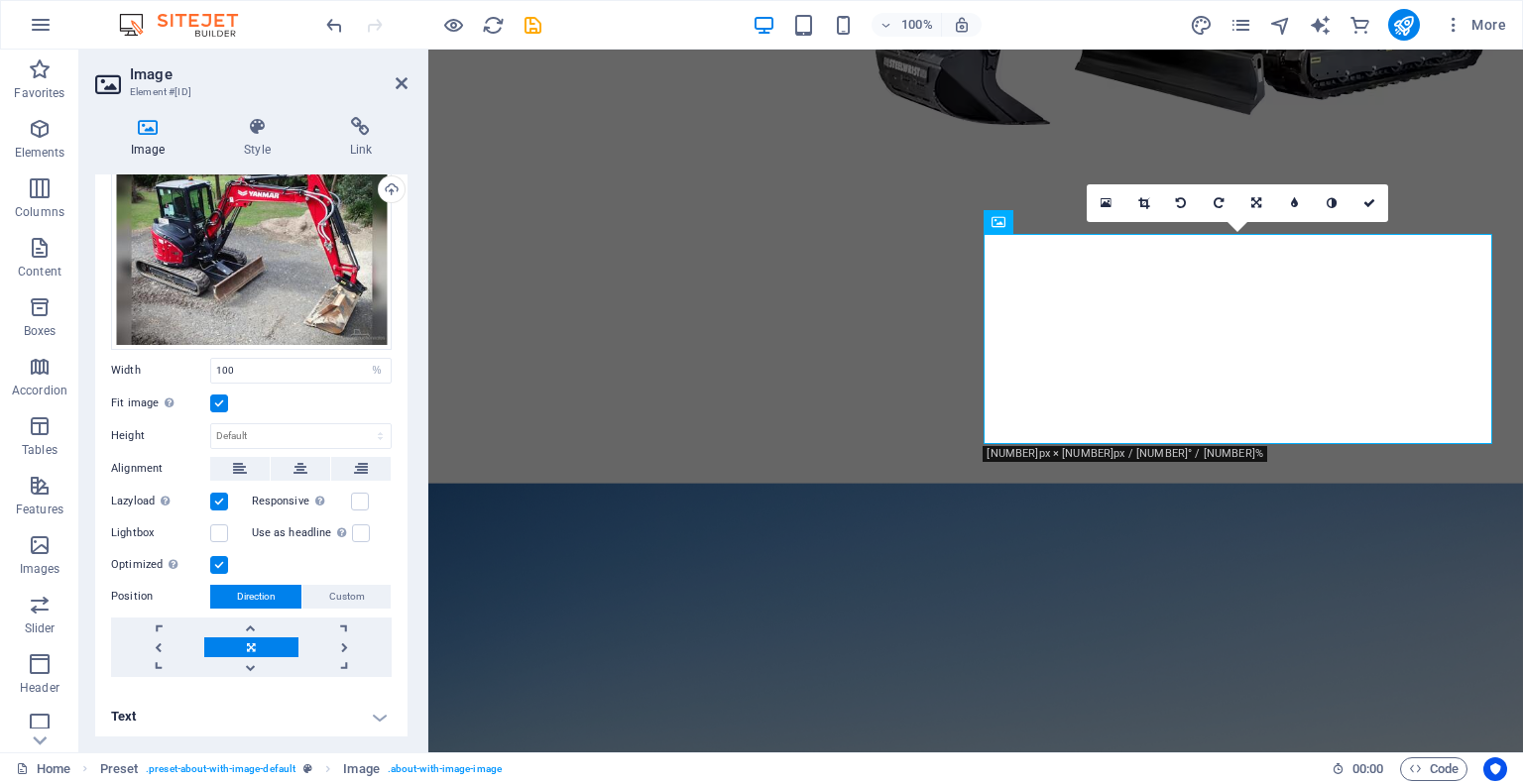click on "Text" at bounding box center [251, 717] 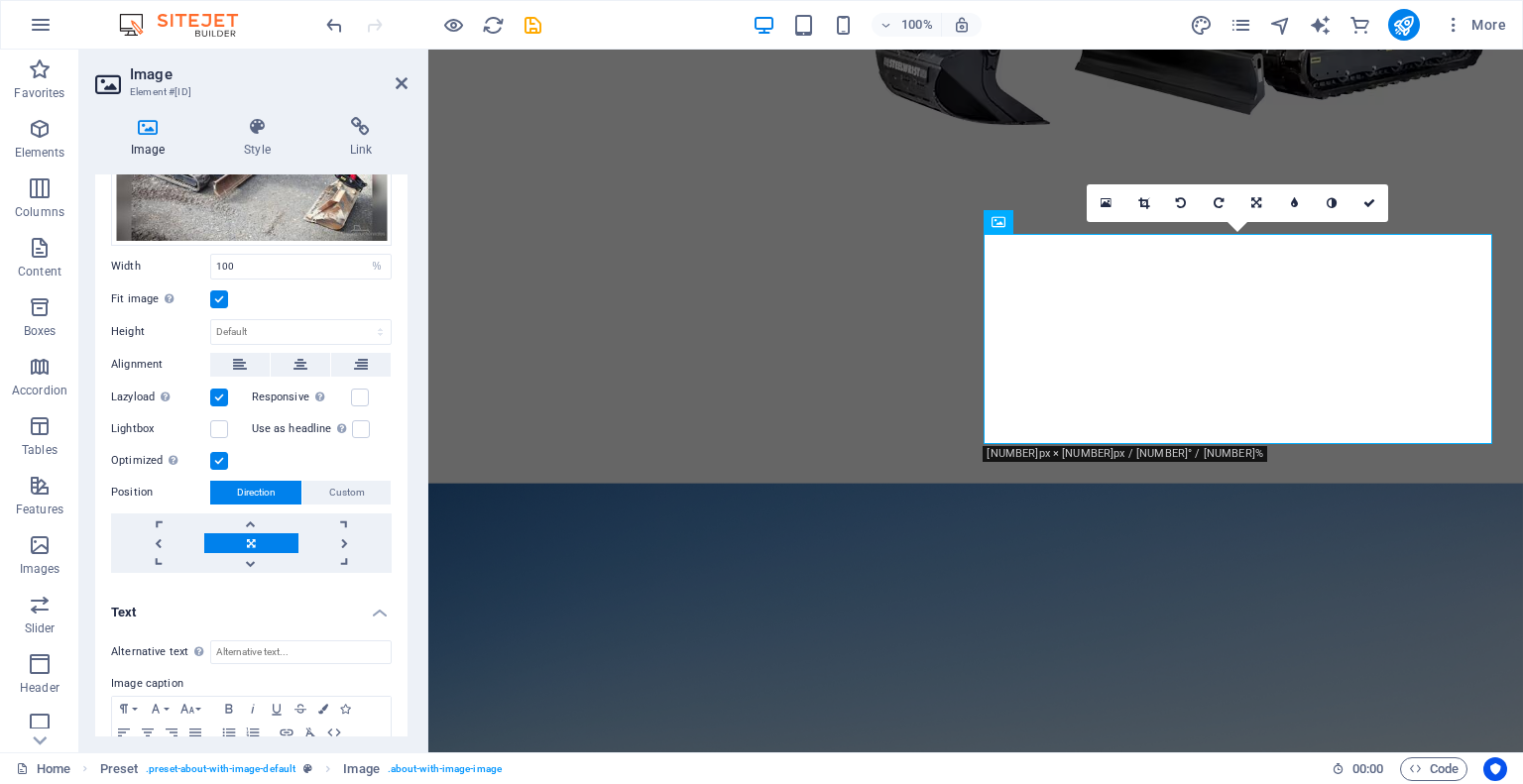 scroll, scrollTop: 252, scrollLeft: 0, axis: vertical 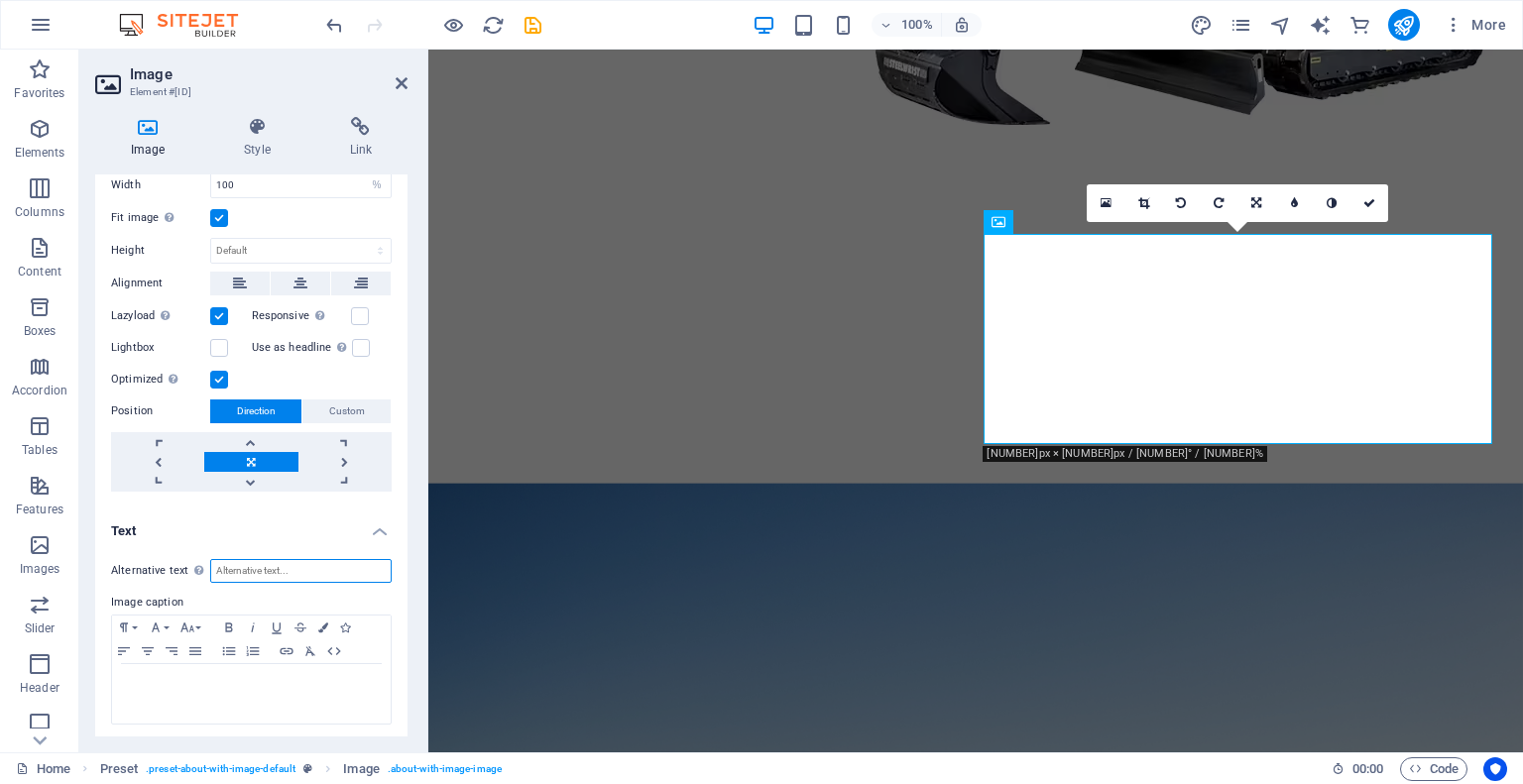 click on "Alternative text The alternative text is used by devices that cannot display images (e.g. image search engines) and should be added to every image to improve website accessibility." at bounding box center [300, 571] 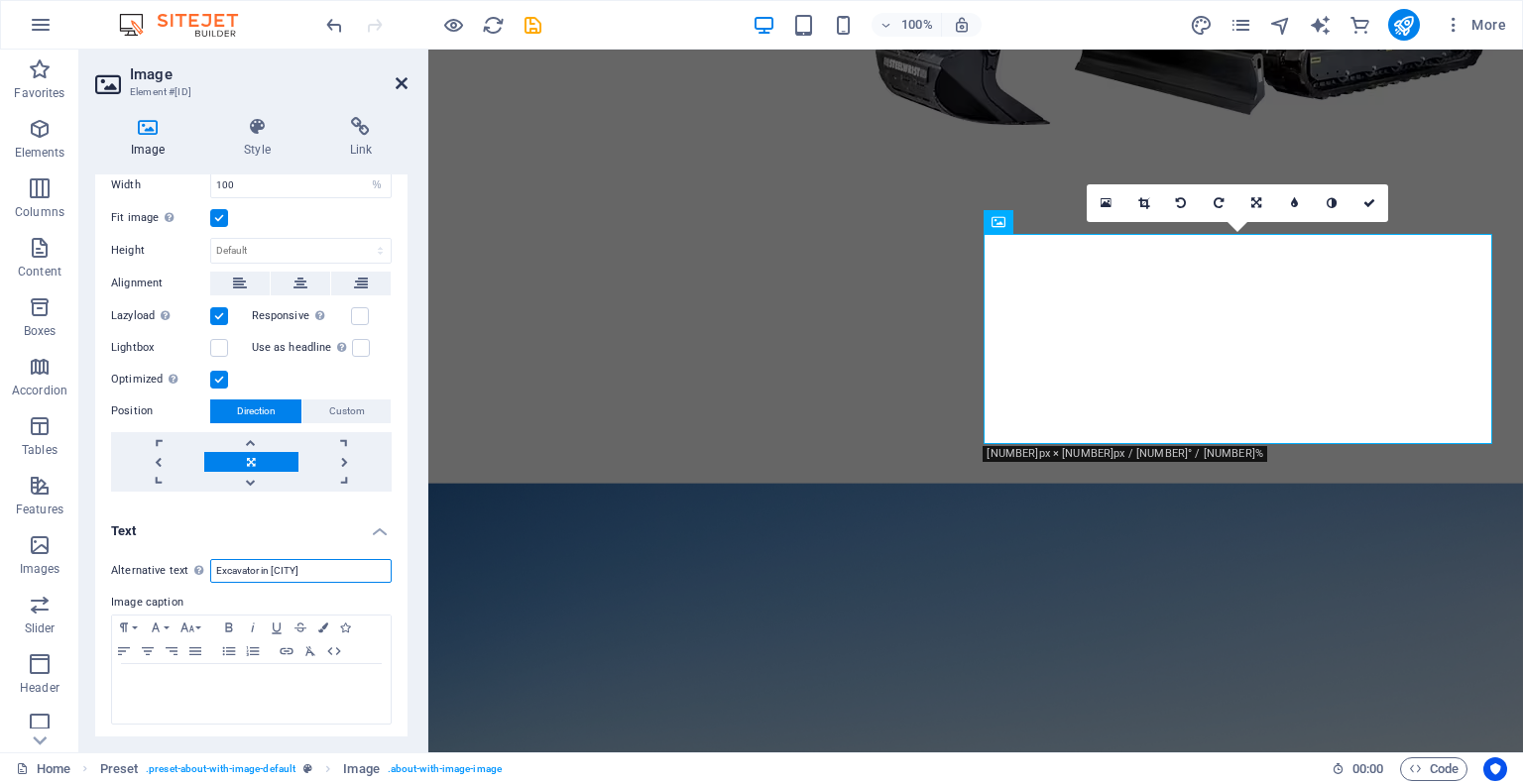 type on "Excavator in [CITY]" 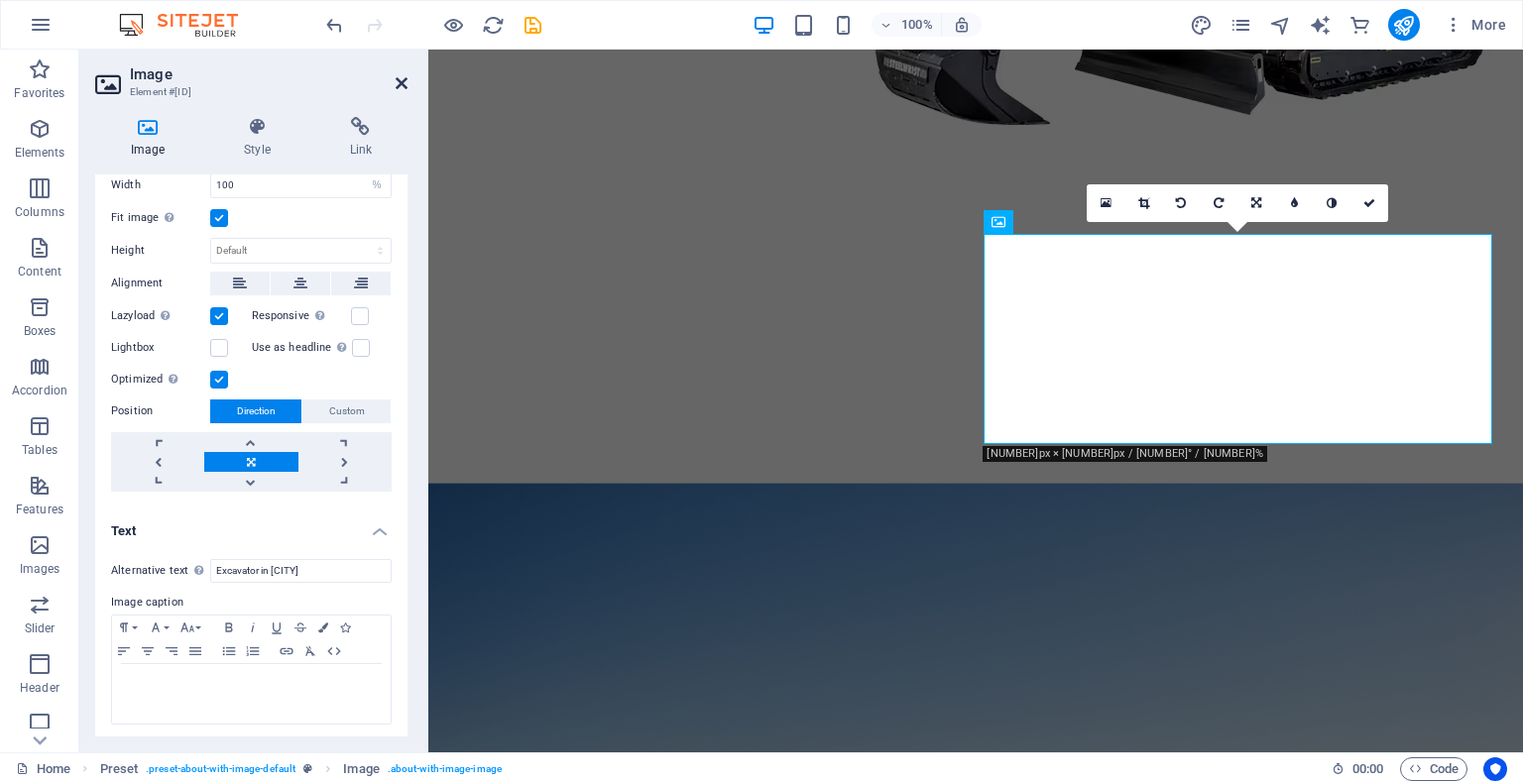 click at bounding box center [402, 83] 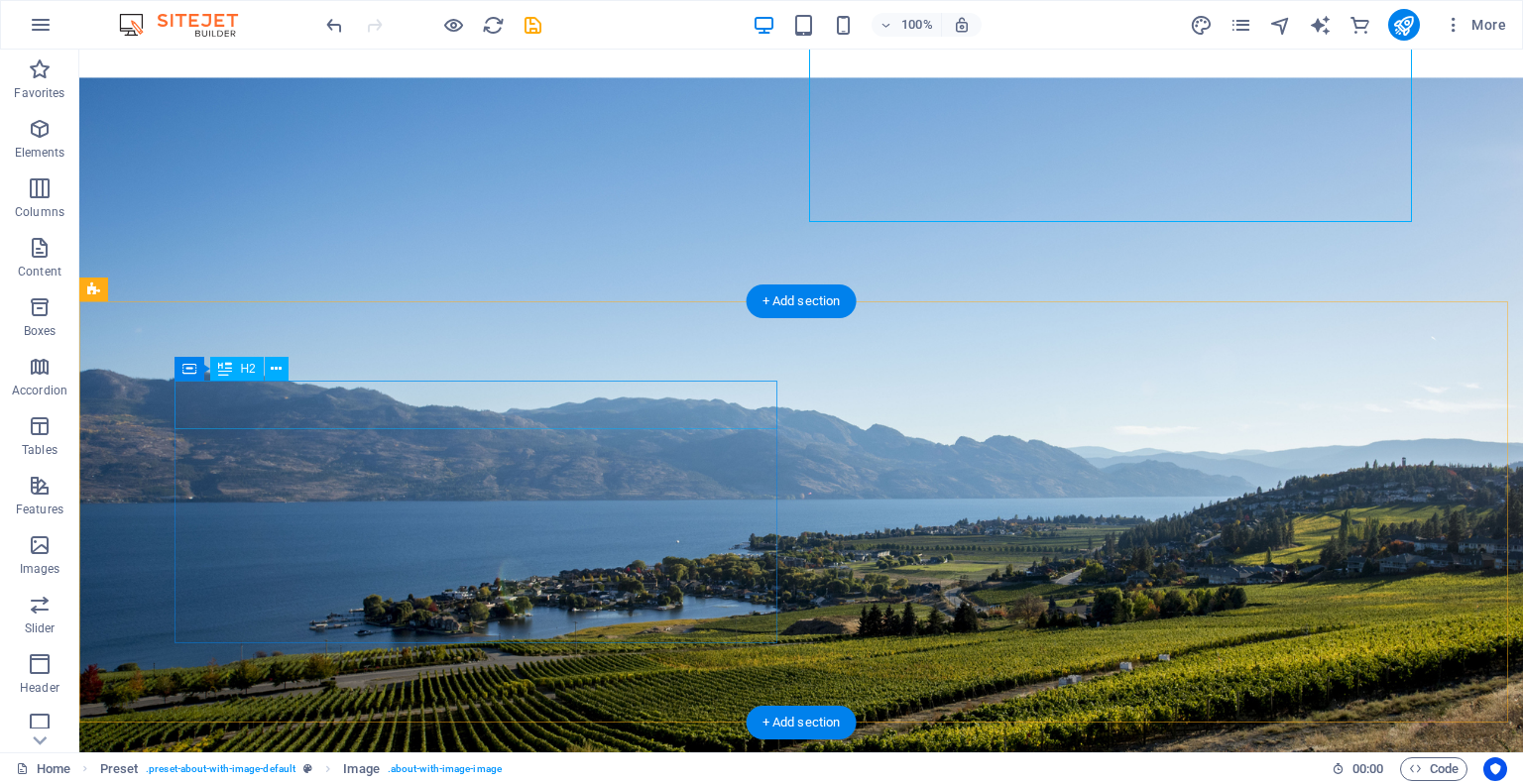 scroll, scrollTop: 1288, scrollLeft: 0, axis: vertical 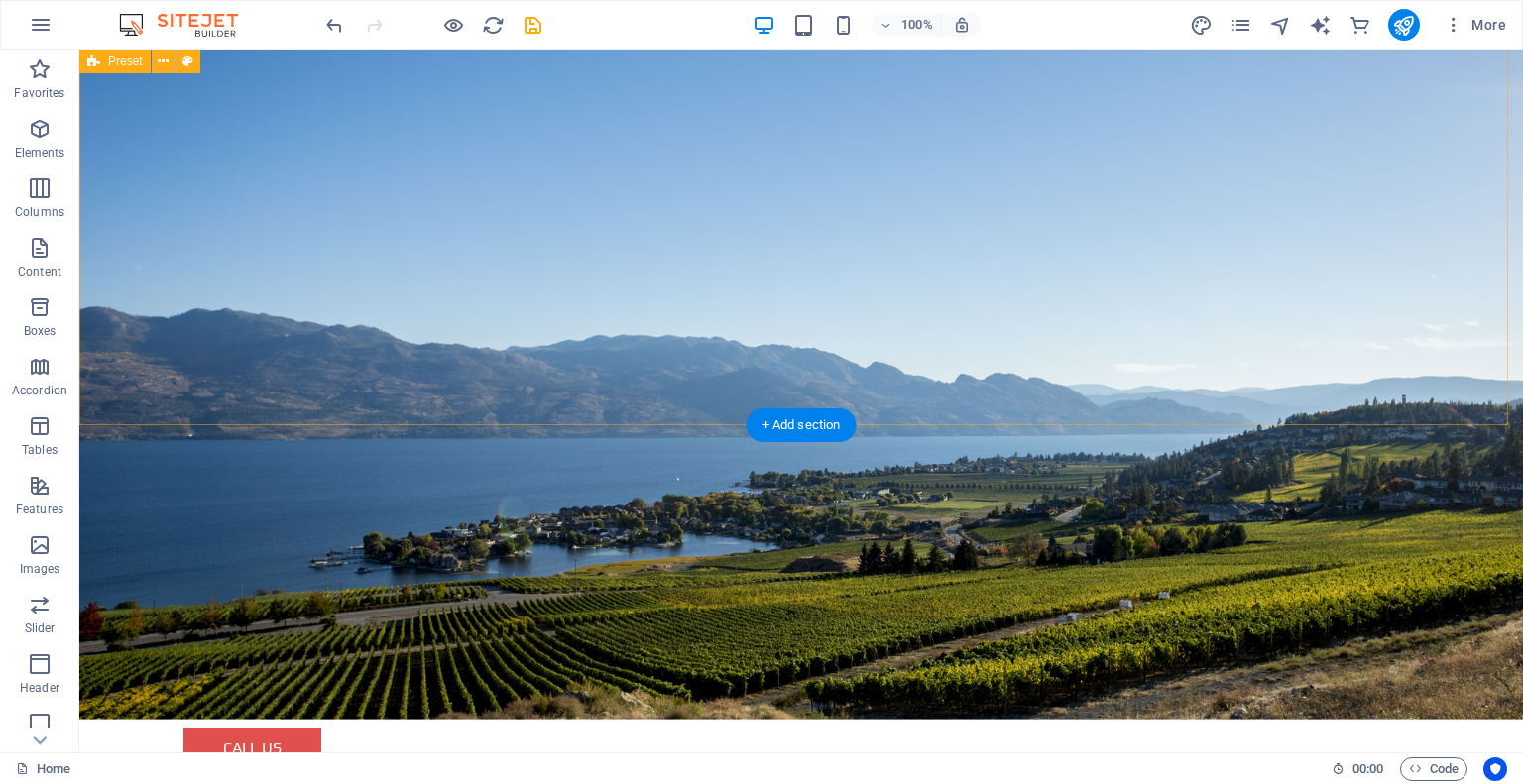 click at bounding box center (714, 1765) 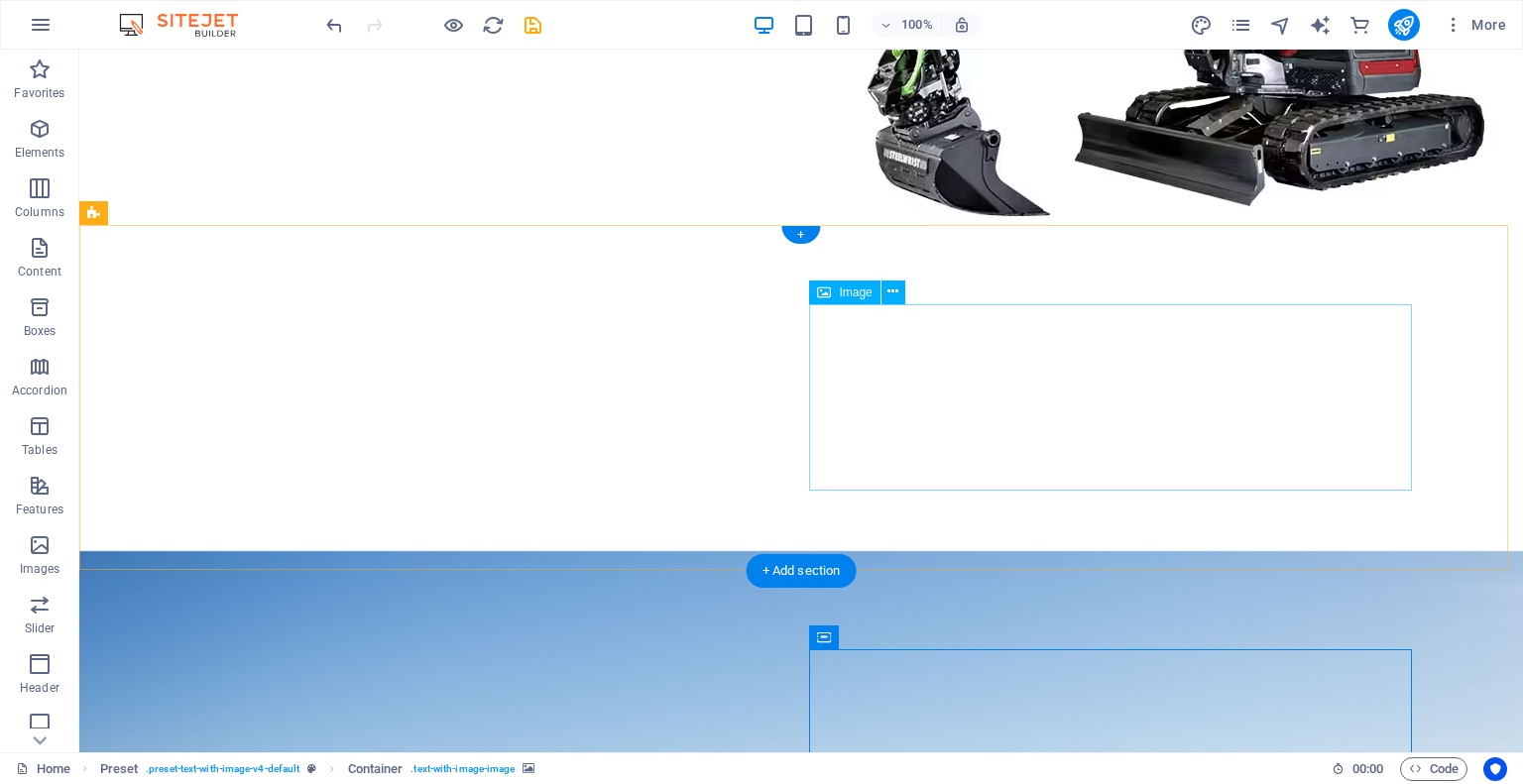 scroll, scrollTop: 793, scrollLeft: 0, axis: vertical 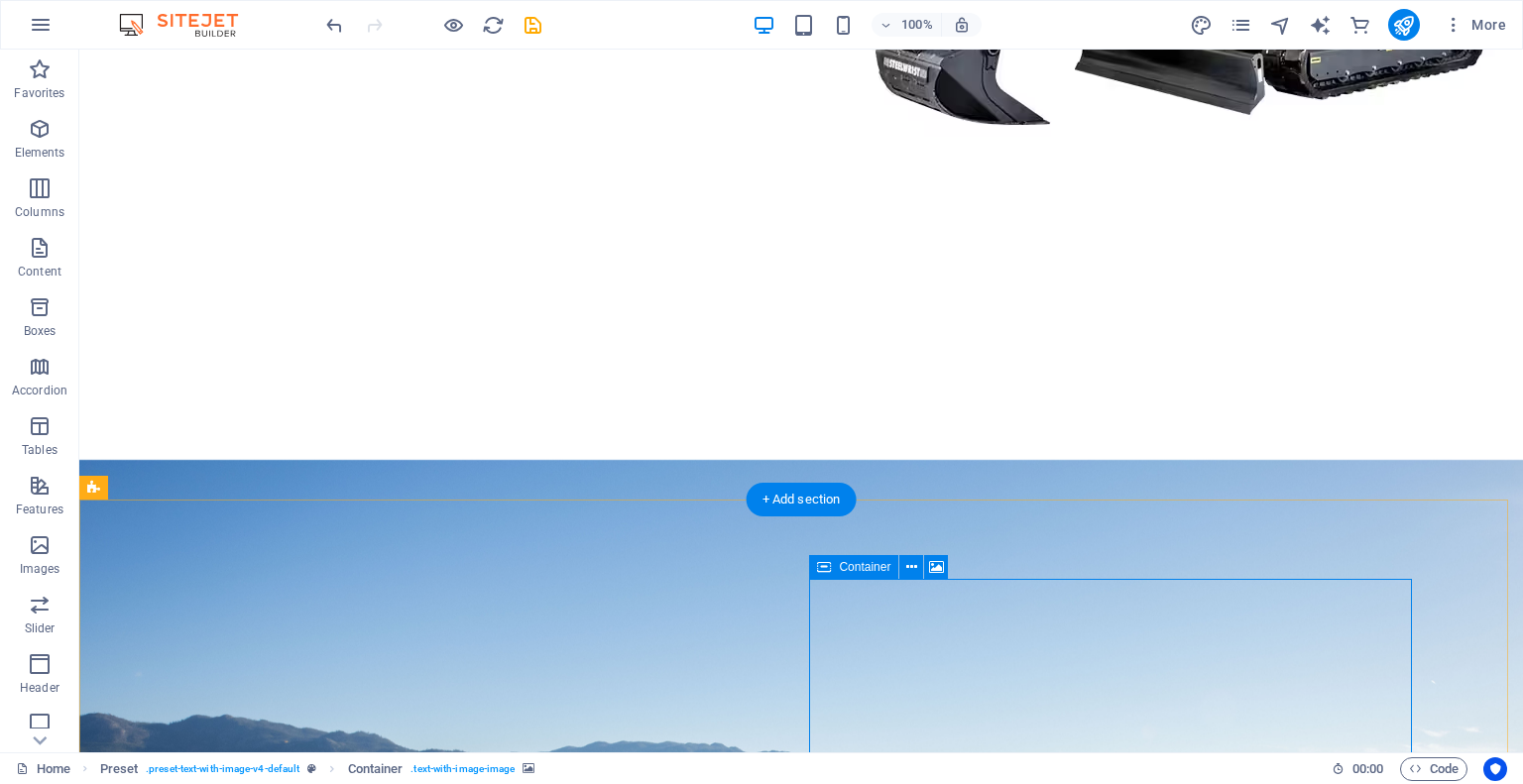 click on "Drop content here or  Add elements  Paste clipboard" at bounding box center (714, 2387) 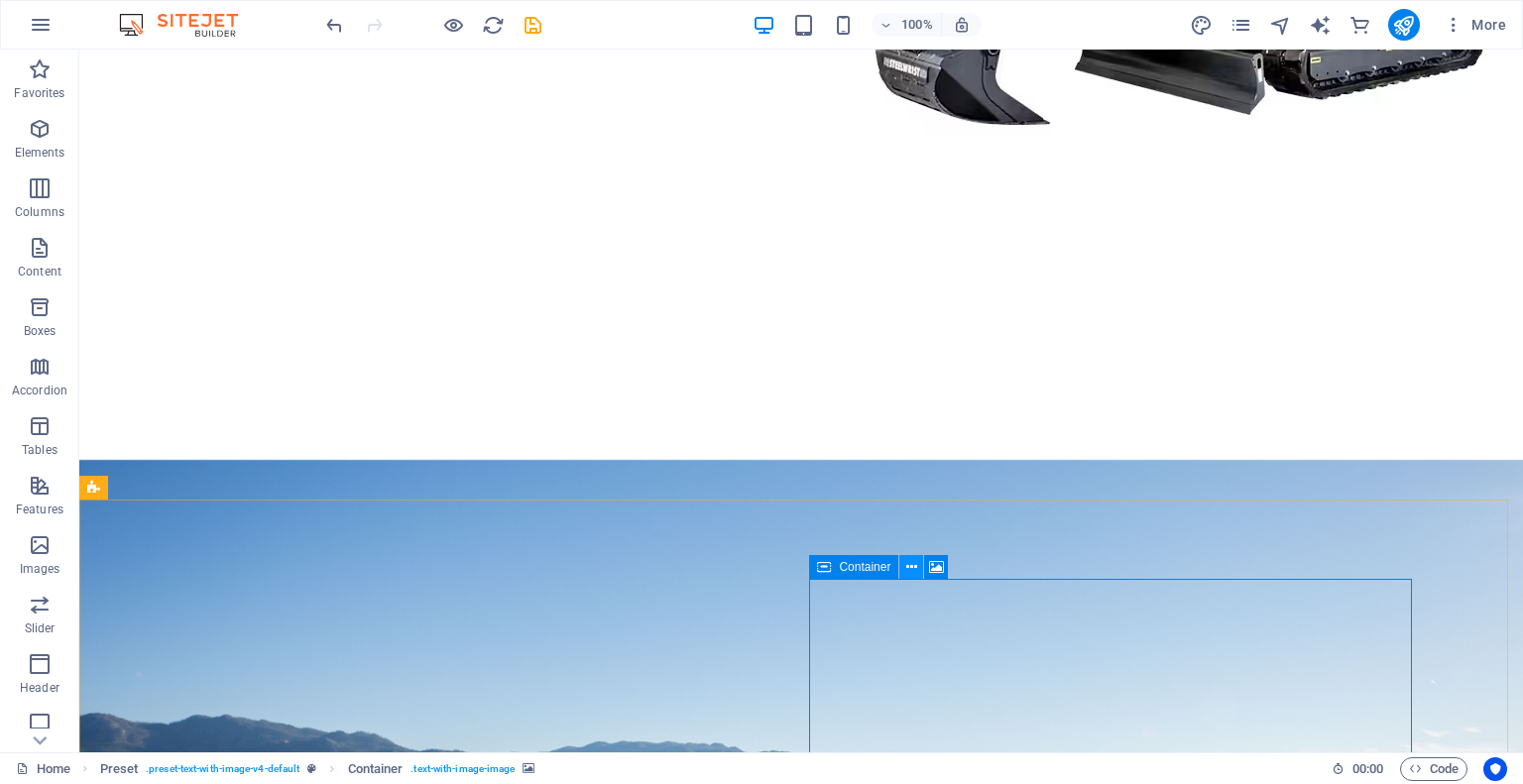 click at bounding box center (911, 567) 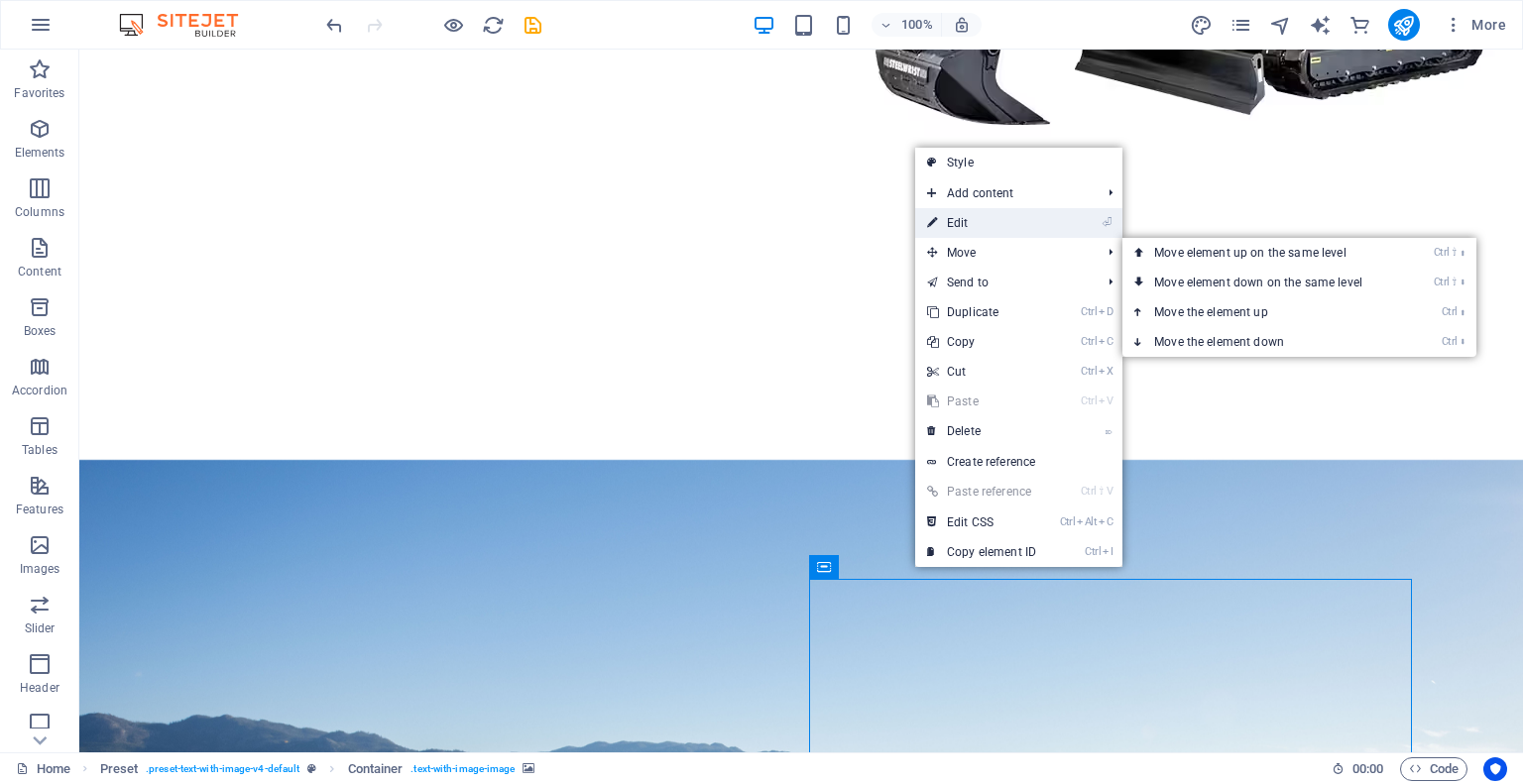 click on "⏎  Edit" at bounding box center (982, 223) 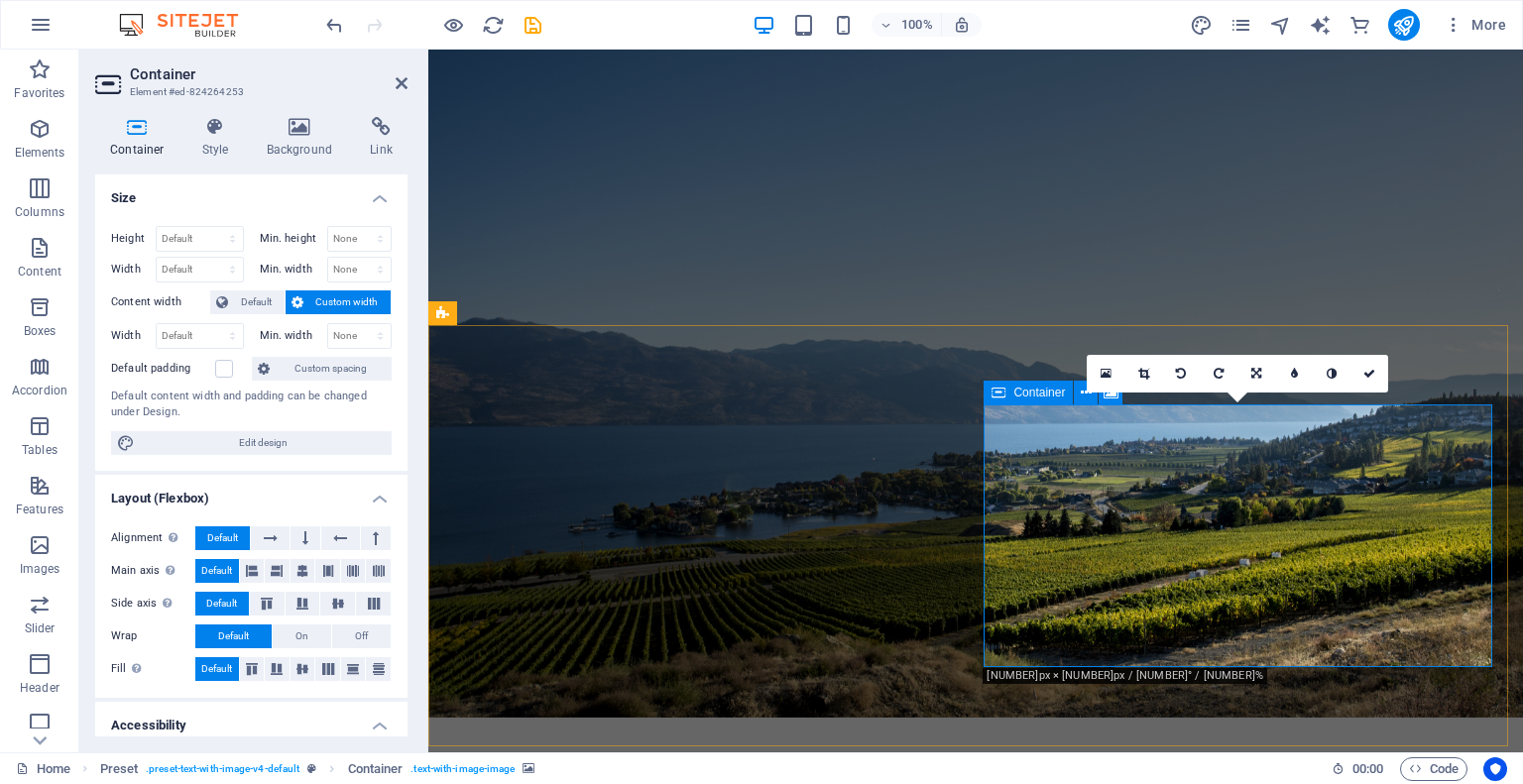 scroll, scrollTop: 1189, scrollLeft: 0, axis: vertical 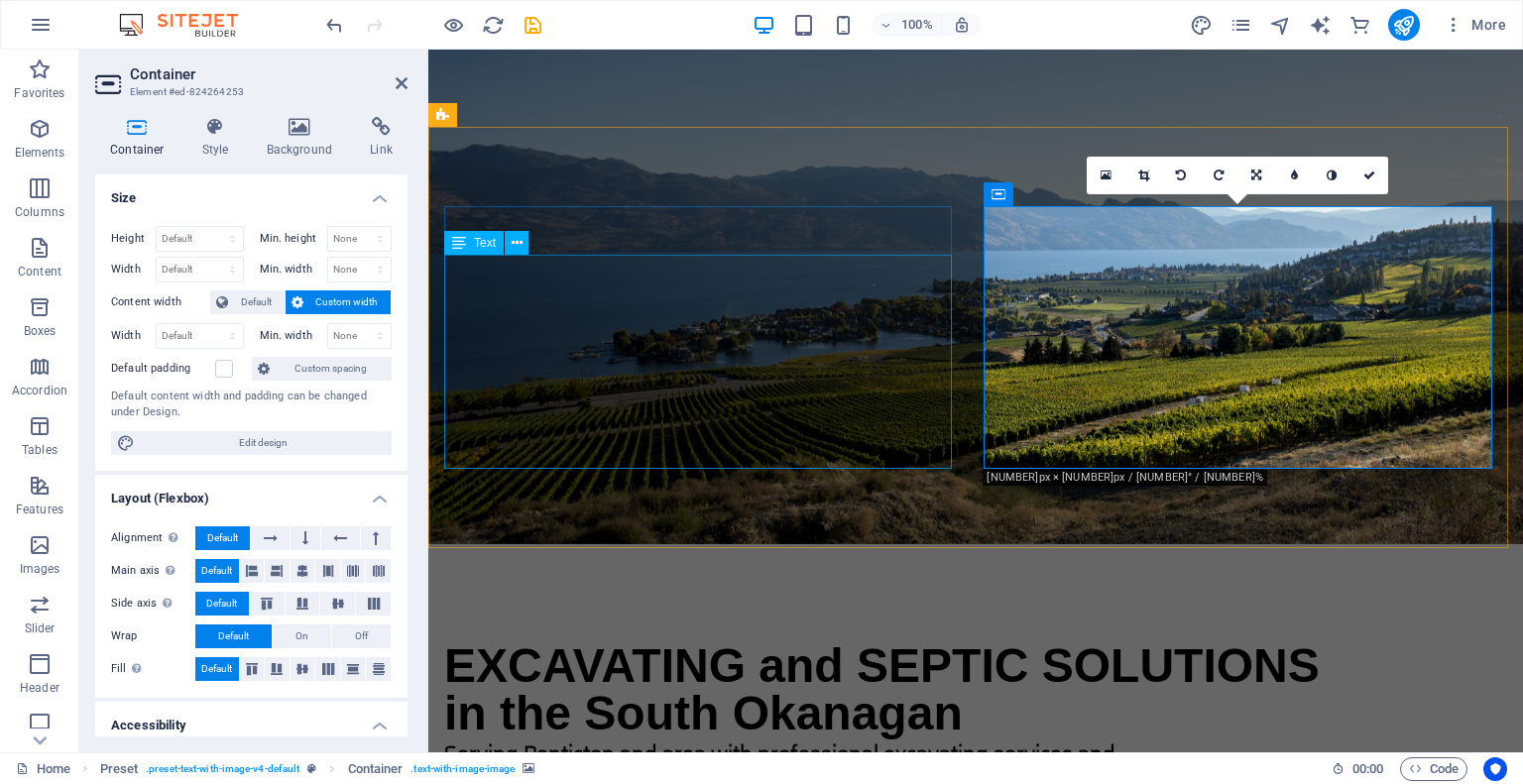 click on "- Trenching - Foundations and Forms - Driveway and Road prep - Dirt Removal - Land Clearing and Site Prep / Cleanup - Underground Utilities including Electrical, Water and Gas and anything else that requires a little muscle behind the bucket - Septic System Design & Install" at bounding box center (976, 1634) 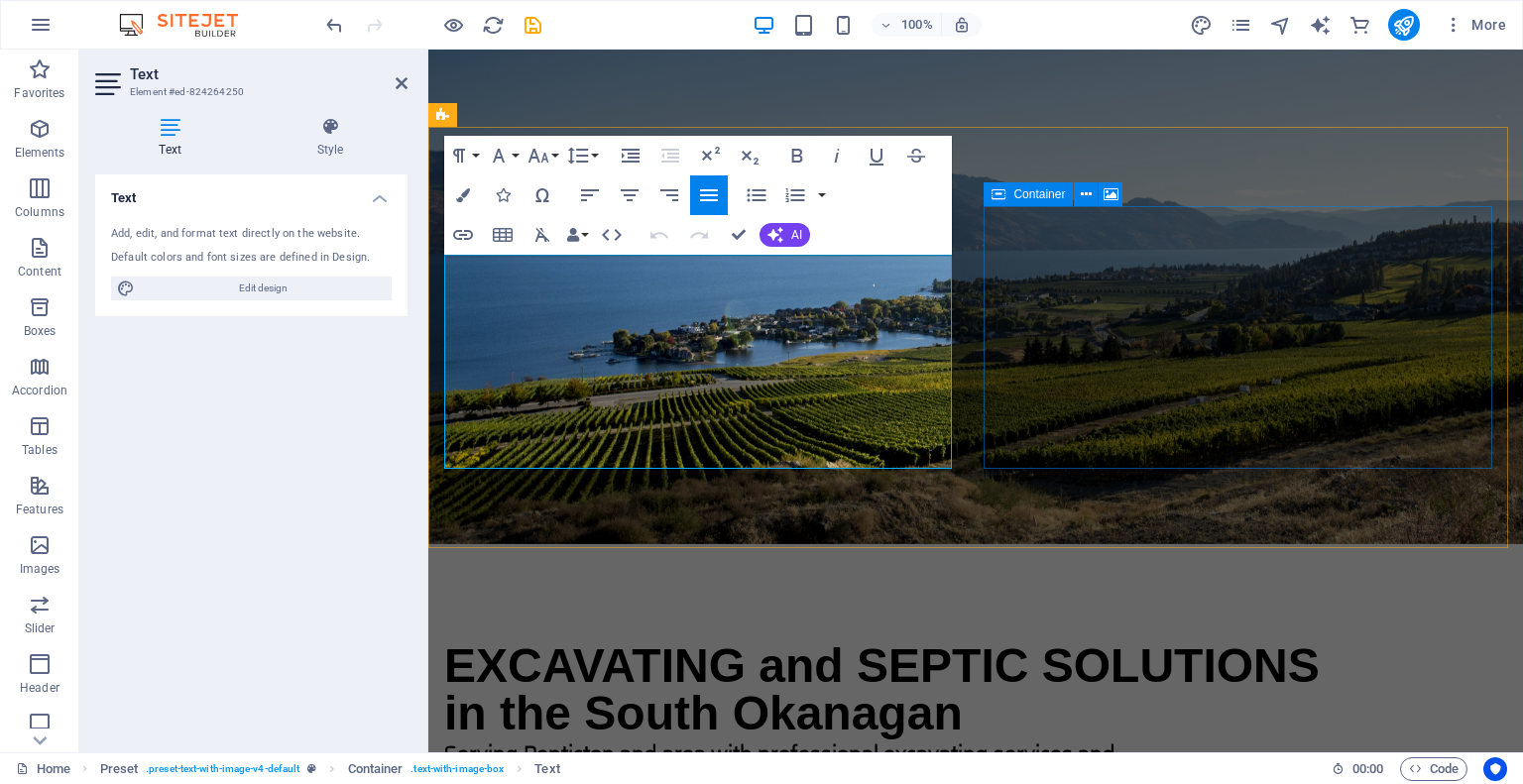 click on "Drop content here or  Add elements  Paste clipboard" at bounding box center (976, 2090) 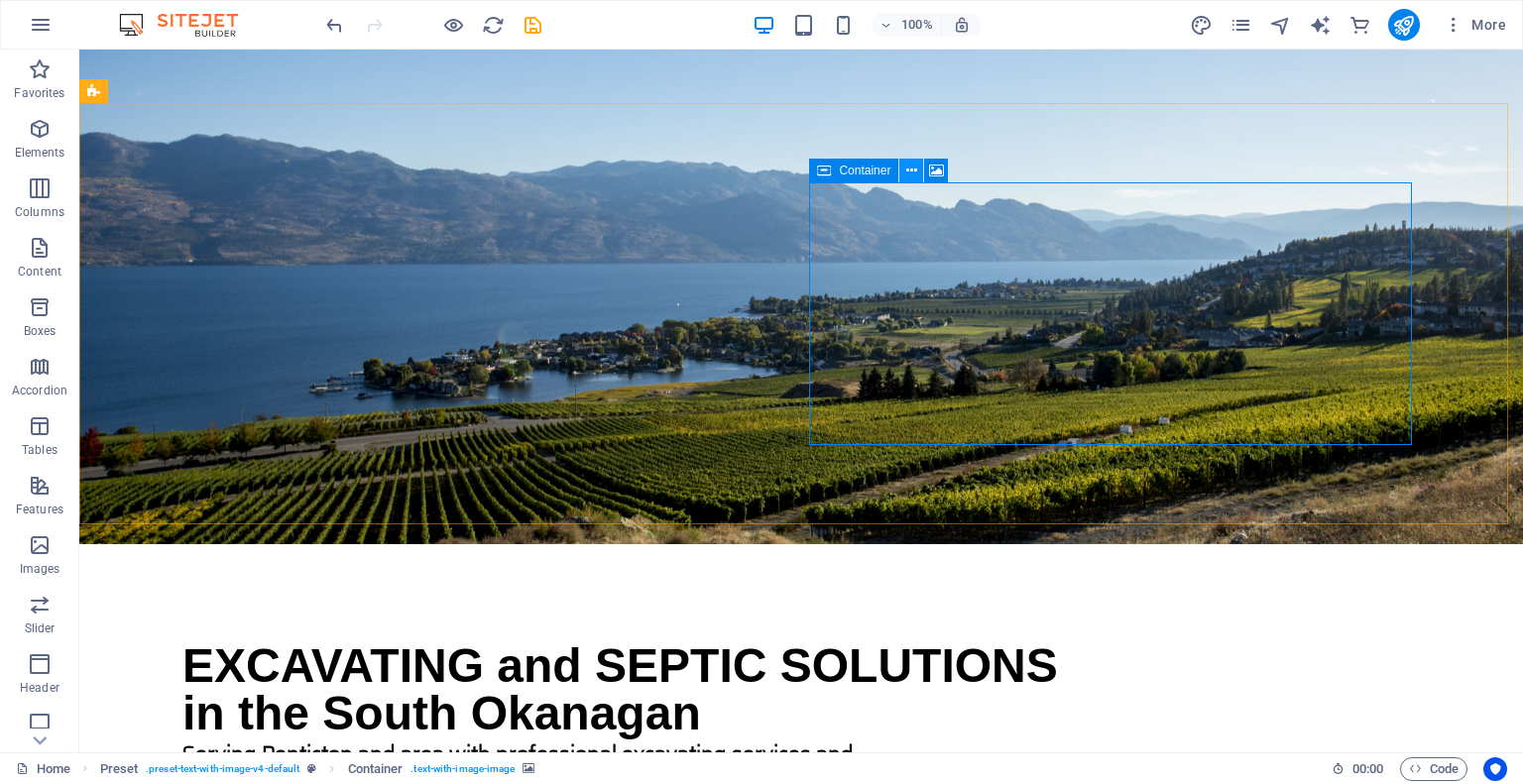 click at bounding box center (911, 170) 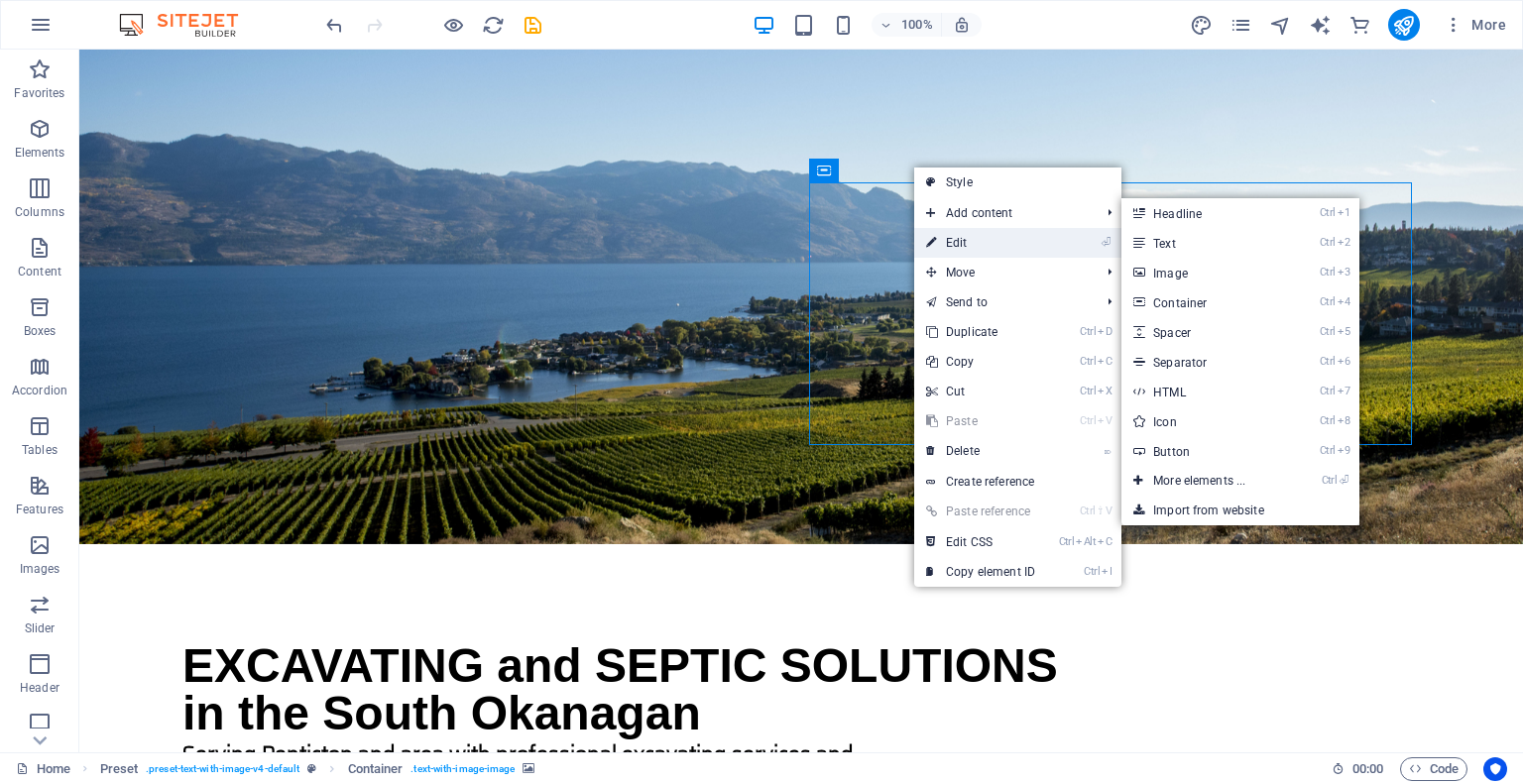 click on "⏎  Edit" at bounding box center (981, 243) 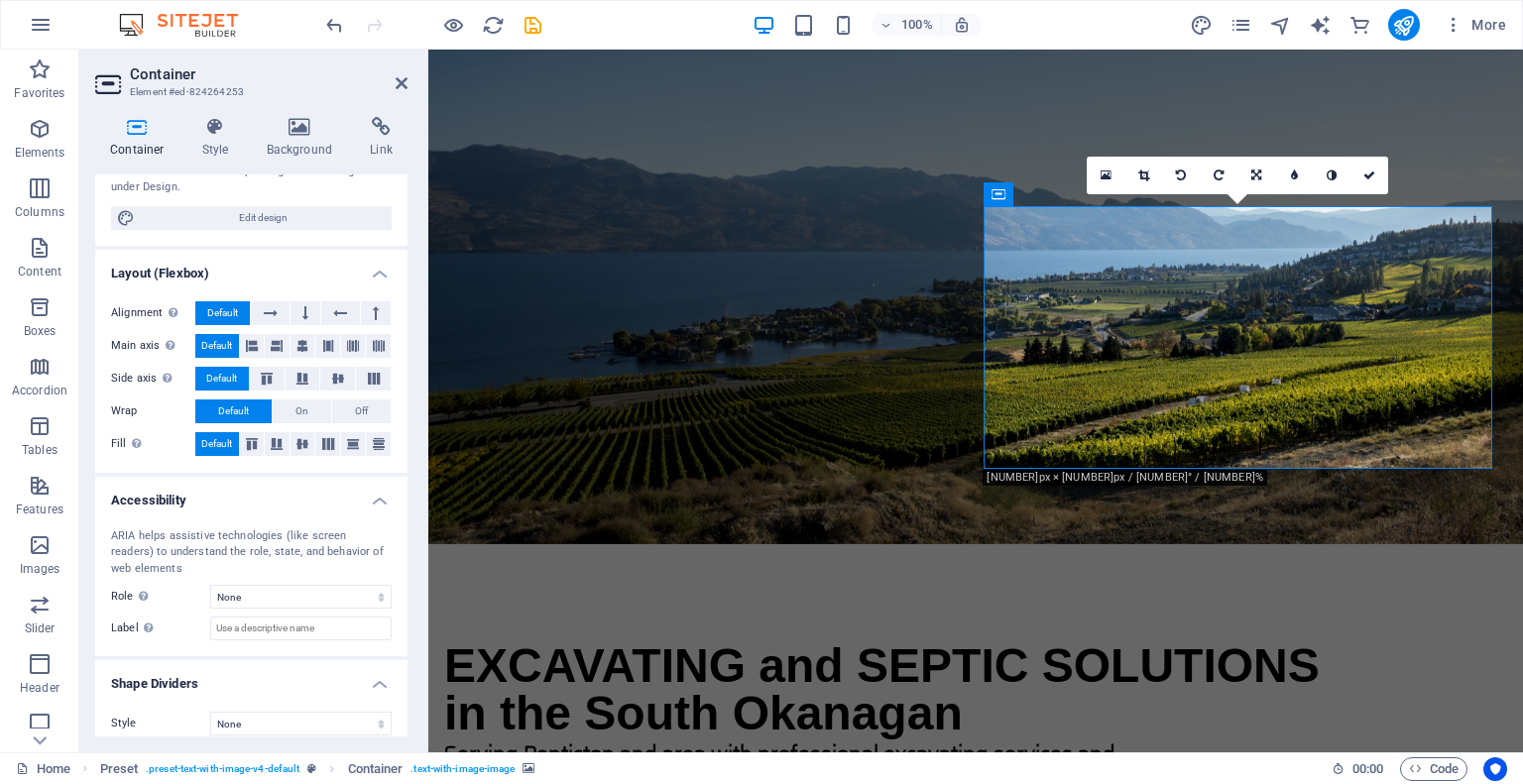 scroll, scrollTop: 238, scrollLeft: 0, axis: vertical 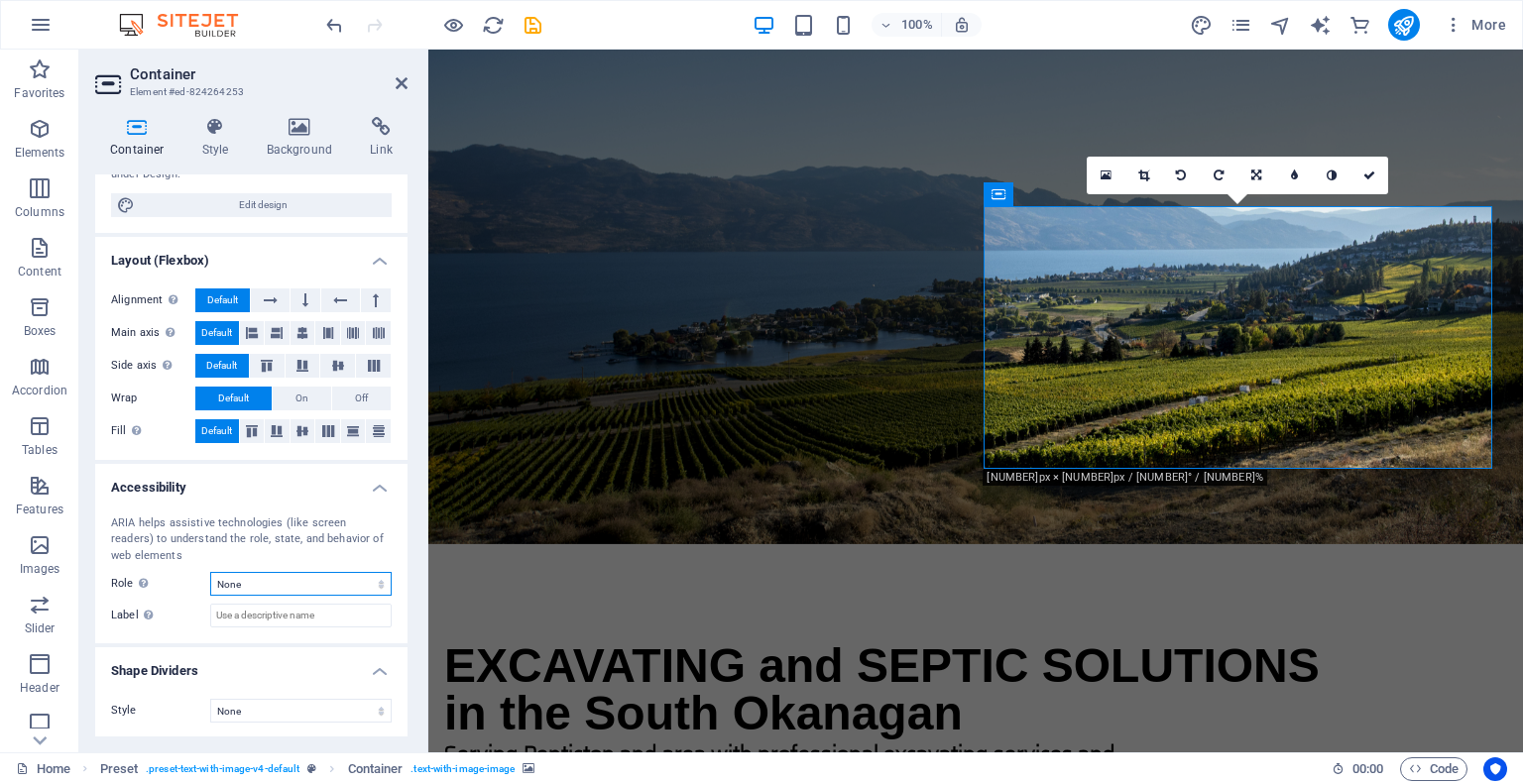 click on "None Alert Article Banner Comment Complementary Dialog Footer Header Marquee Presentation Region Section Separator Status Timer" at bounding box center (300, 584) 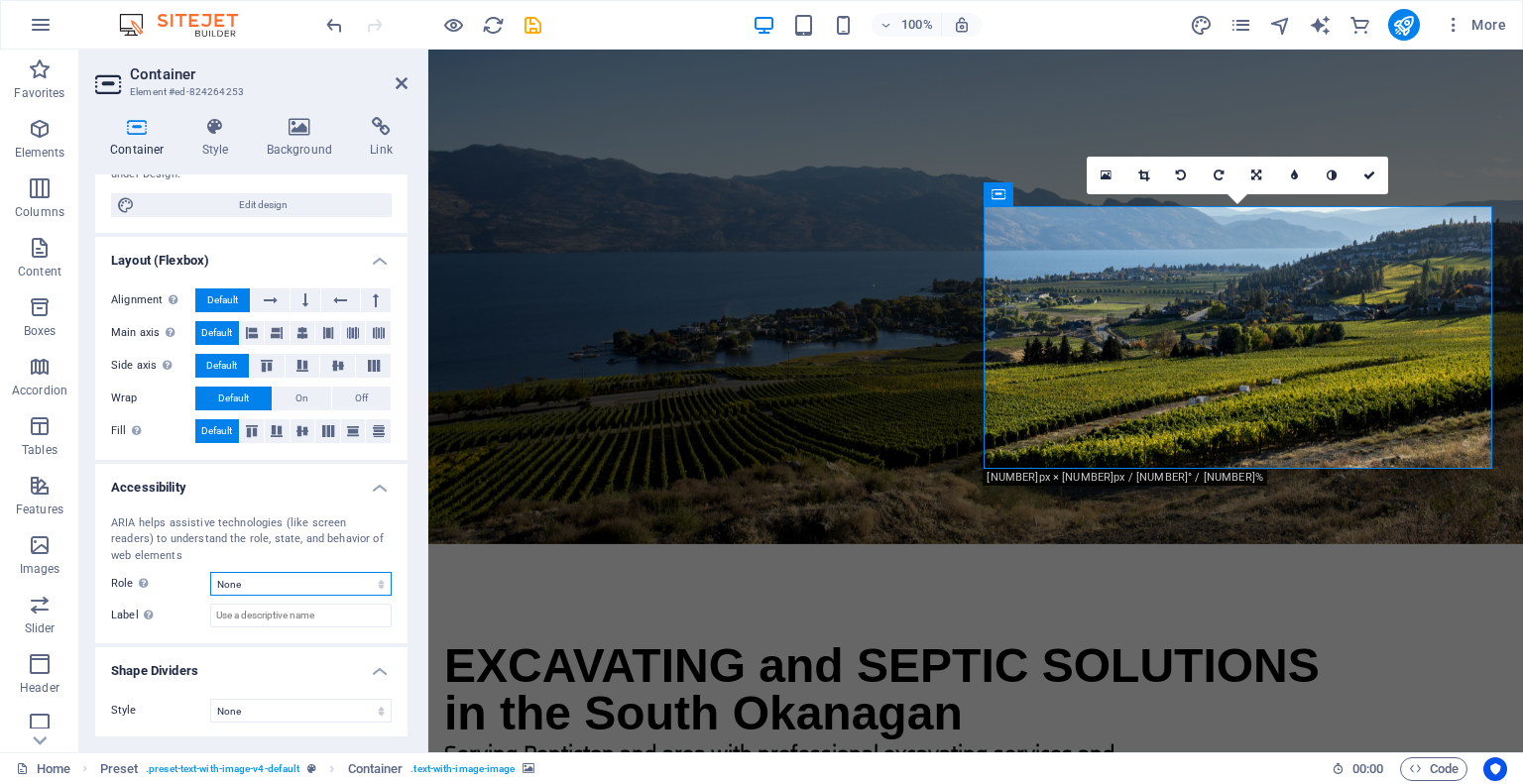 click on "None Alert Article Banner Comment Complementary Dialog Footer Header Marquee Presentation Region Section Separator Status Timer" at bounding box center [300, 584] 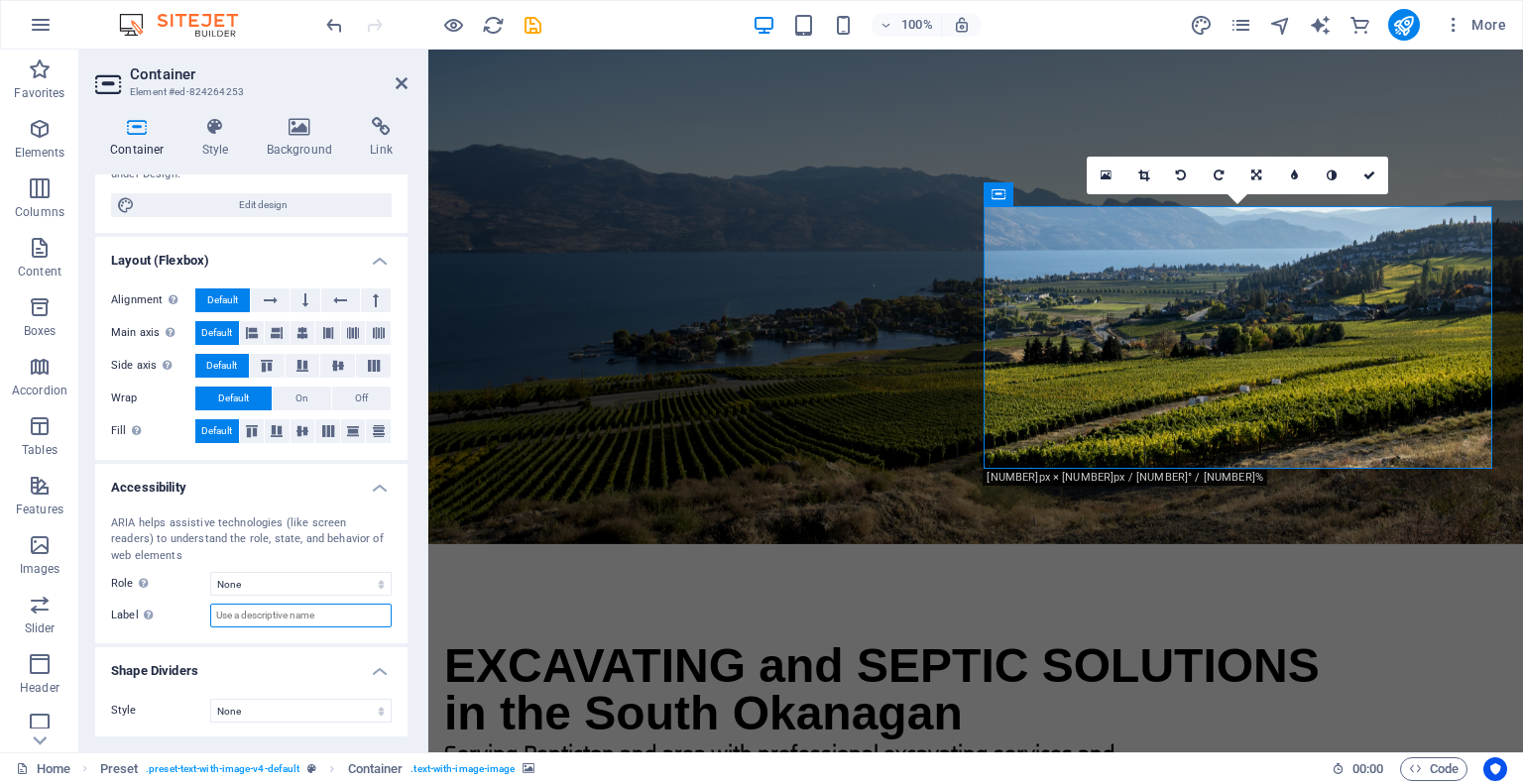 click on "Label Use the  ARIA label  to provide a clear and descriptive name for elements that aren not self-explanatory on their own." at bounding box center [300, 616] 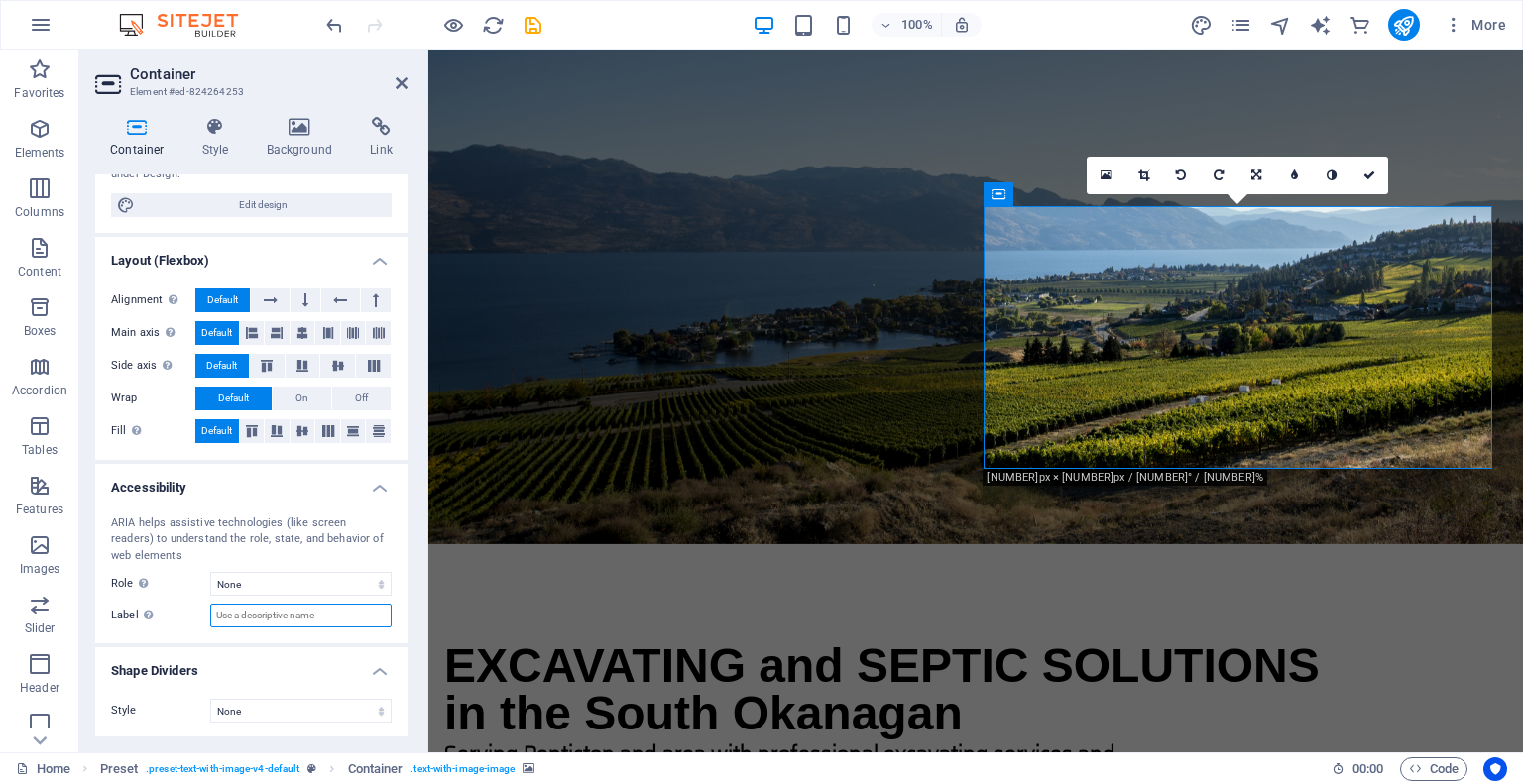 click on "Label Use the  ARIA label  to provide a clear and descriptive name for elements that aren not self-explanatory on their own." at bounding box center (300, 616) 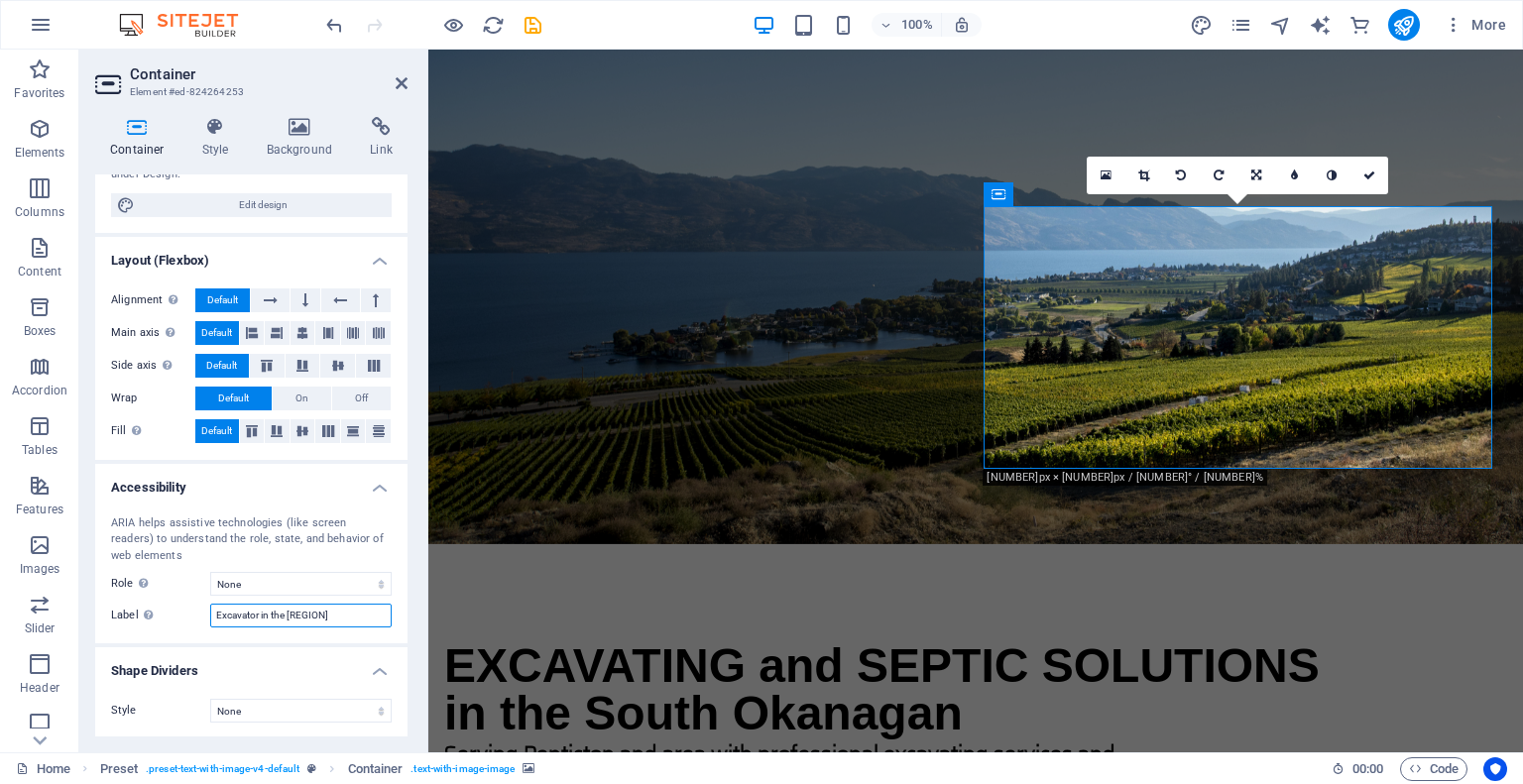 type on "Excavator in the [REGION]" 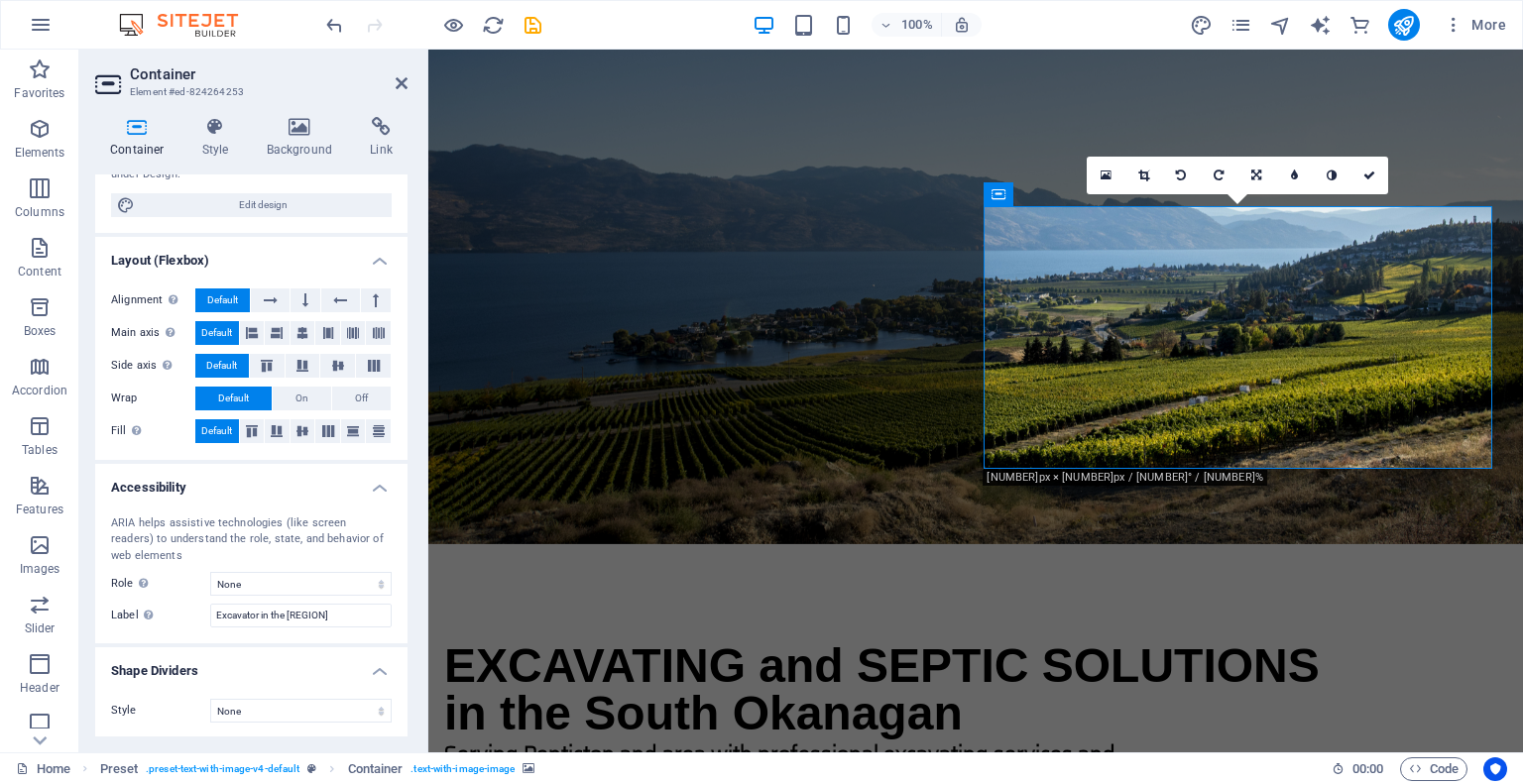 click on "ARIA helps assistive technologies (like screen readers) to understand the role, state, and behavior of web elements Role The ARIA role defines the purpose of an element. Here you can find all explanations and recommendations None Alert Banner Comment Complementary Dialog Footer Header Marquee Presentation Region Section Separator Status Timer Label Use the ARIA label to provide a clear and descriptive name for elements that aren not self-explanatory on their own. Excavator in the [REGION]" at bounding box center (251, 572) 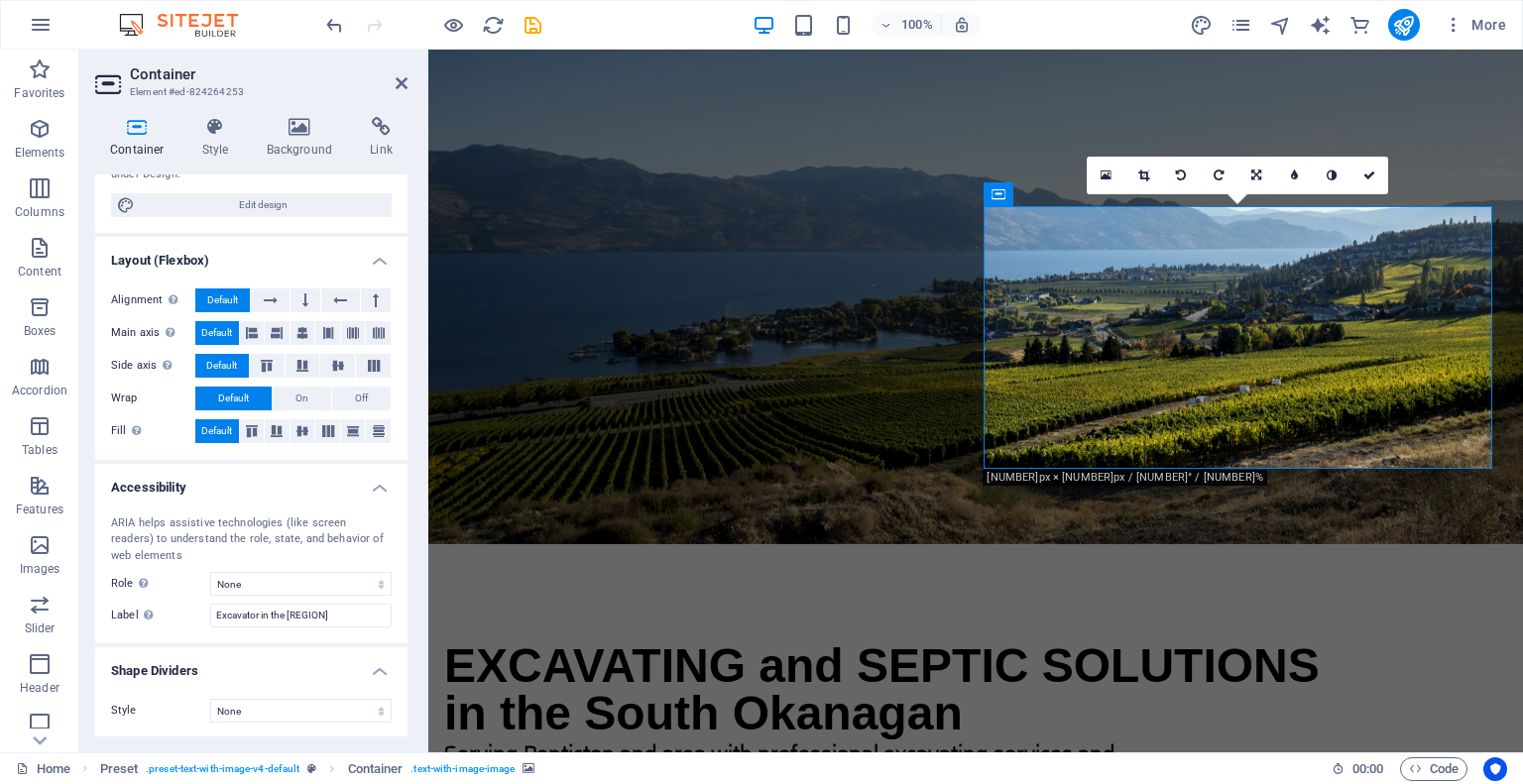 click on "Container" at bounding box center (269, 74) 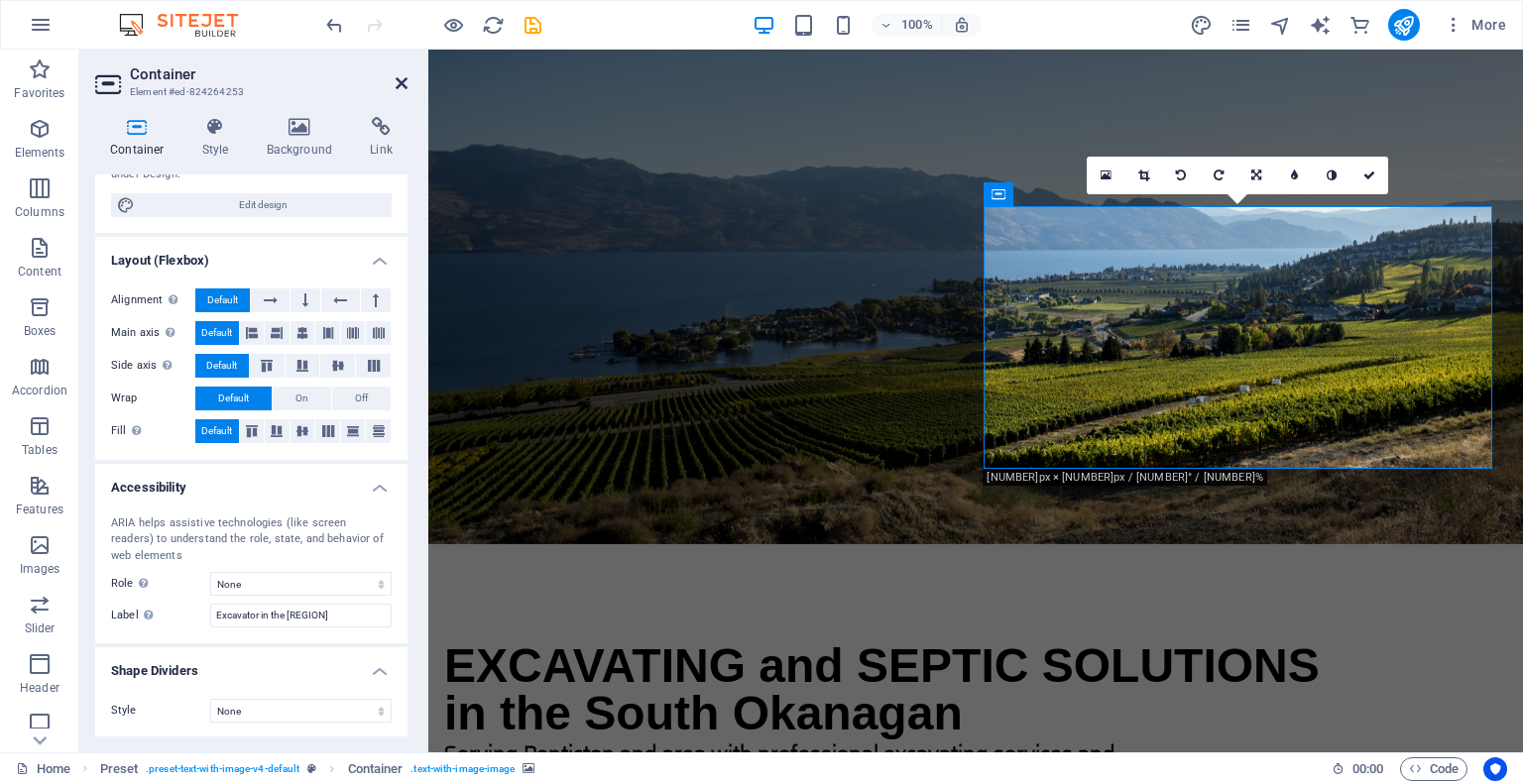 click at bounding box center [402, 83] 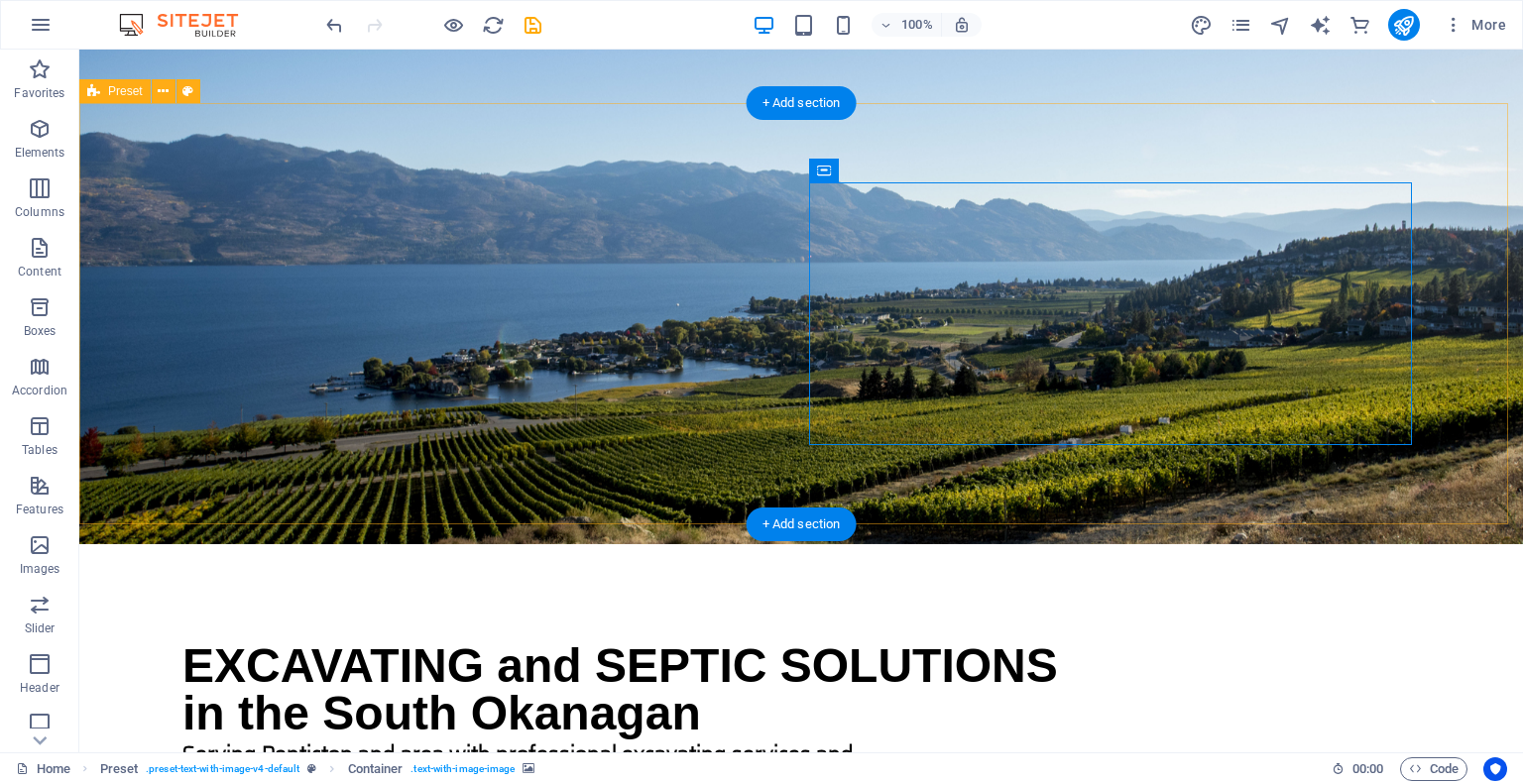 scroll, scrollTop: 1288, scrollLeft: 0, axis: vertical 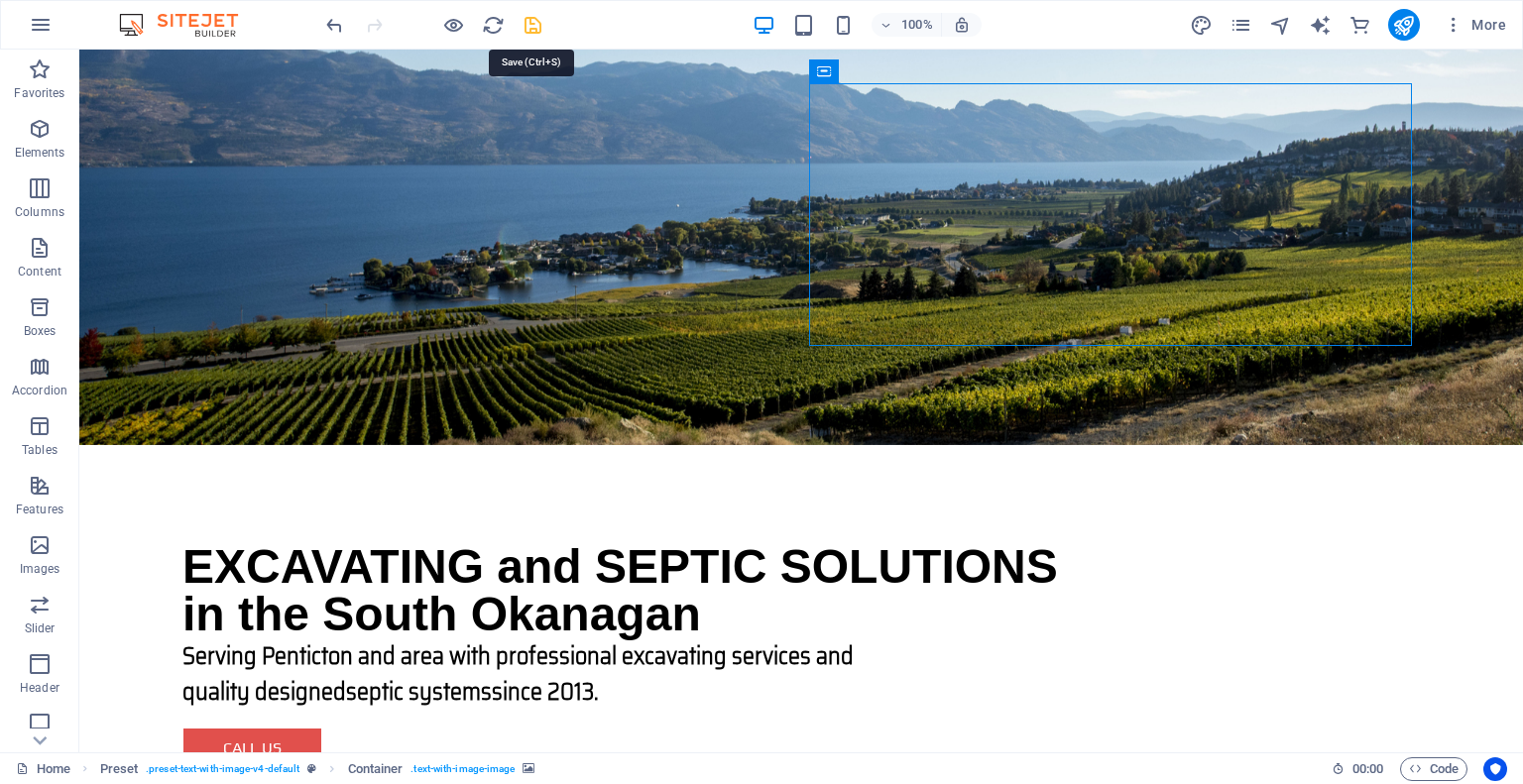 click at bounding box center (532, 25) 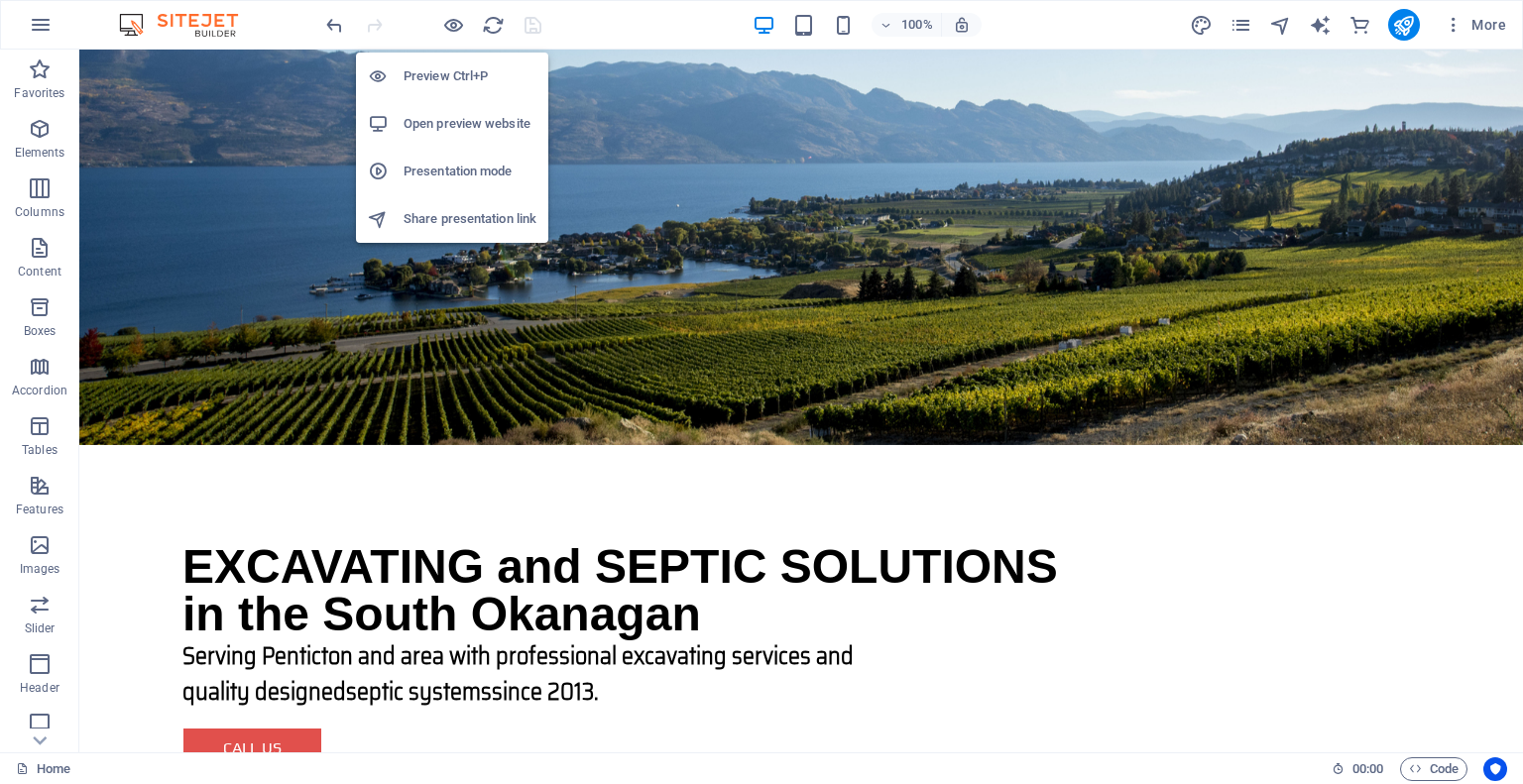 click on "Open preview website" at bounding box center (470, 124) 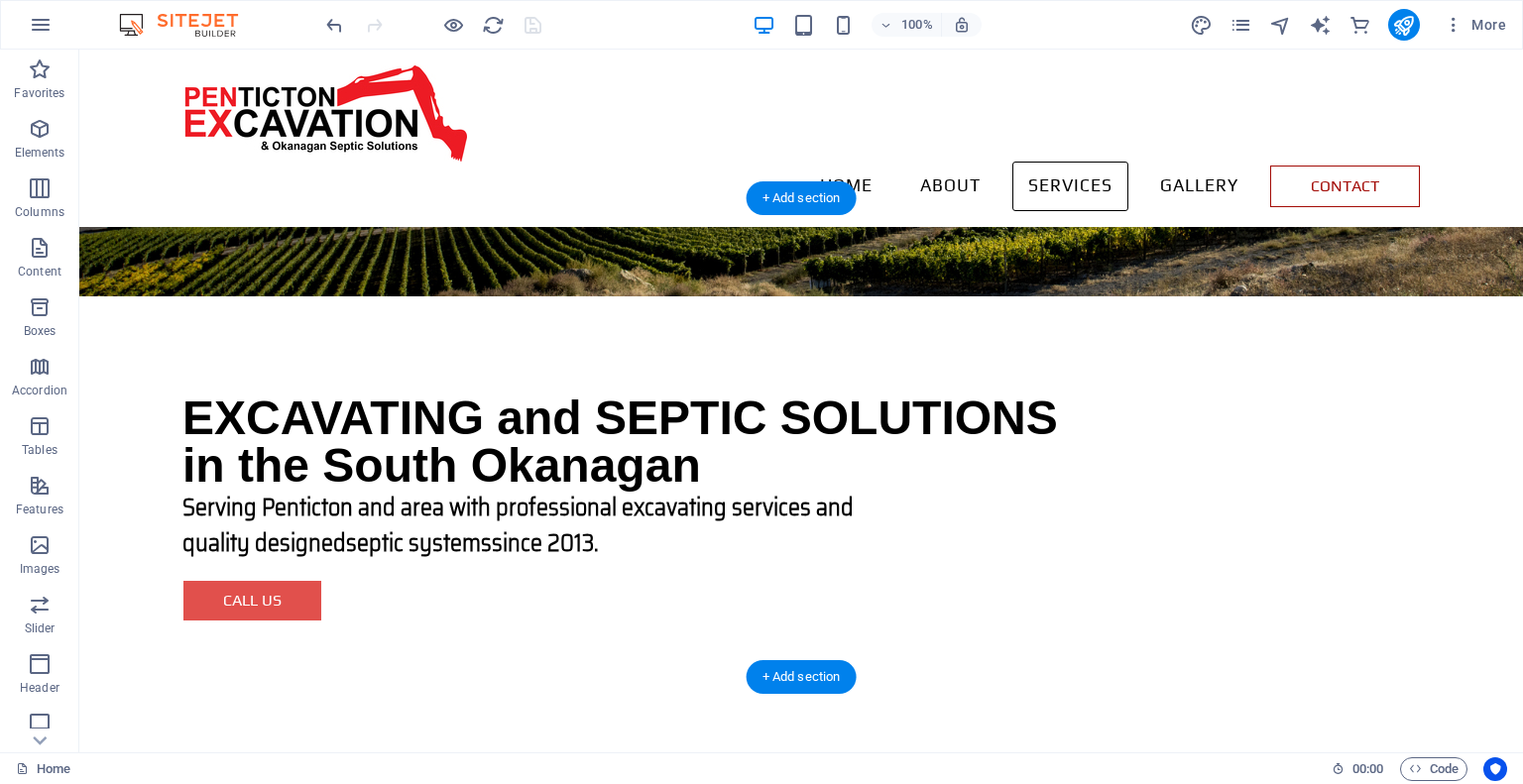 scroll, scrollTop: 1189, scrollLeft: 0, axis: vertical 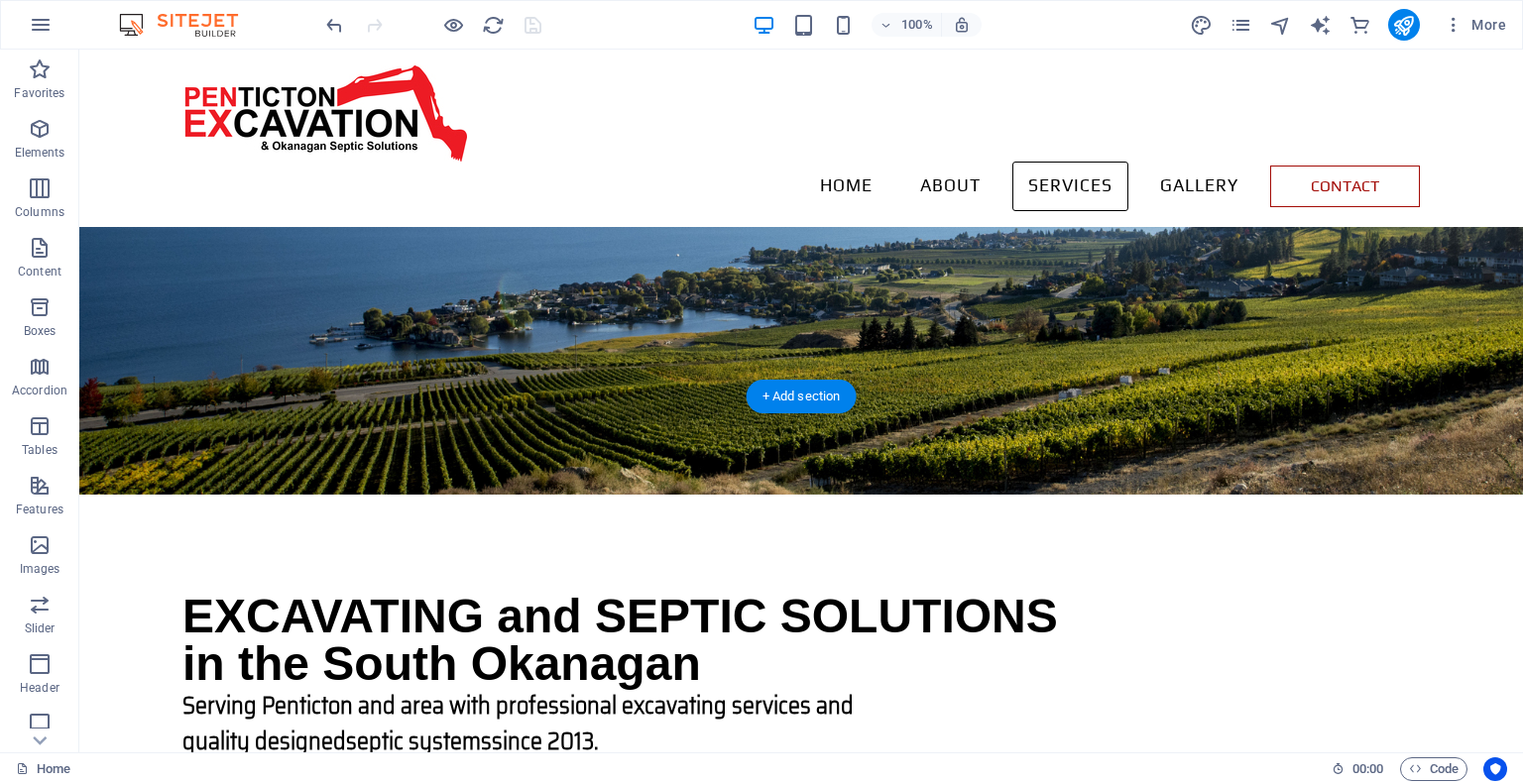click at bounding box center (801, 2225) 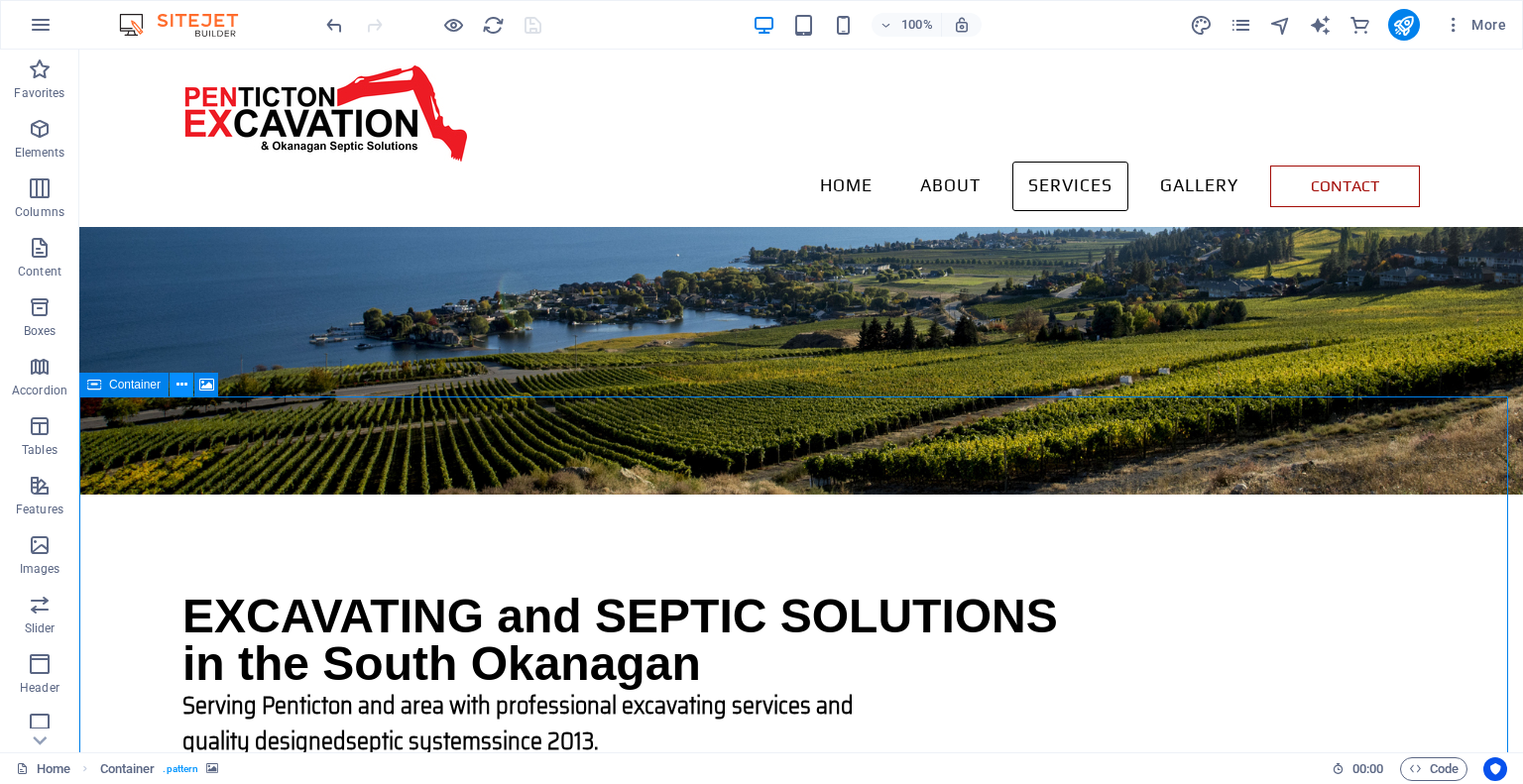 click at bounding box center [181, 385] 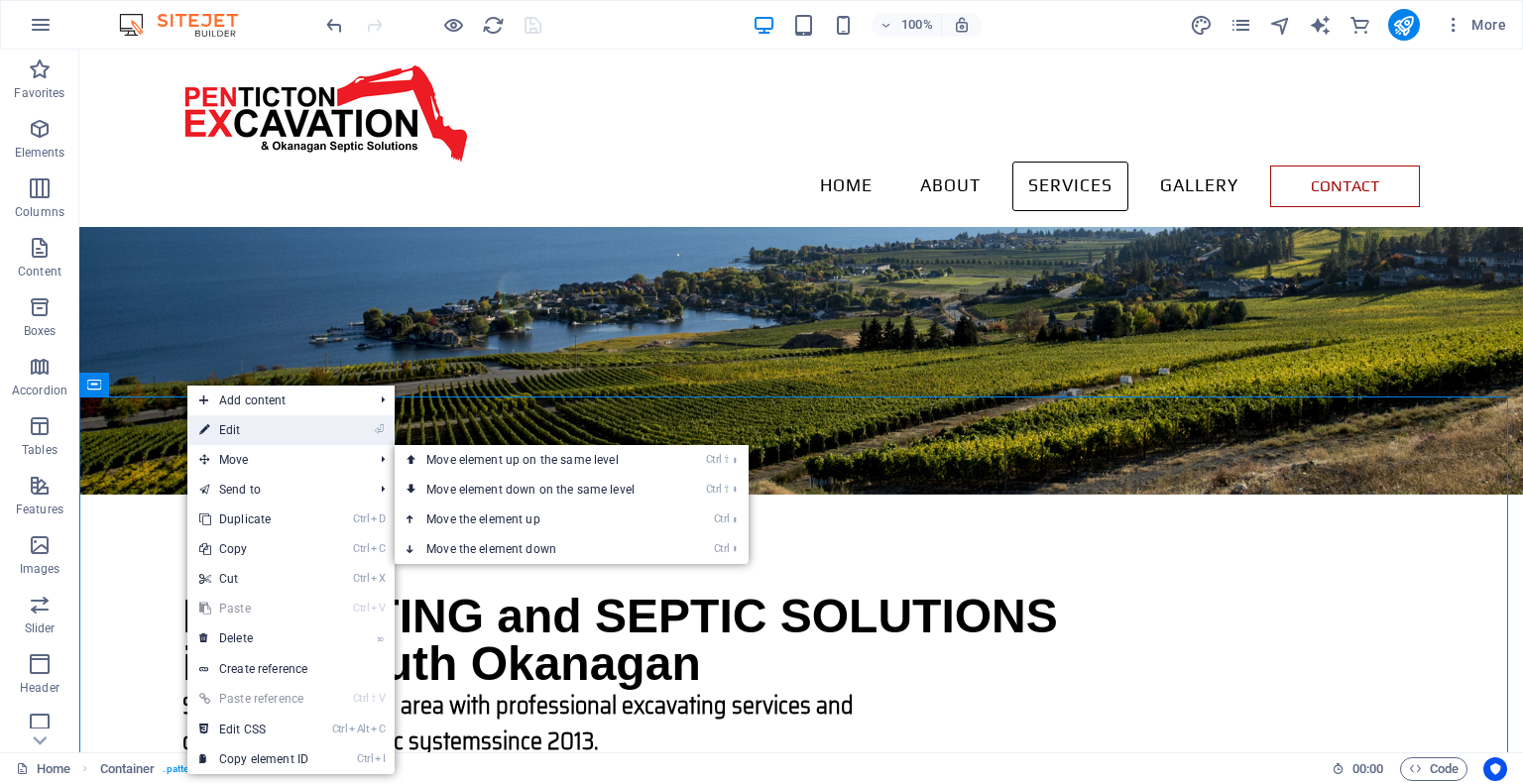 click on "⏎  Edit" at bounding box center (254, 430) 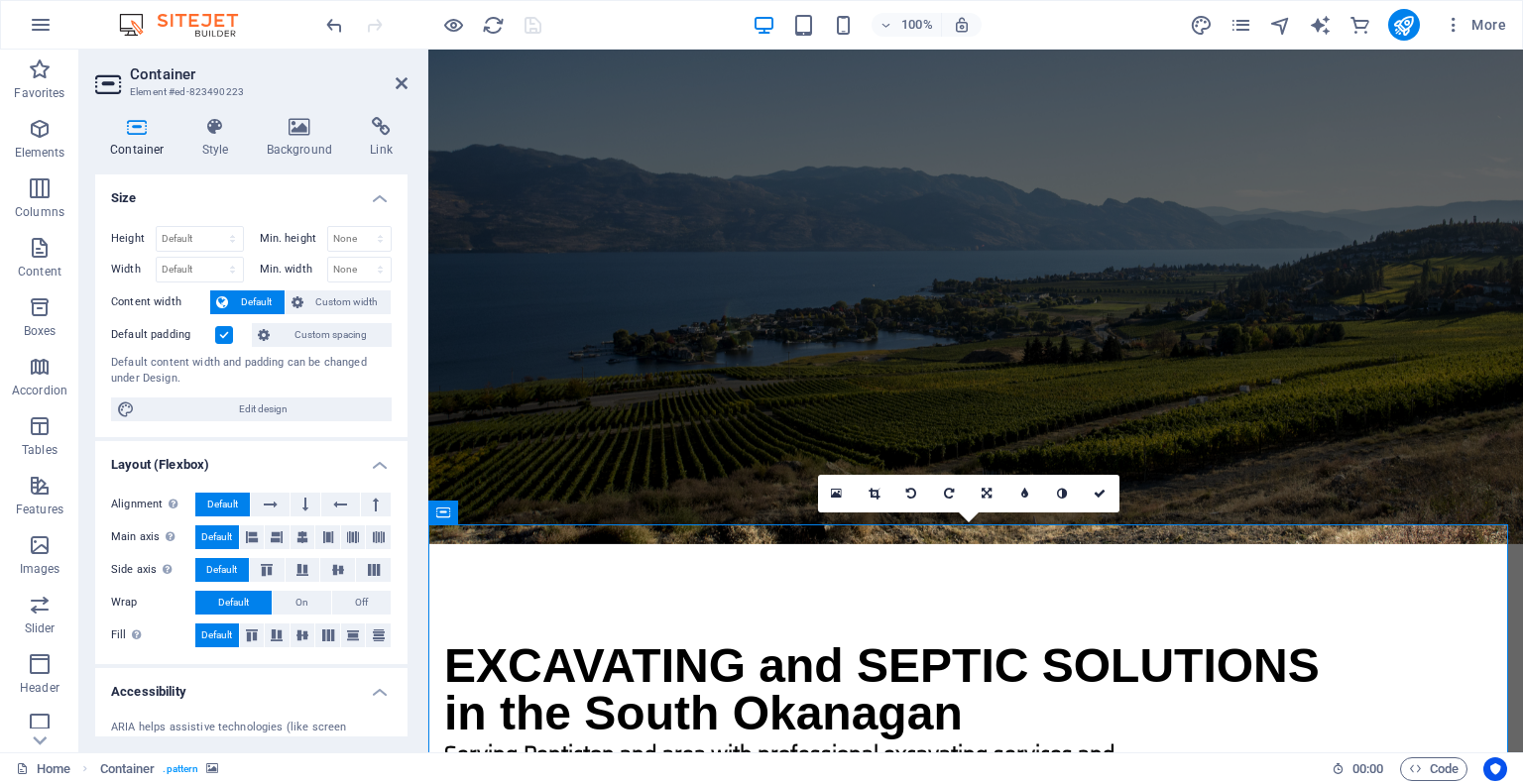 scroll, scrollTop: 1213, scrollLeft: 0, axis: vertical 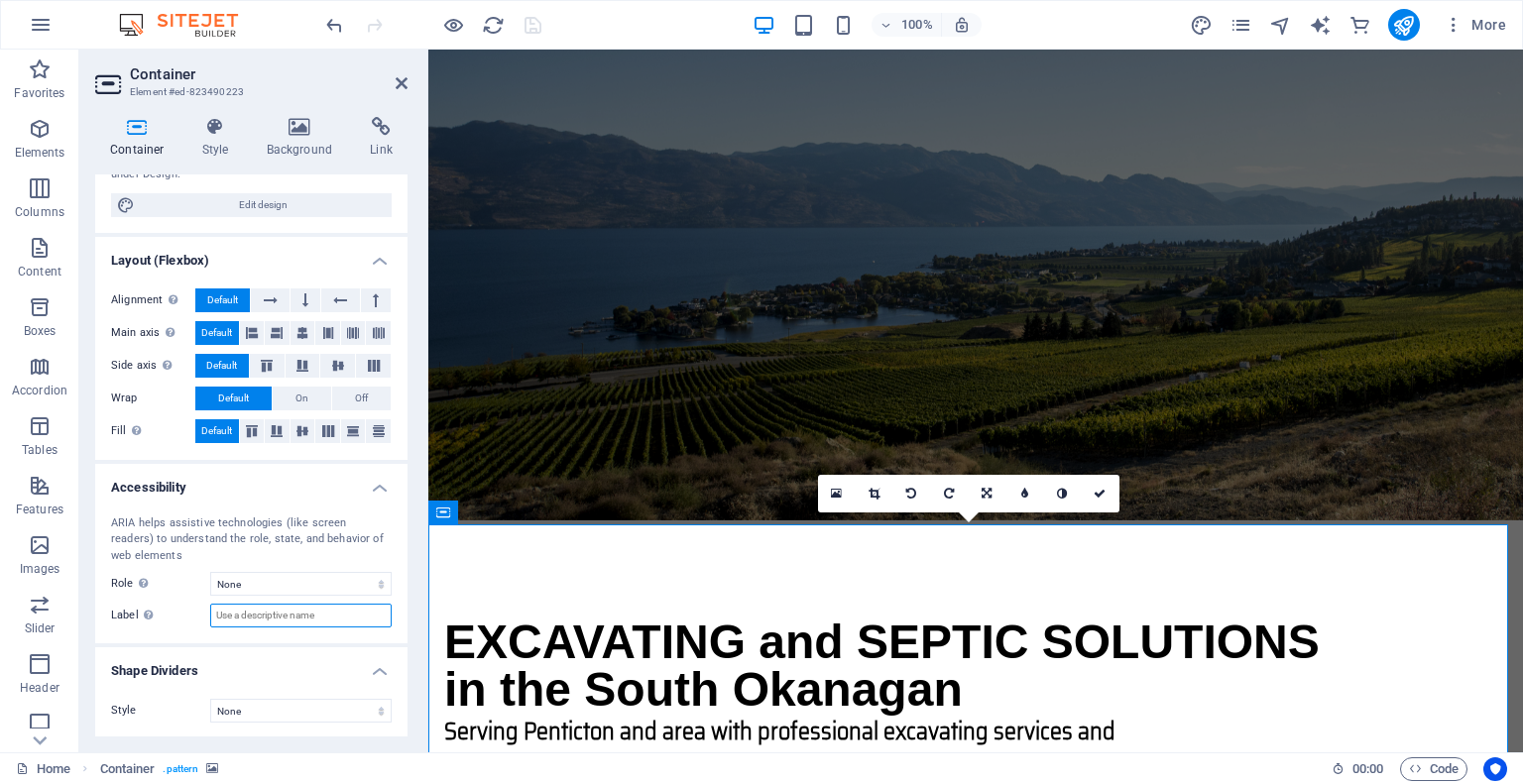 click on "Label Use the  ARIA label  to provide a clear and descriptive name for elements that aren not self-explanatory on their own." at bounding box center [300, 616] 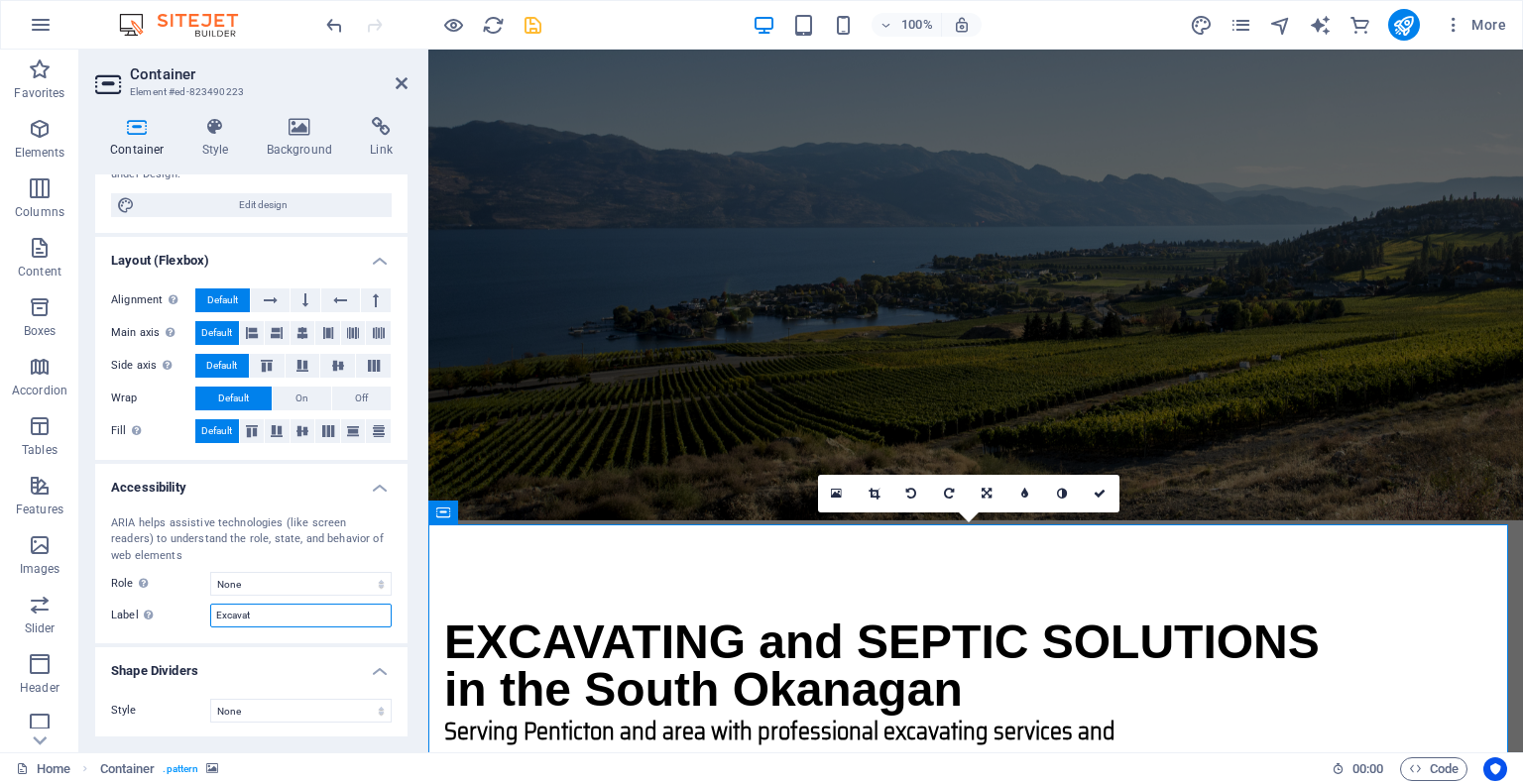 drag, startPoint x: 280, startPoint y: 615, endPoint x: 270, endPoint y: 611, distance: 10.77033 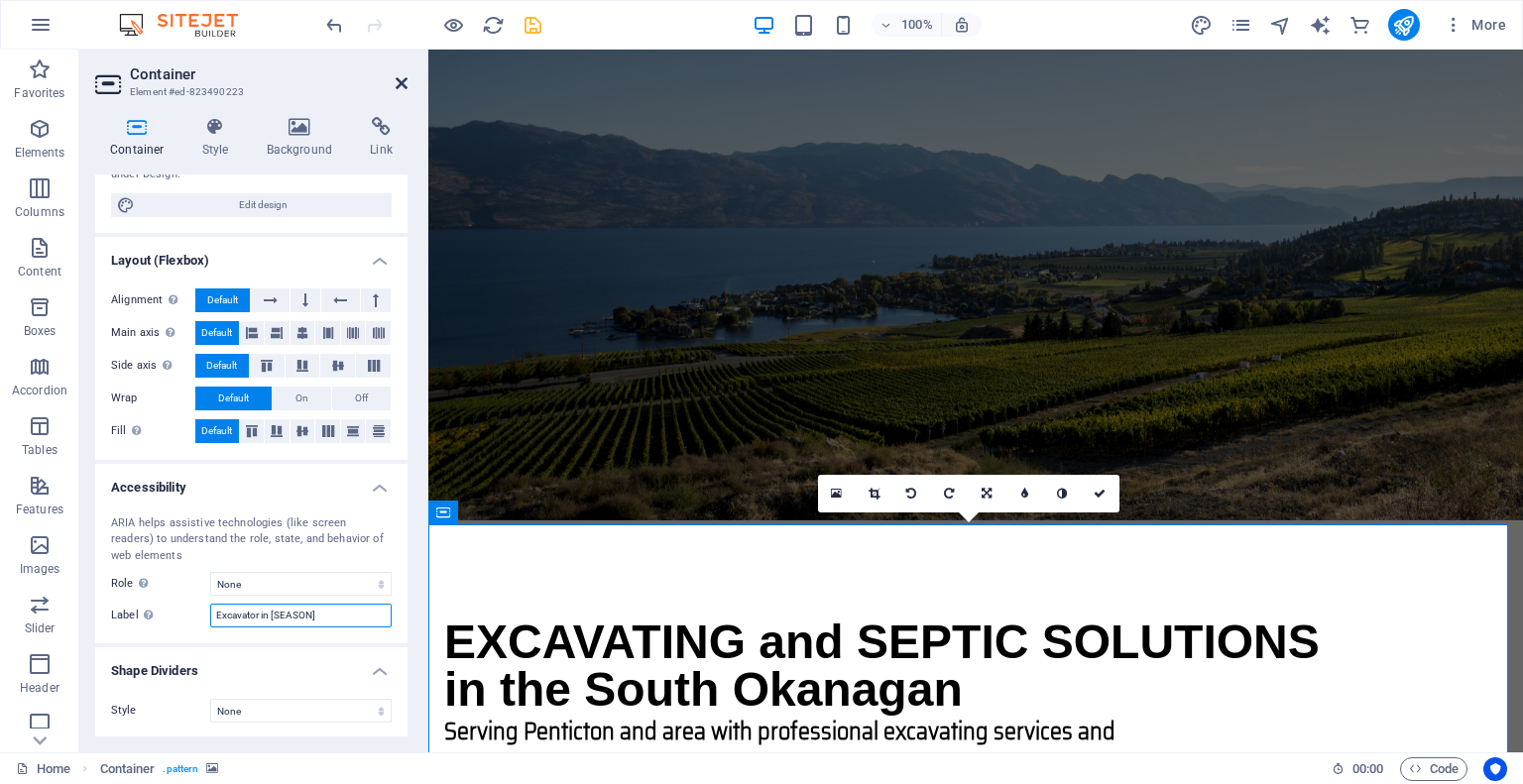 type on "Excavator in [SEASON]" 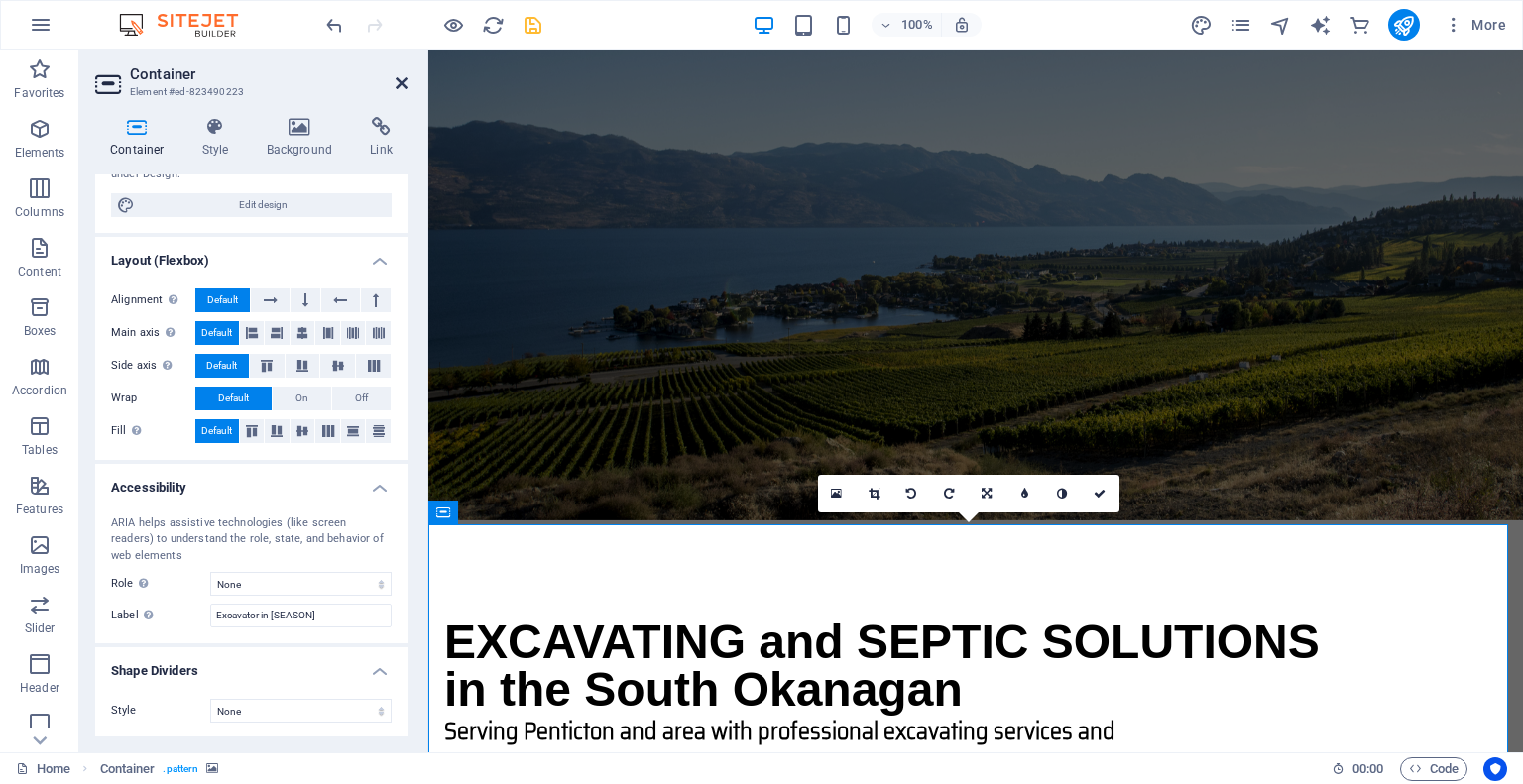 click at bounding box center [402, 83] 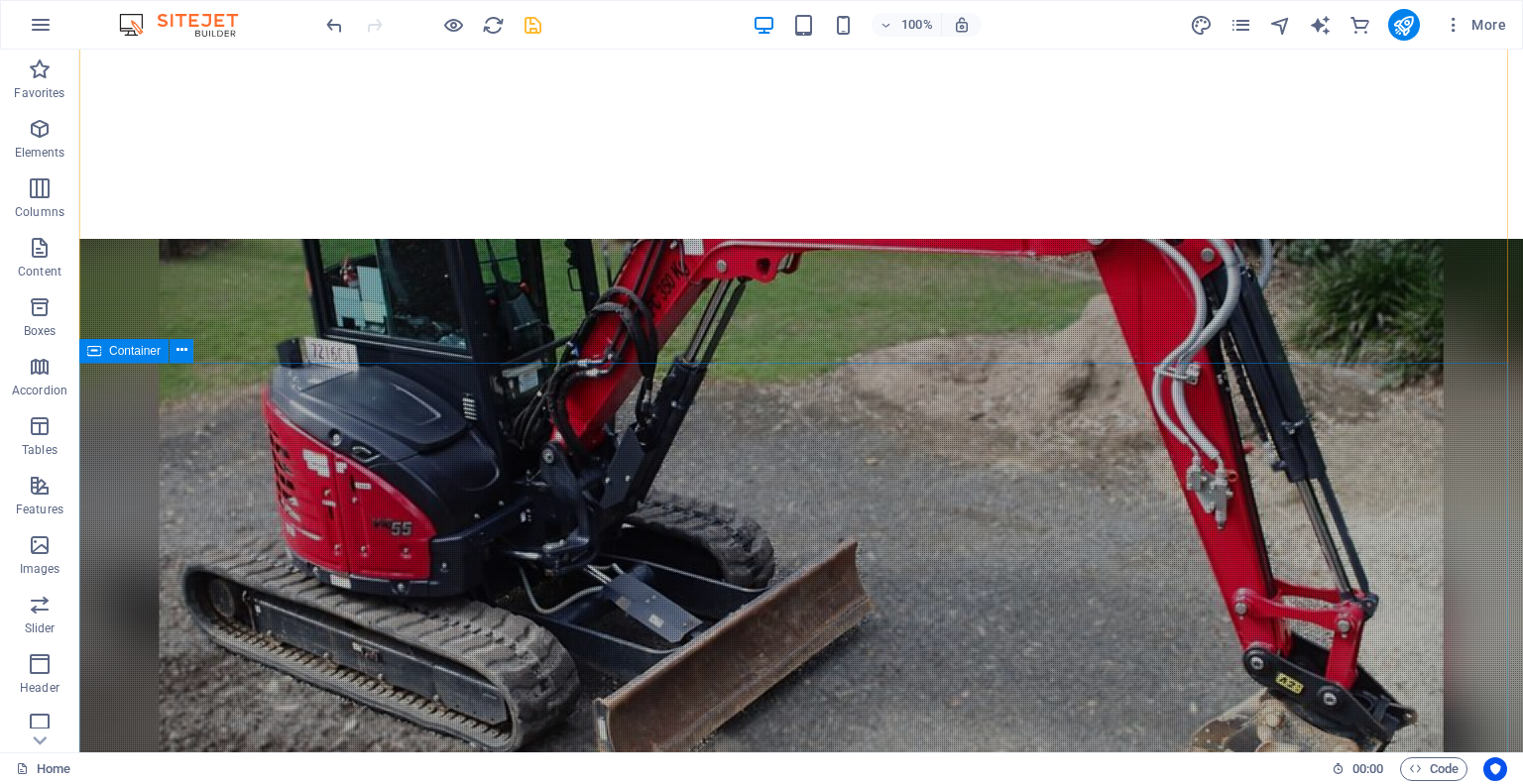 scroll, scrollTop: 3493, scrollLeft: 0, axis: vertical 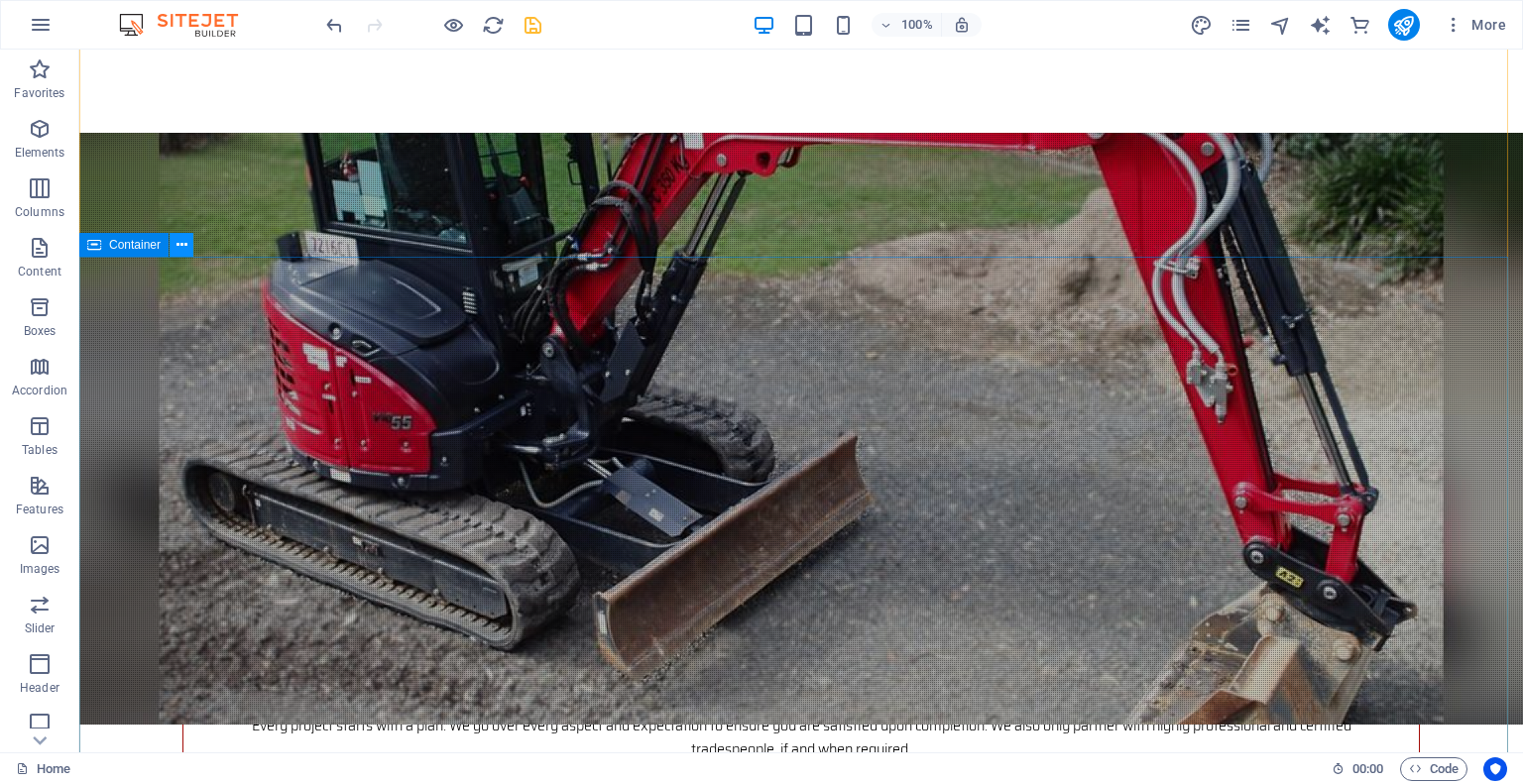 click at bounding box center (181, 245) 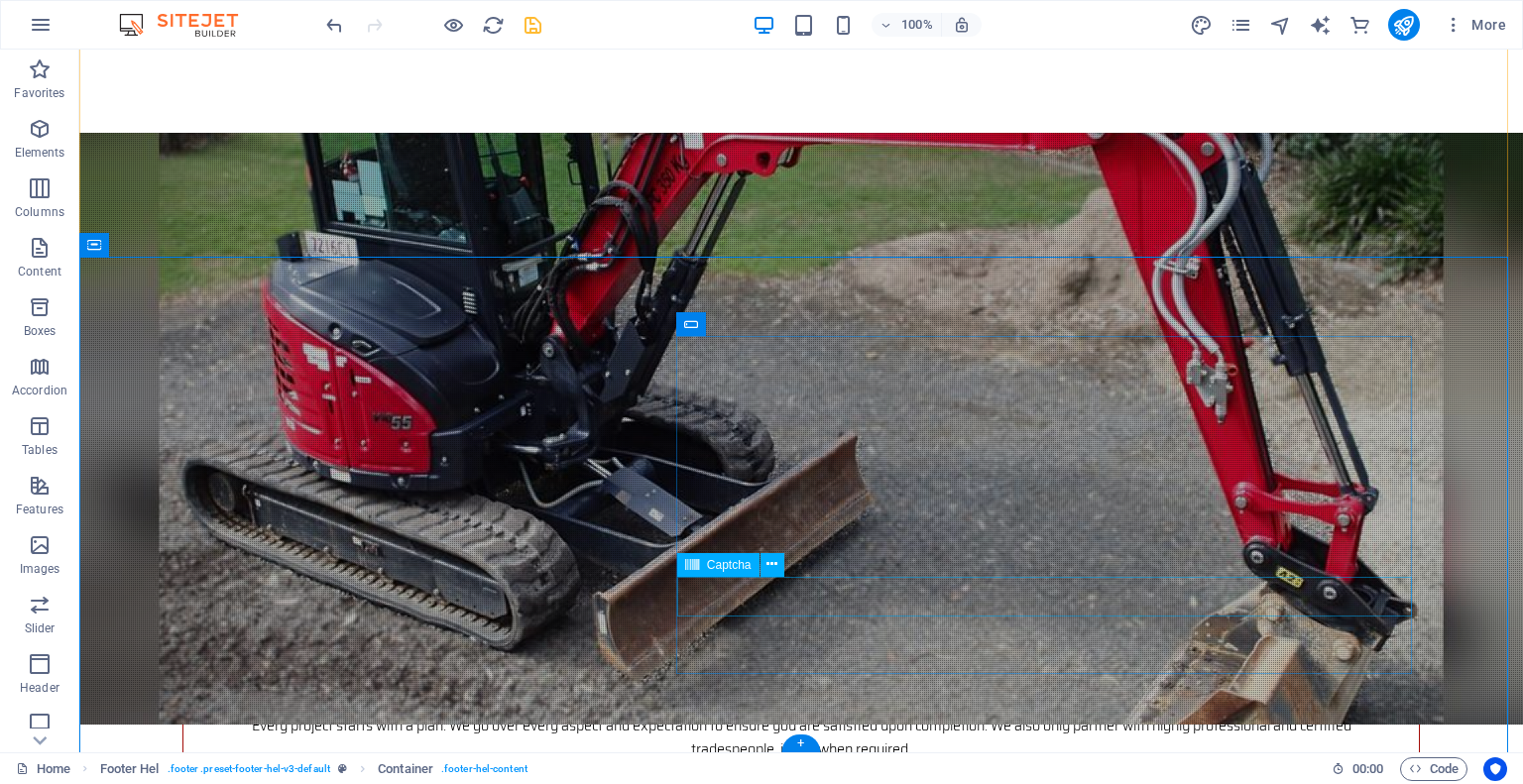 click on "Unreadable? Load new" at bounding box center (714, 3423) 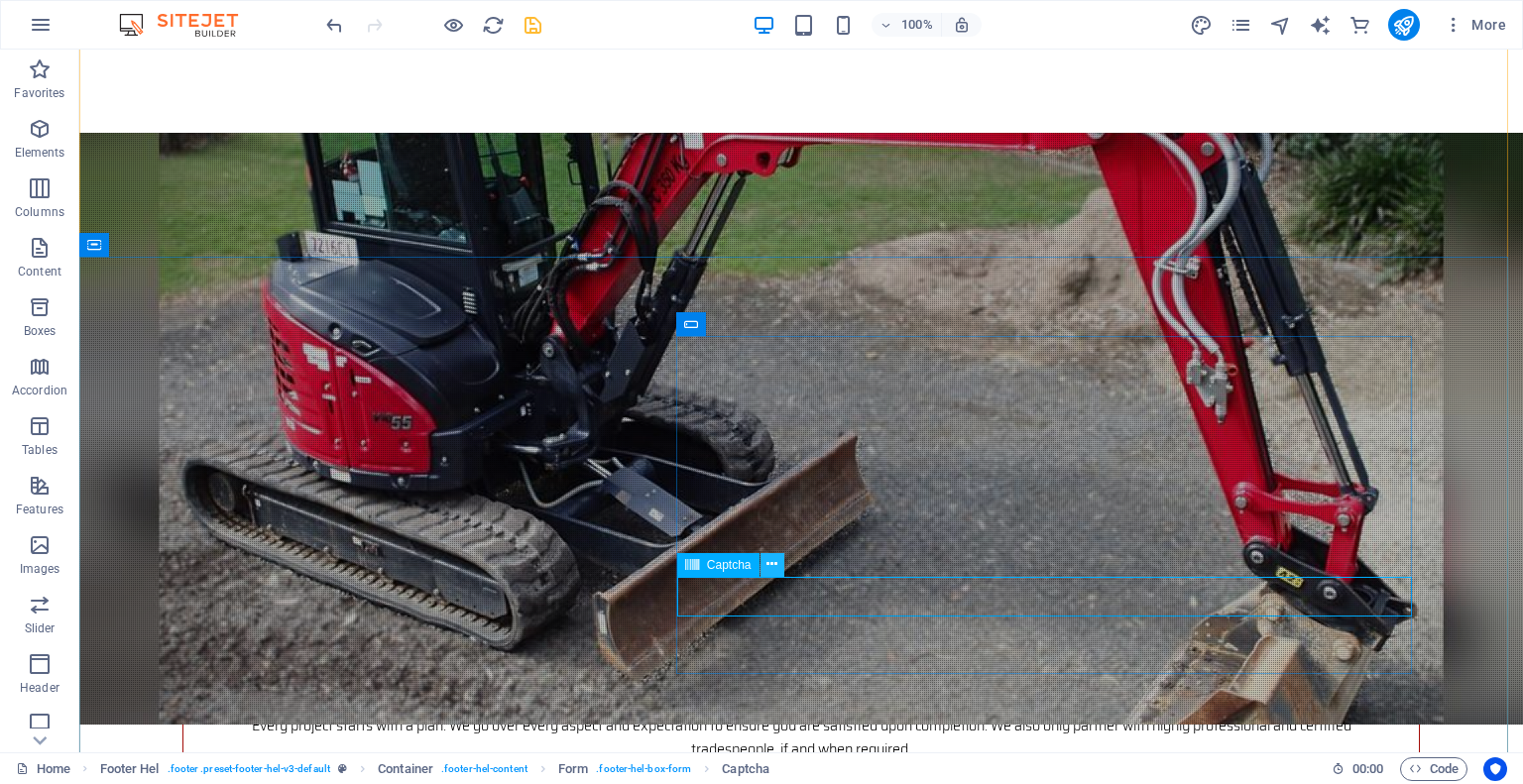click at bounding box center (772, 565) 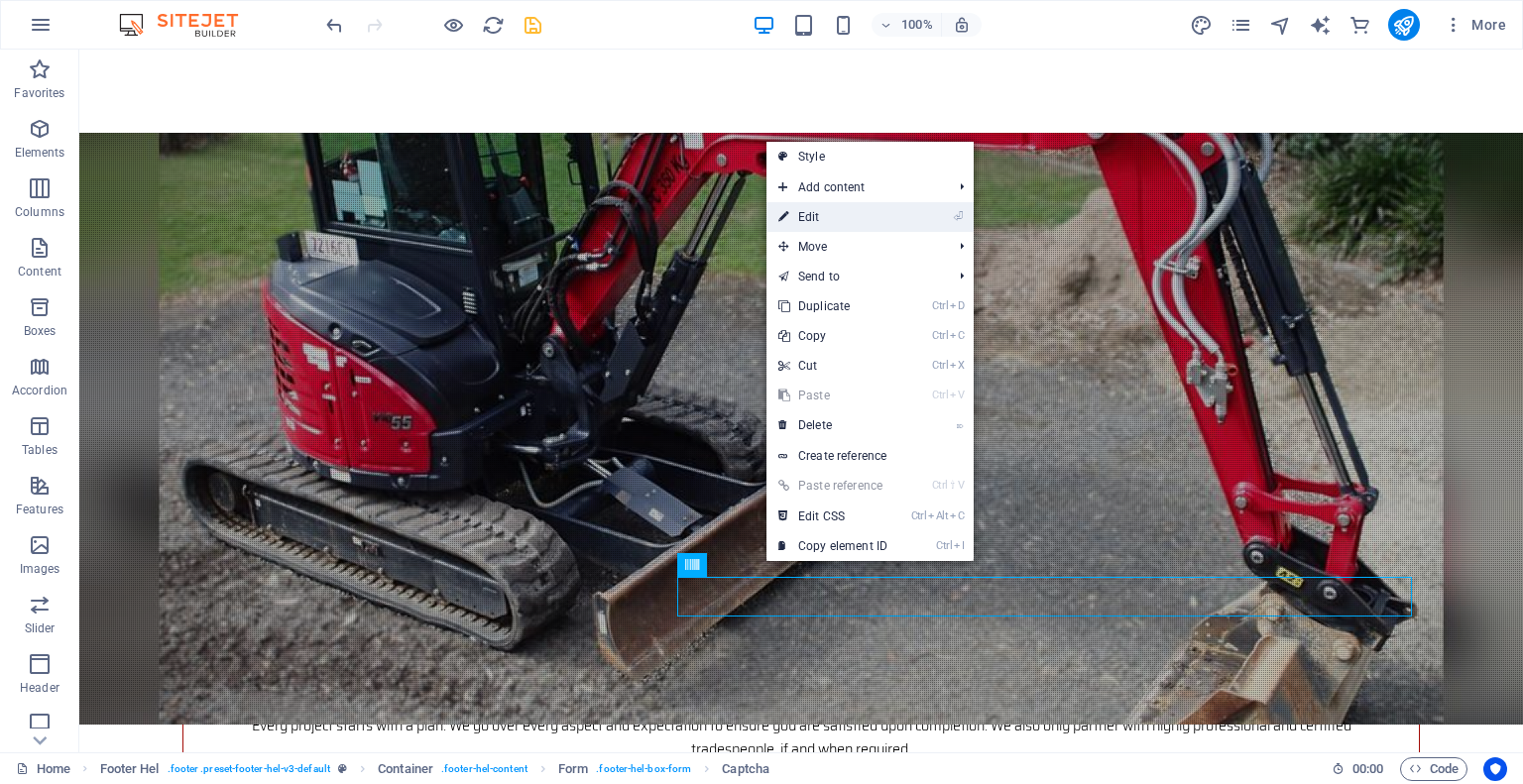 click on "⏎  Edit" at bounding box center (833, 217) 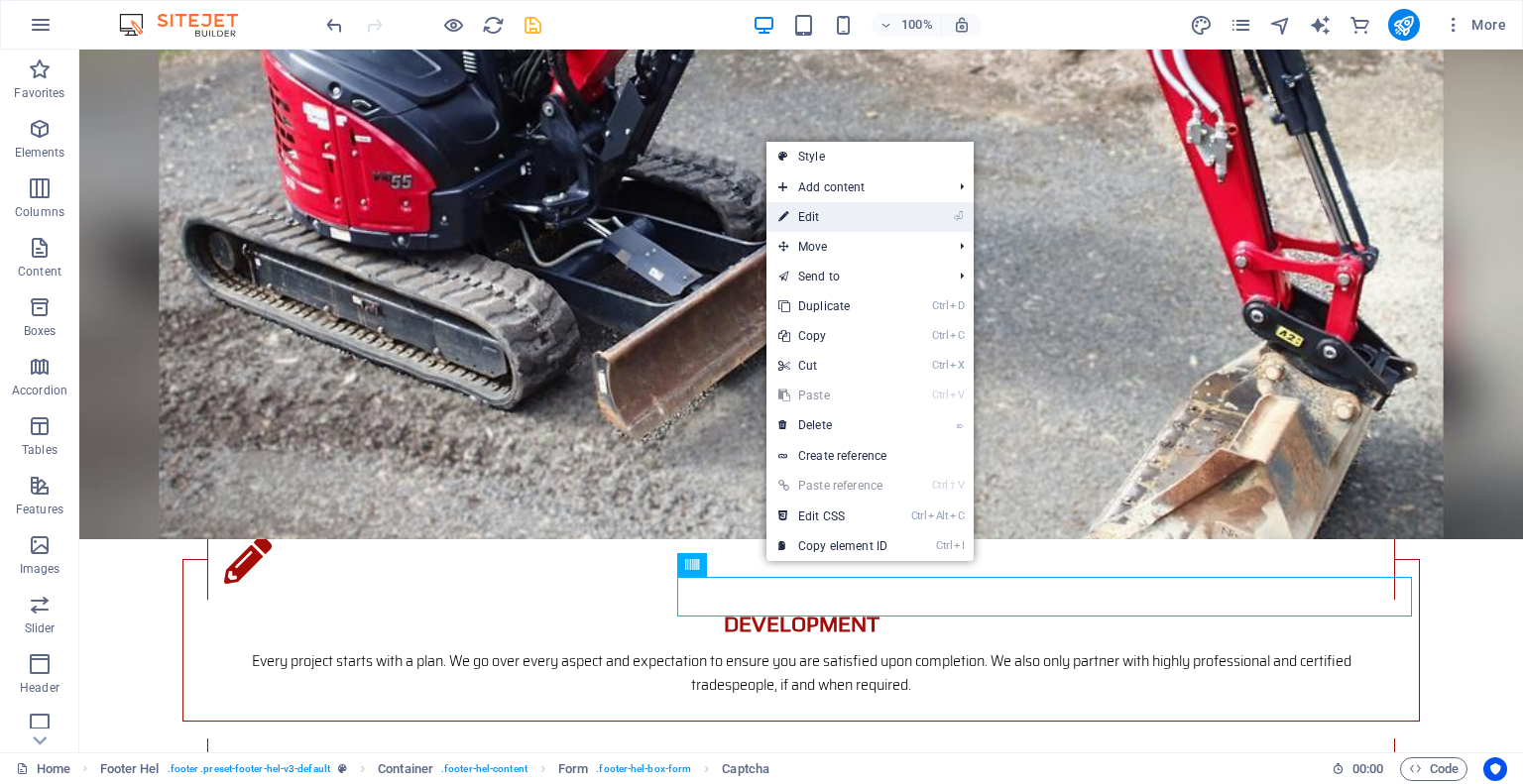scroll, scrollTop: 3287, scrollLeft: 0, axis: vertical 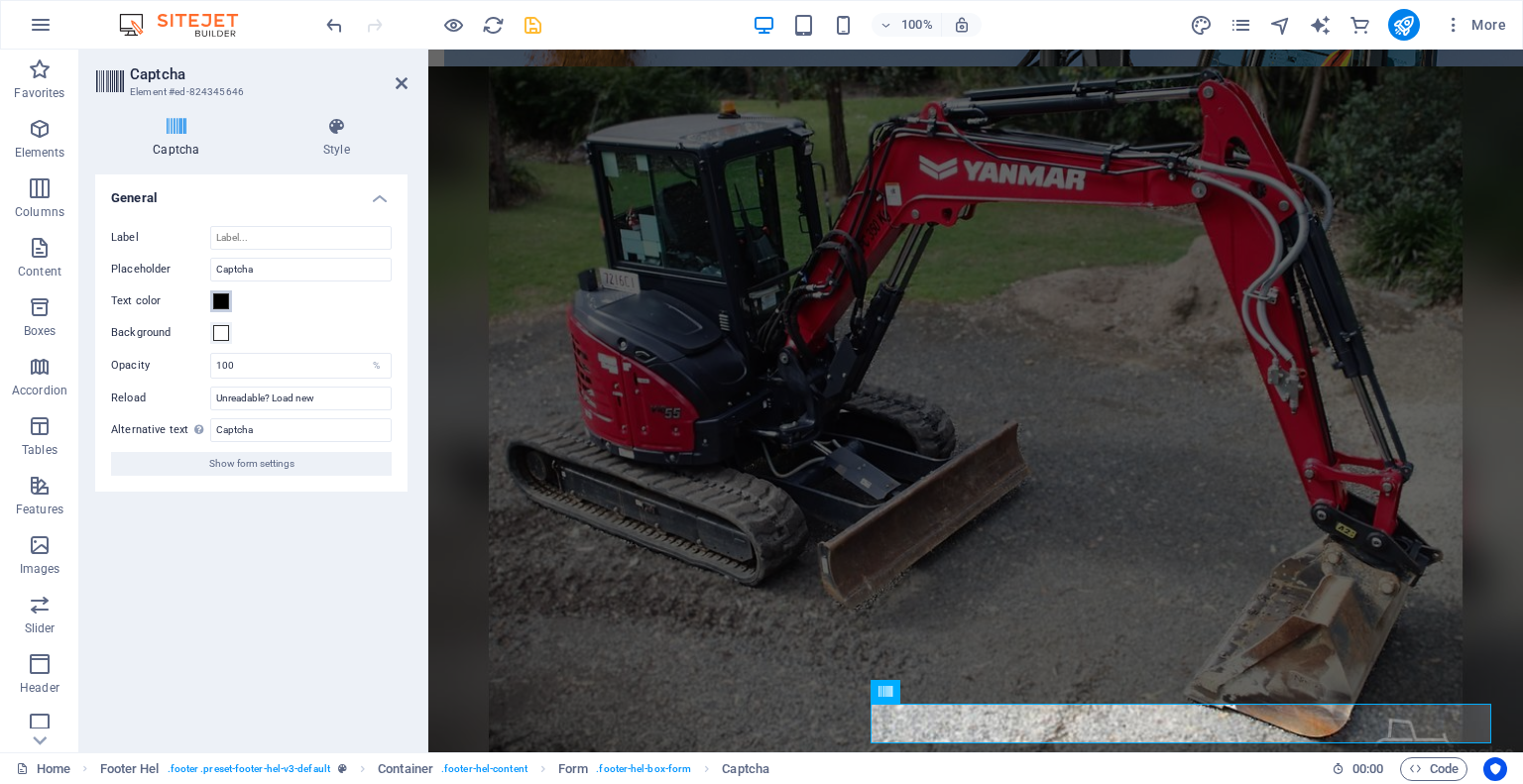 click at bounding box center (221, 301) 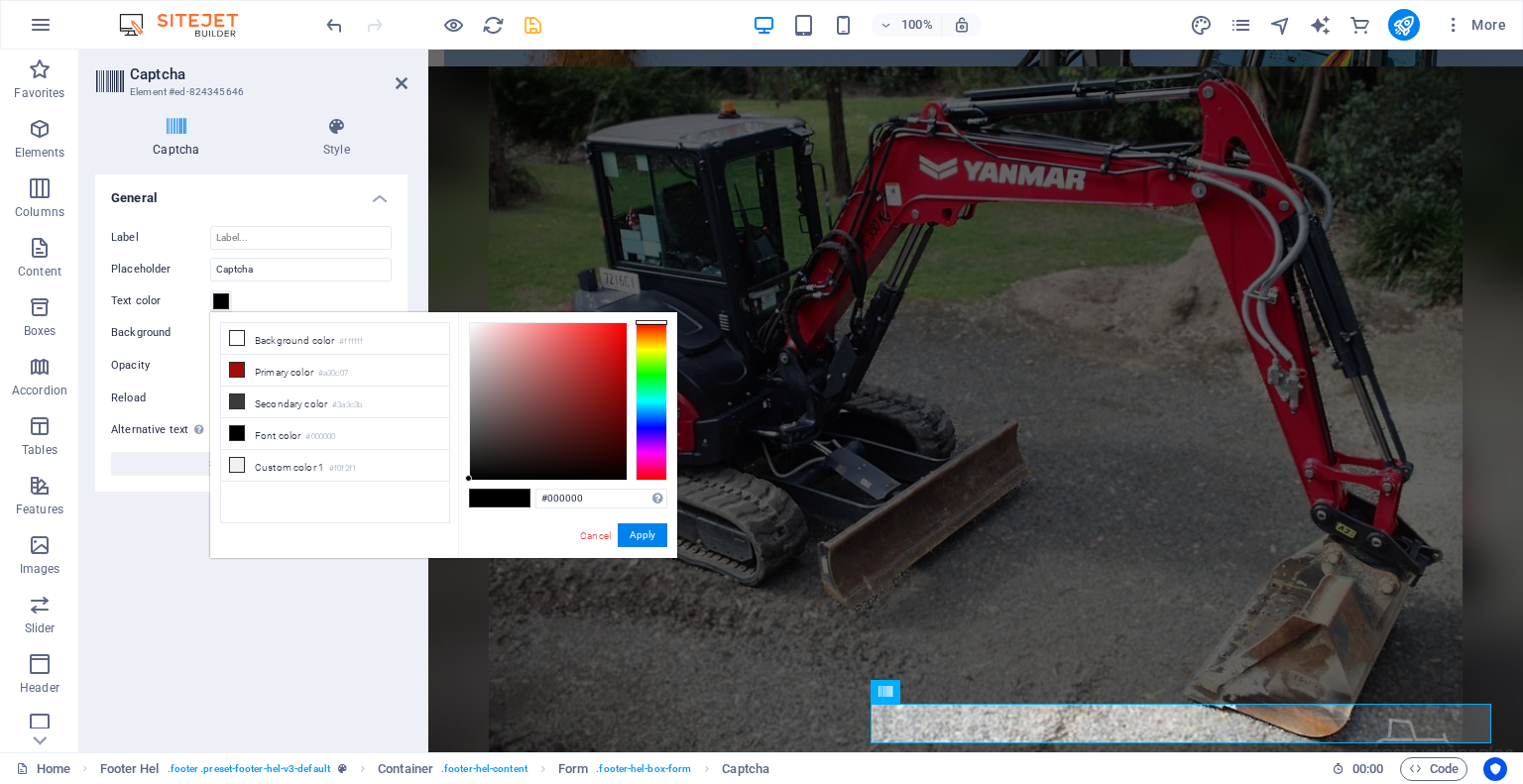 click at bounding box center (221, 301) 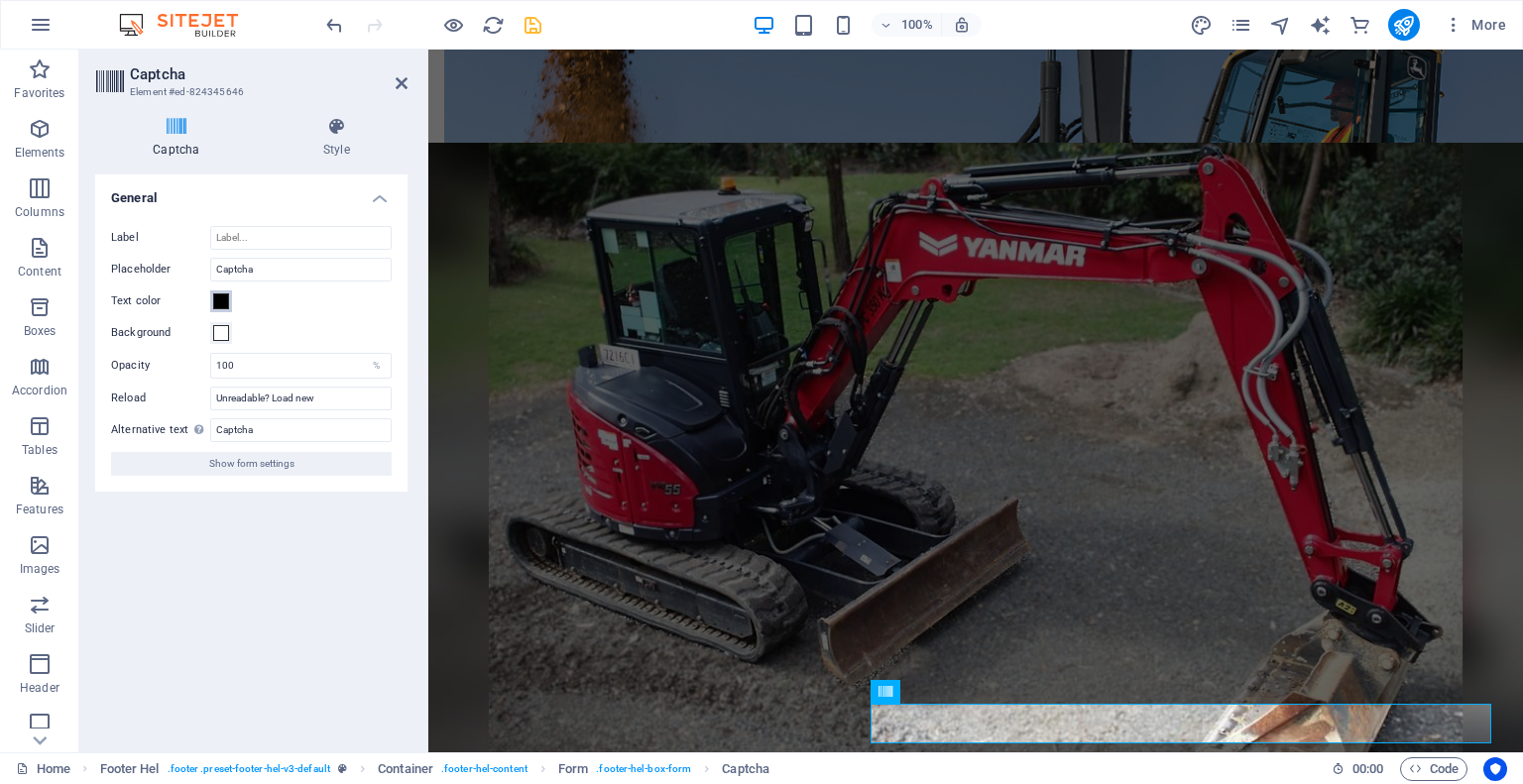 click at bounding box center (221, 301) 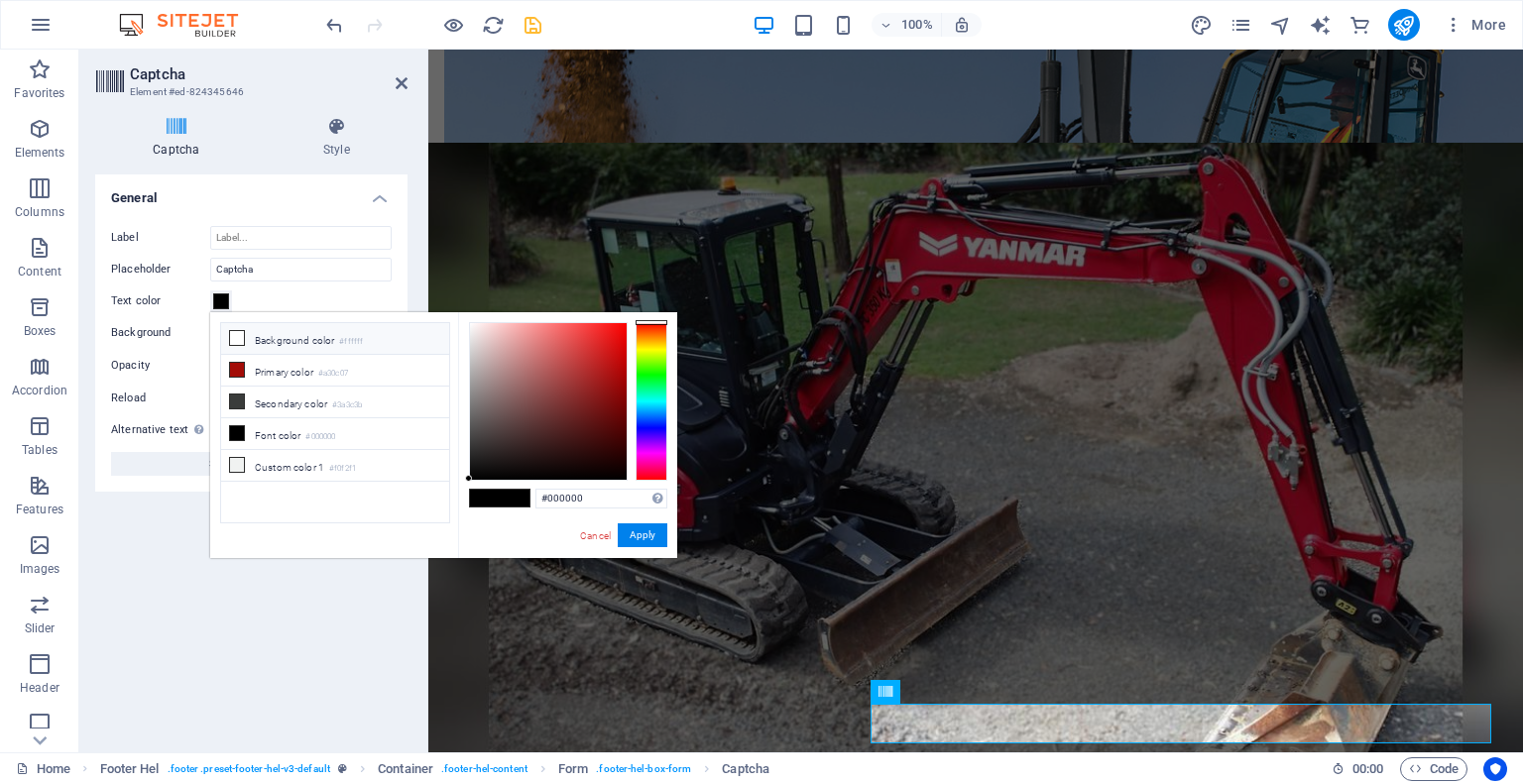 drag, startPoint x: 237, startPoint y: 338, endPoint x: 360, endPoint y: 446, distance: 163.68567 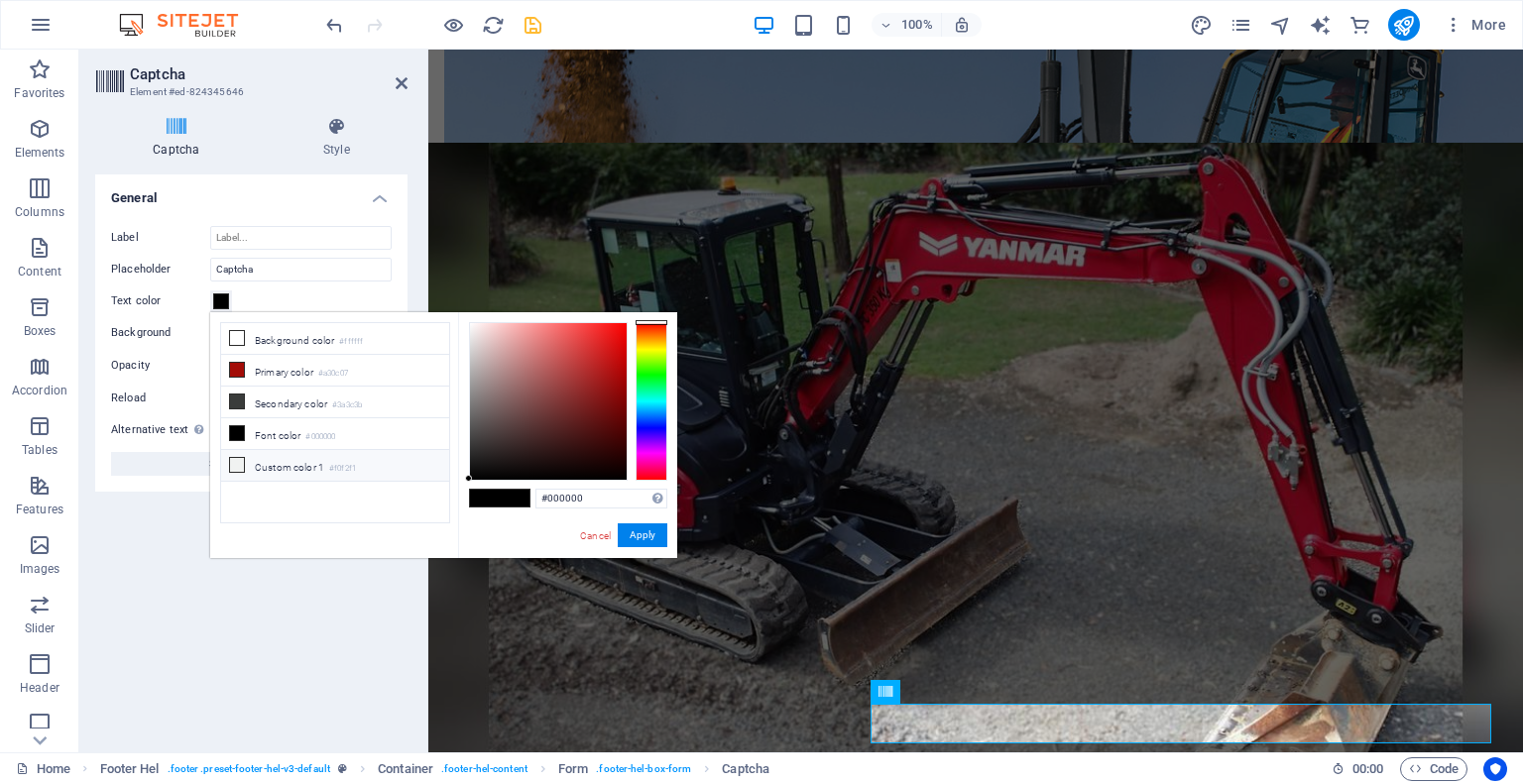 click at bounding box center [237, 338] 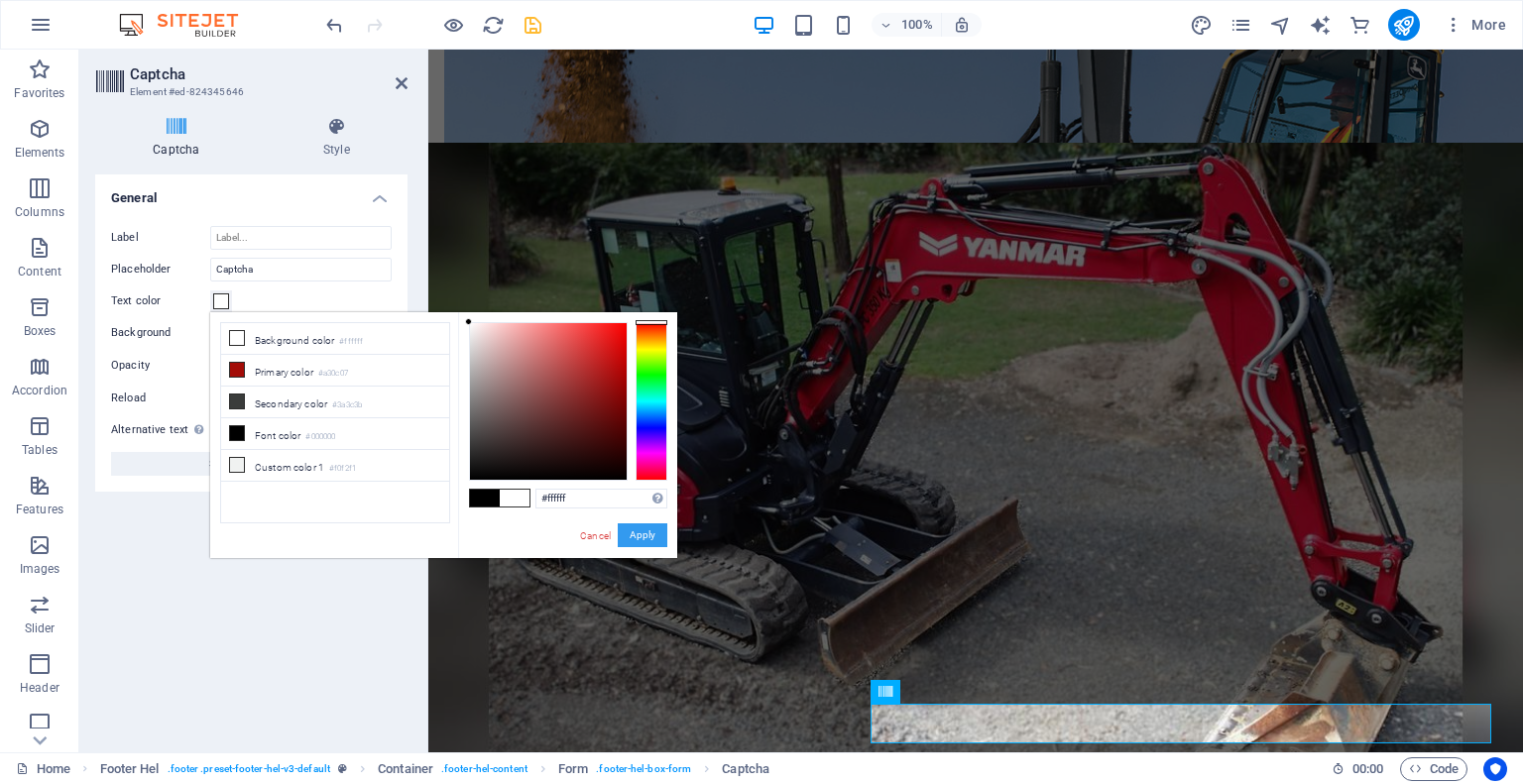 click on "Apply" at bounding box center [643, 535] 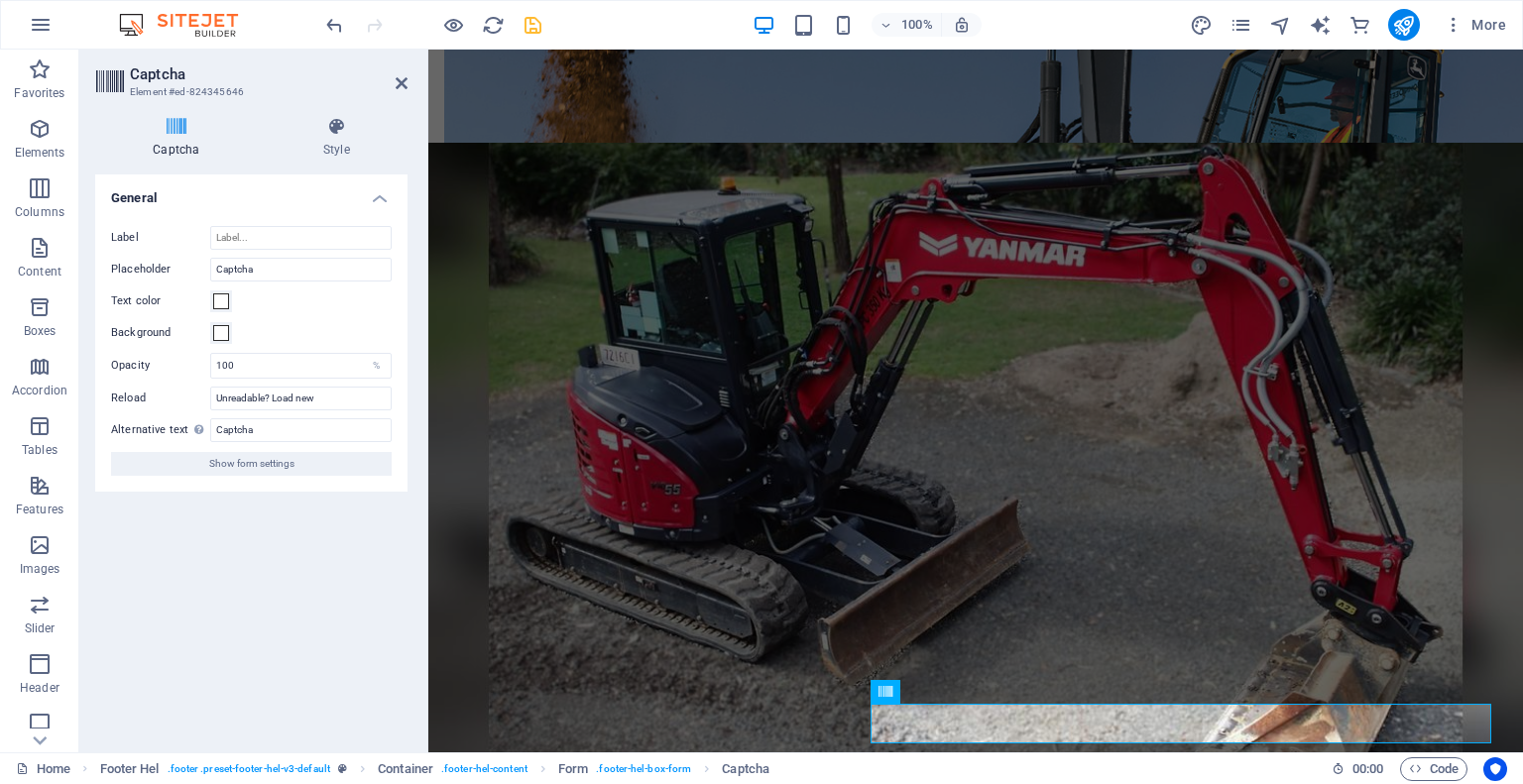 click on "Captcha" at bounding box center (269, 74) 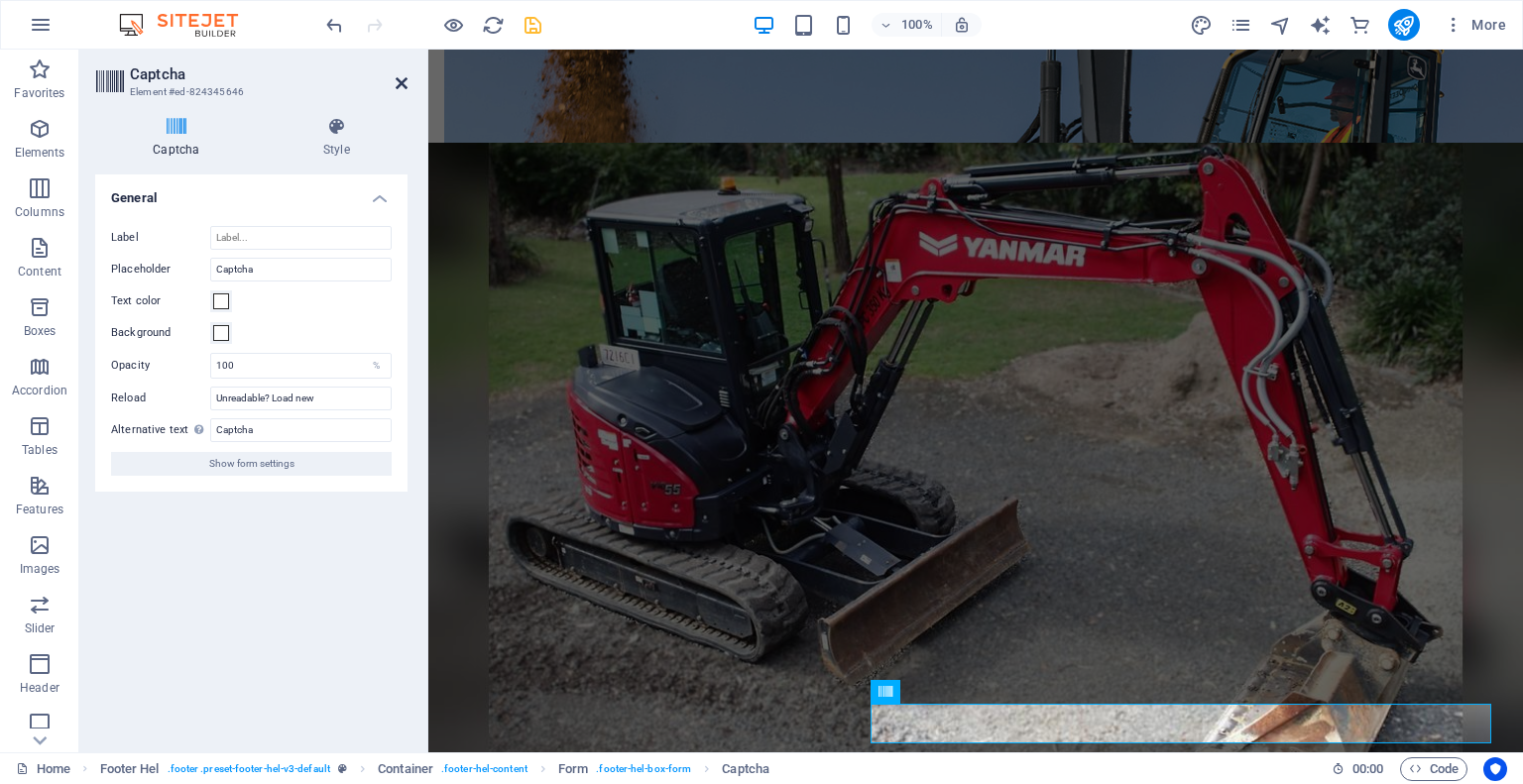 click at bounding box center (402, 83) 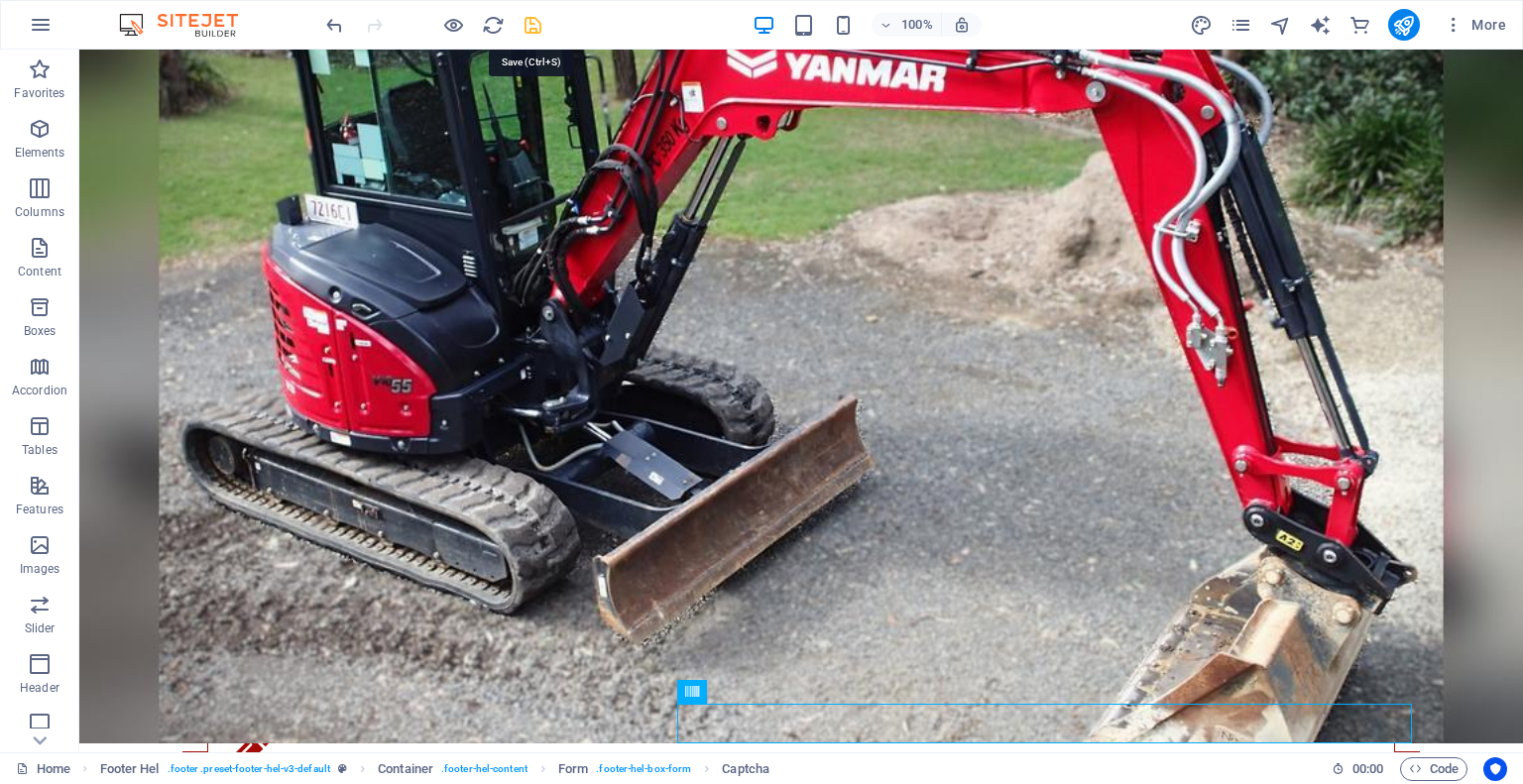 click at bounding box center [532, 25] 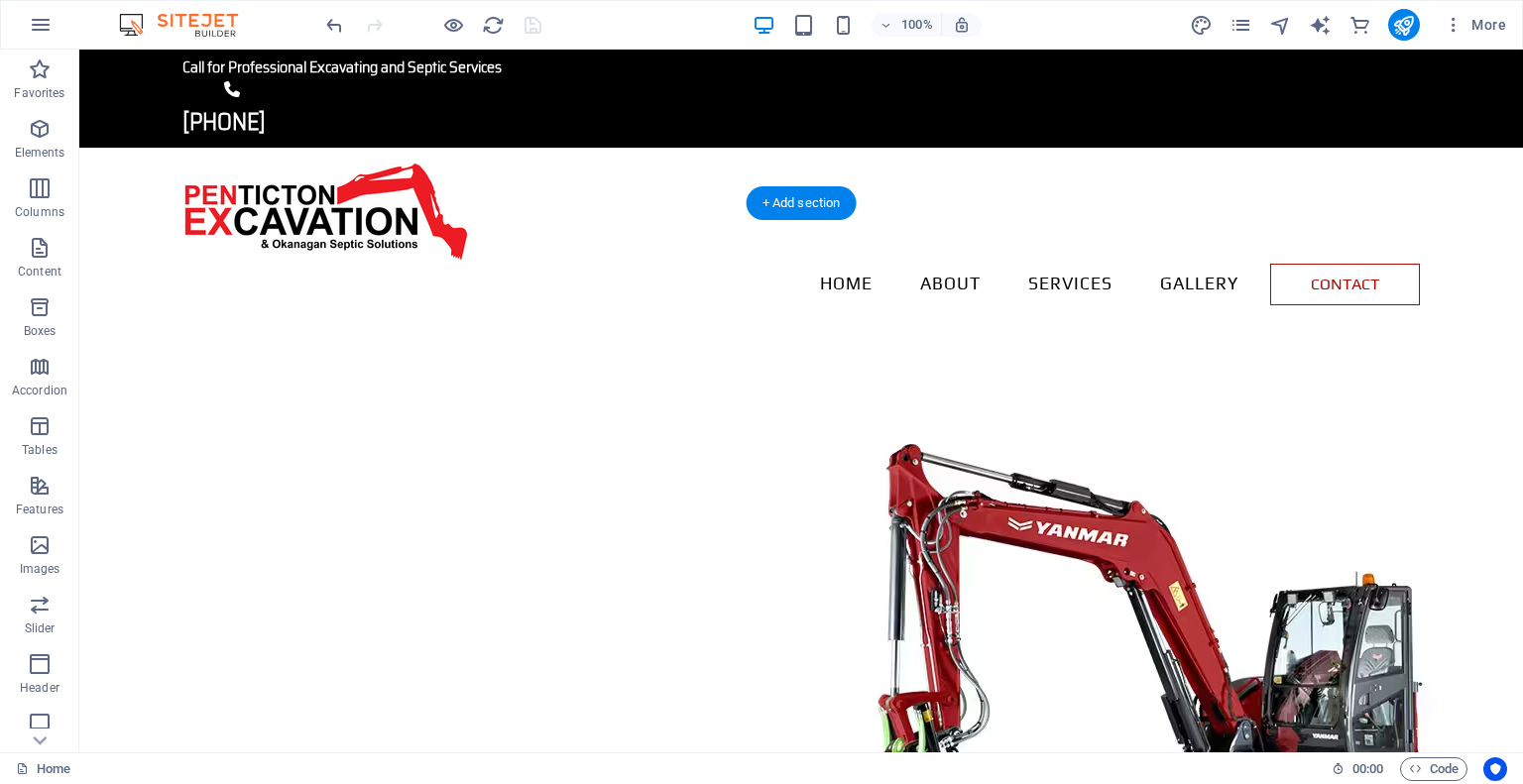 scroll, scrollTop: 0, scrollLeft: 0, axis: both 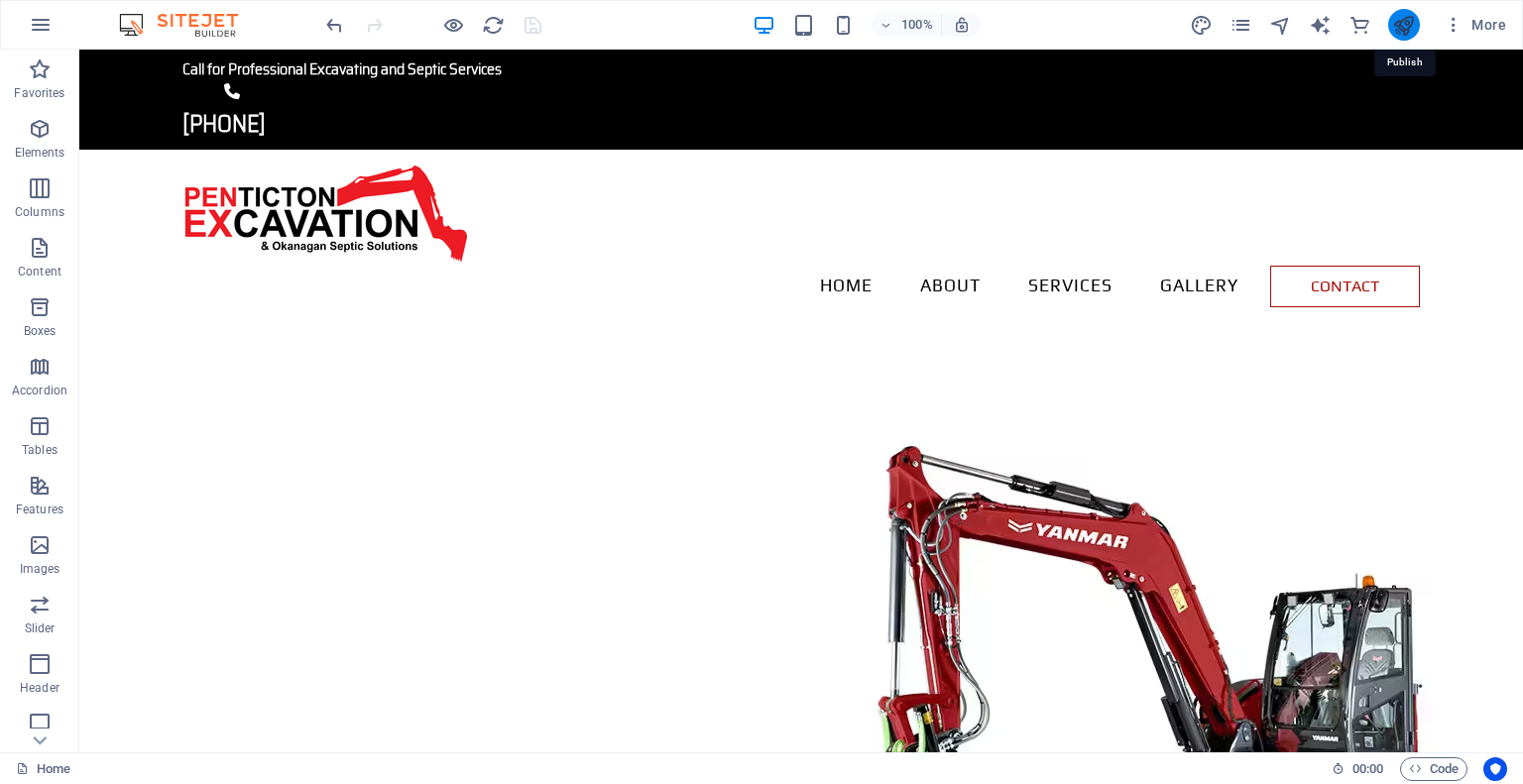click at bounding box center [1403, 25] 